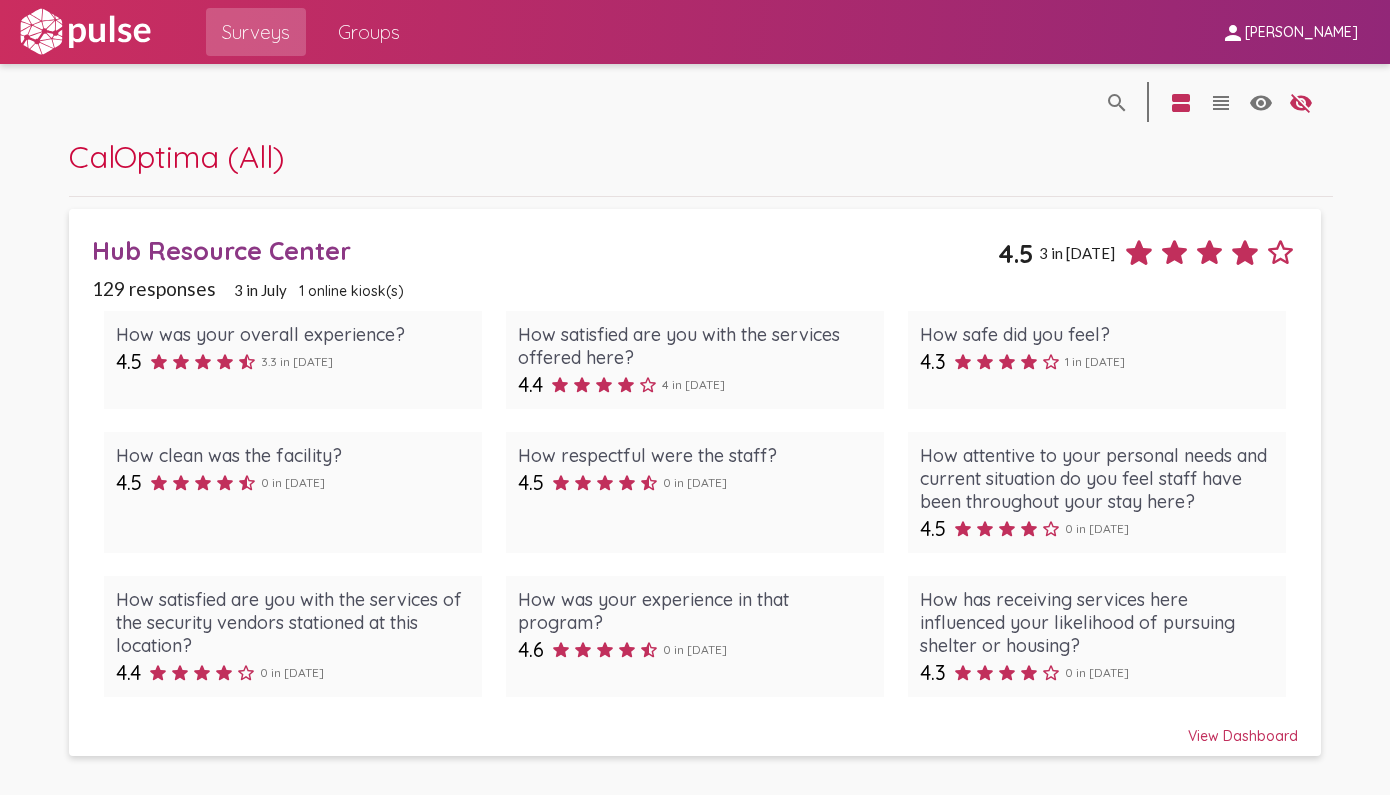 scroll, scrollTop: 0, scrollLeft: 0, axis: both 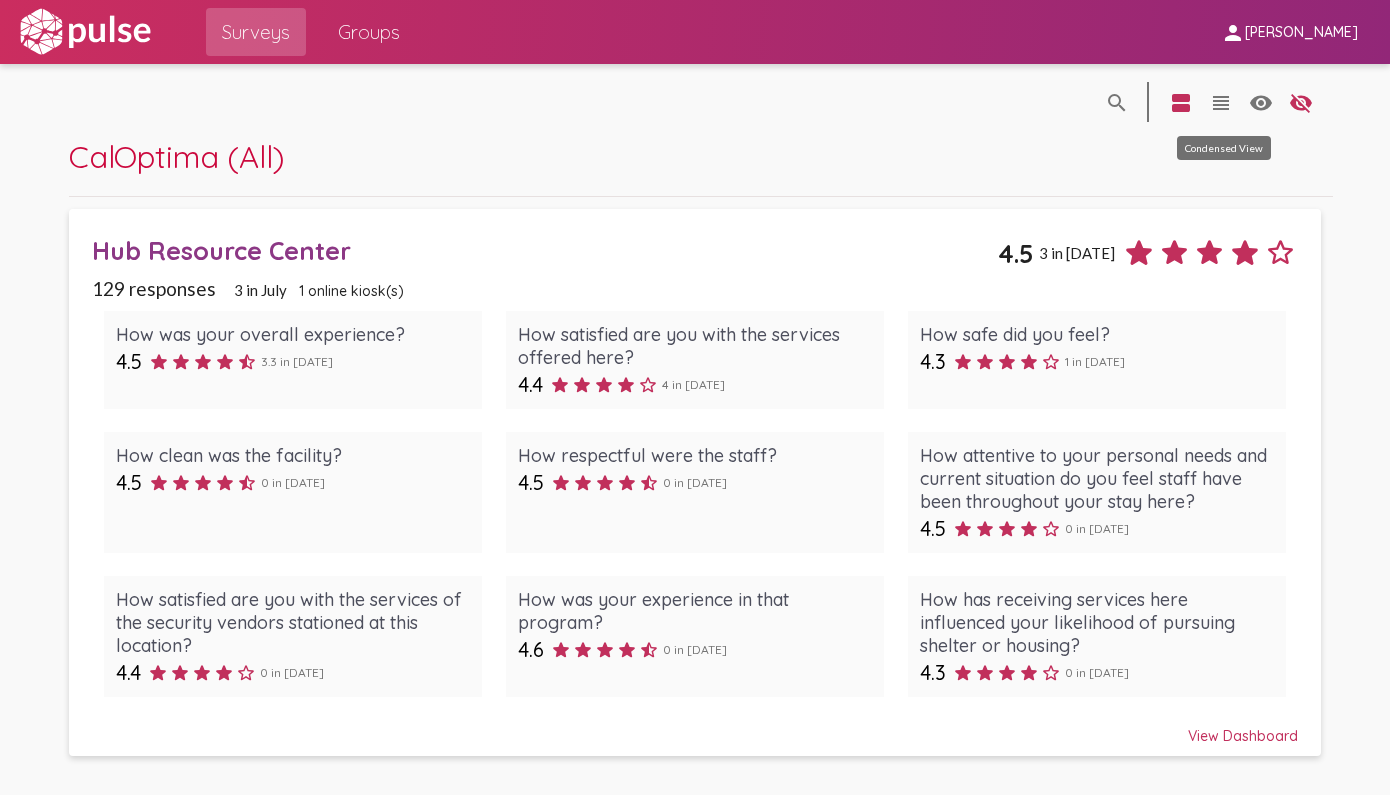 click on "view_headline" 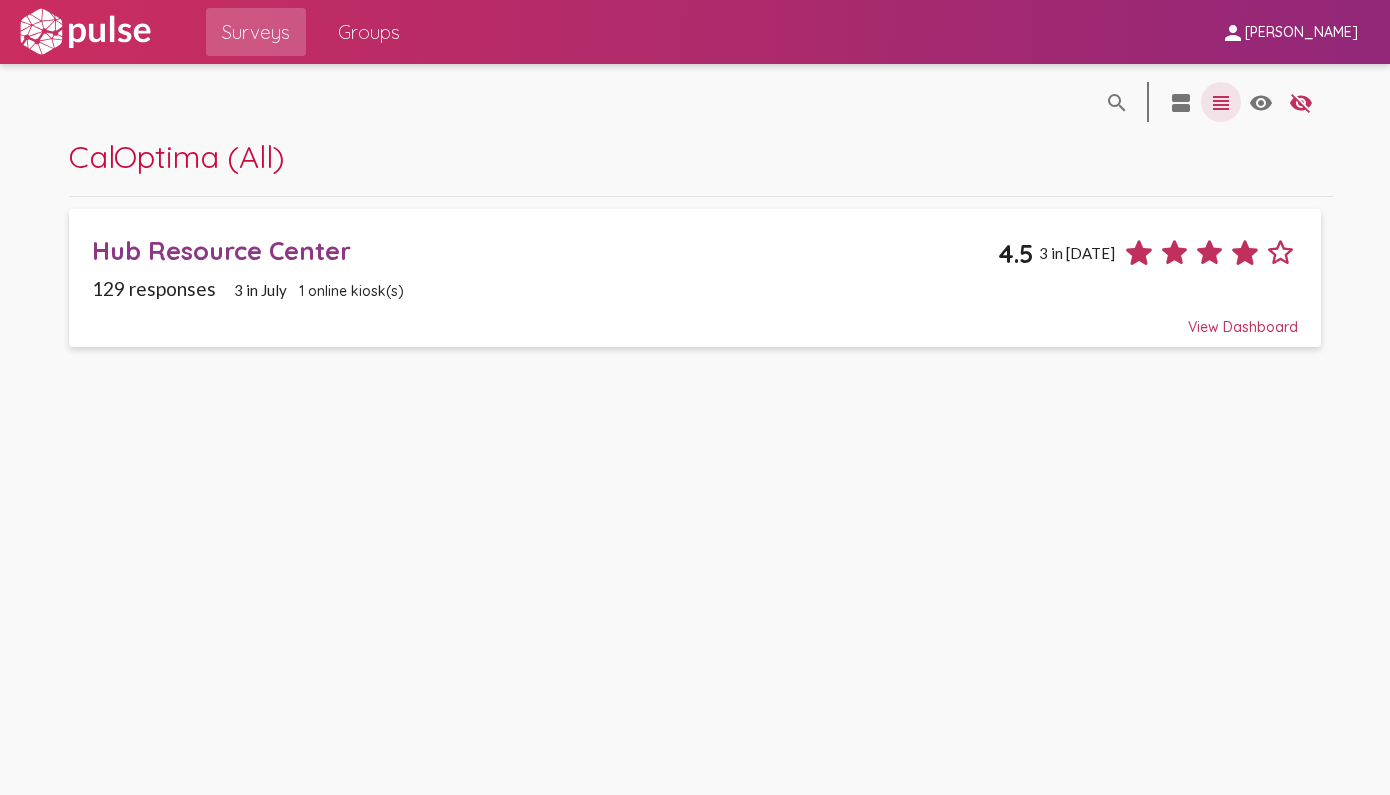 click on "view_headline" 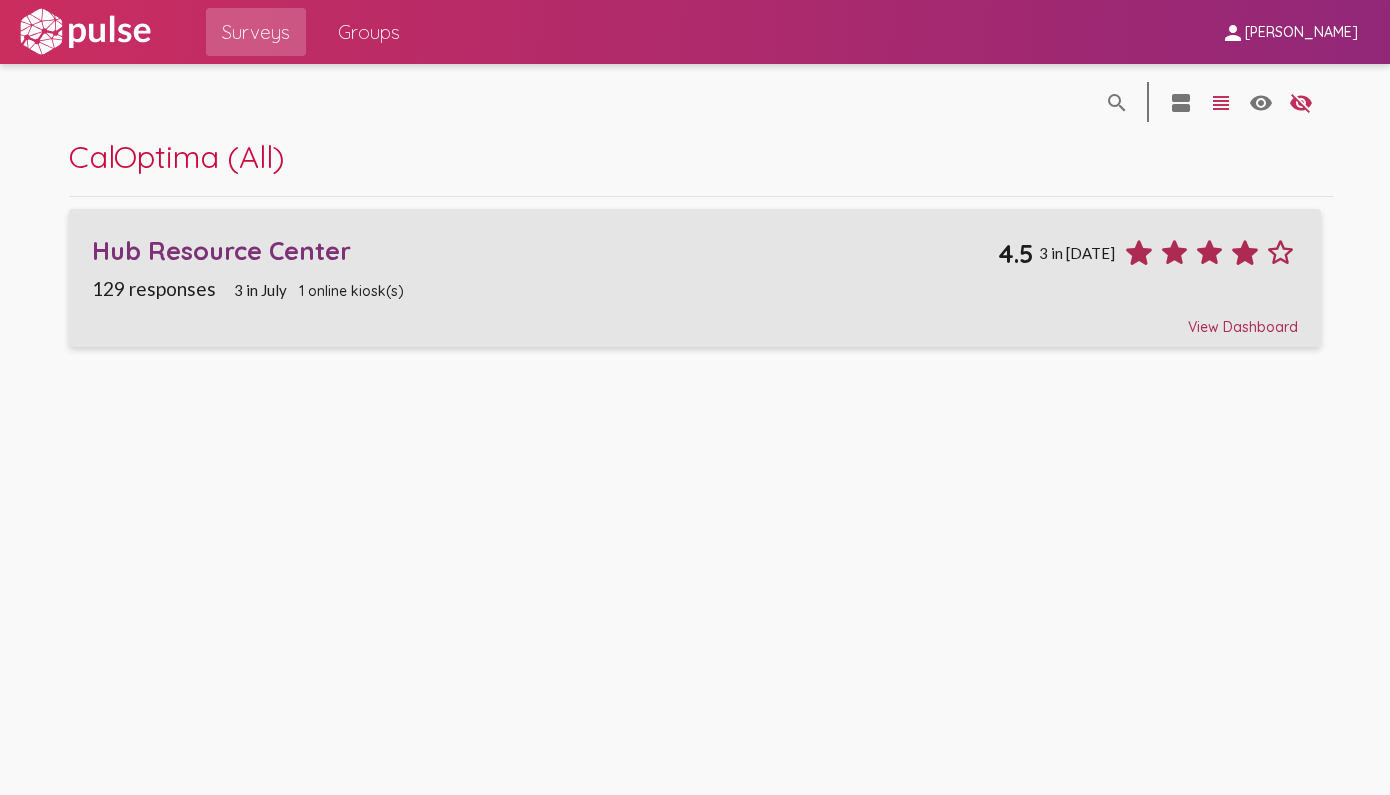 click on "Hub Resource Center  4.5 3 in [DATE] 129 responses 3 in [DATE] online kiosk(s)  View Dashboard" 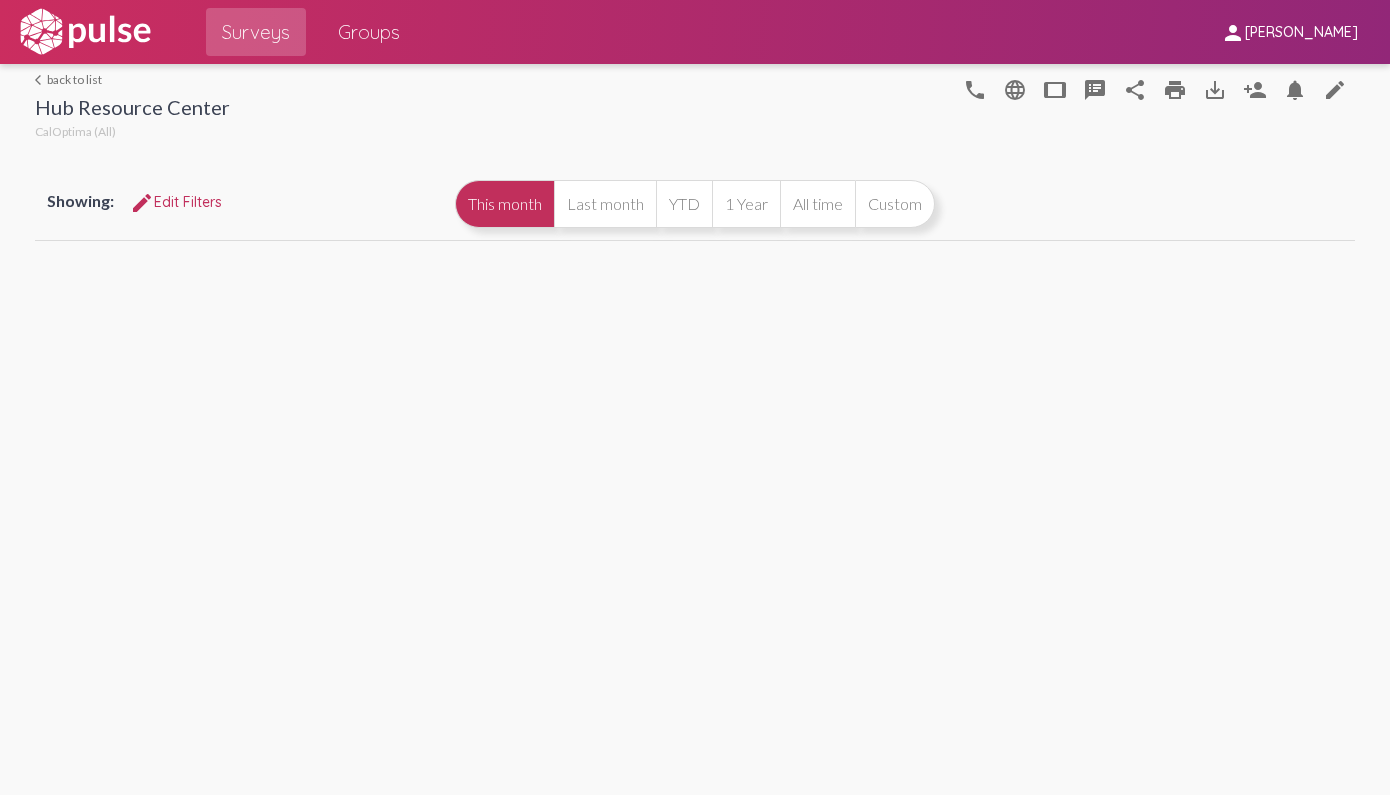 select 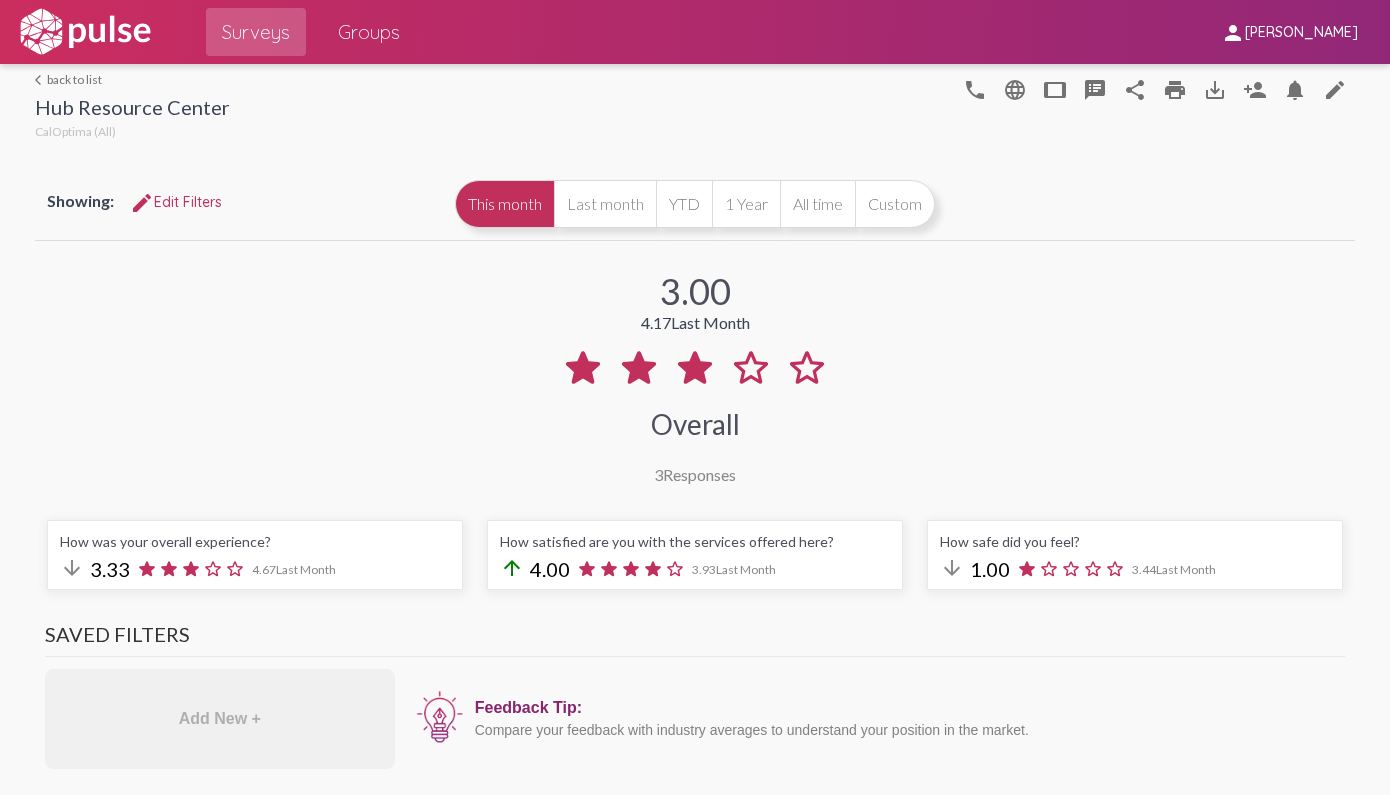 select on "All" 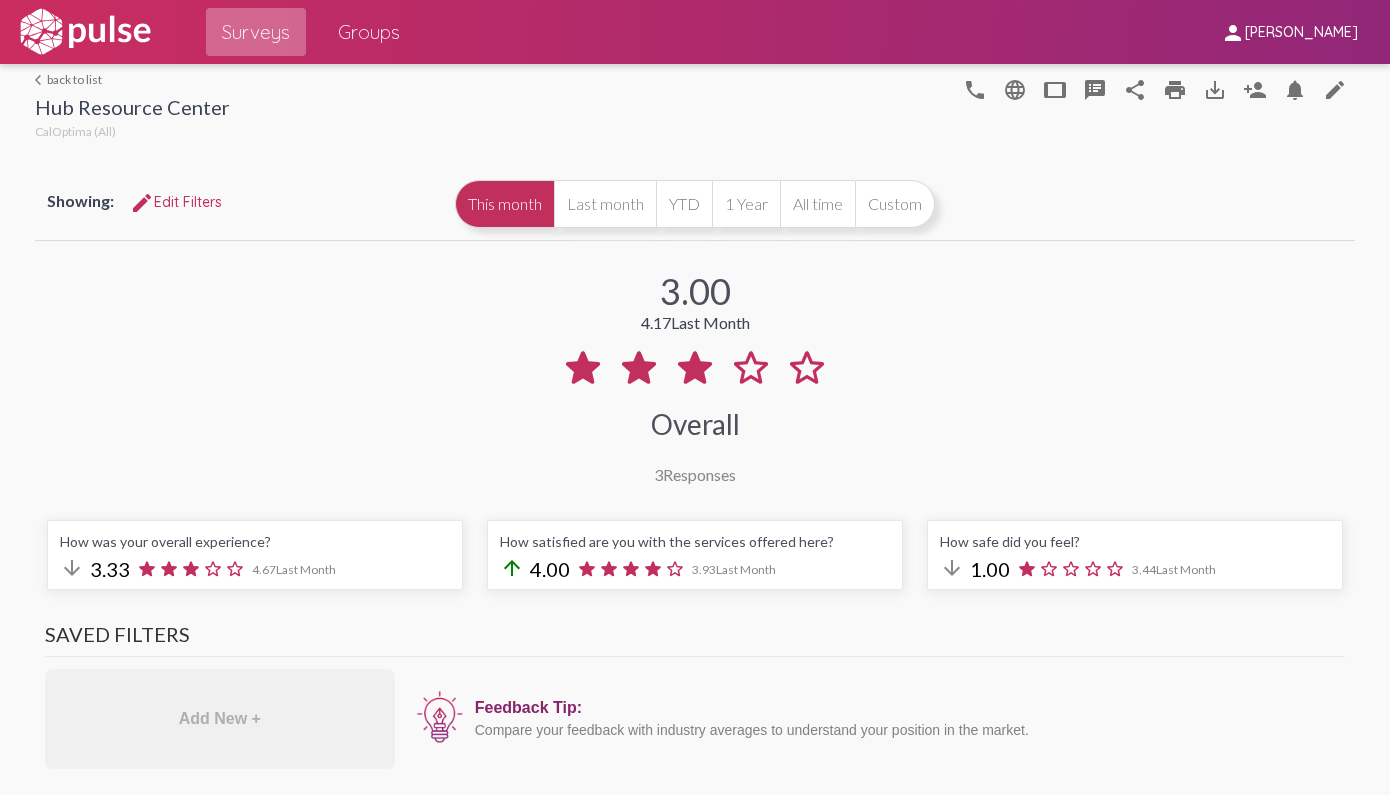 click on "Surveys" 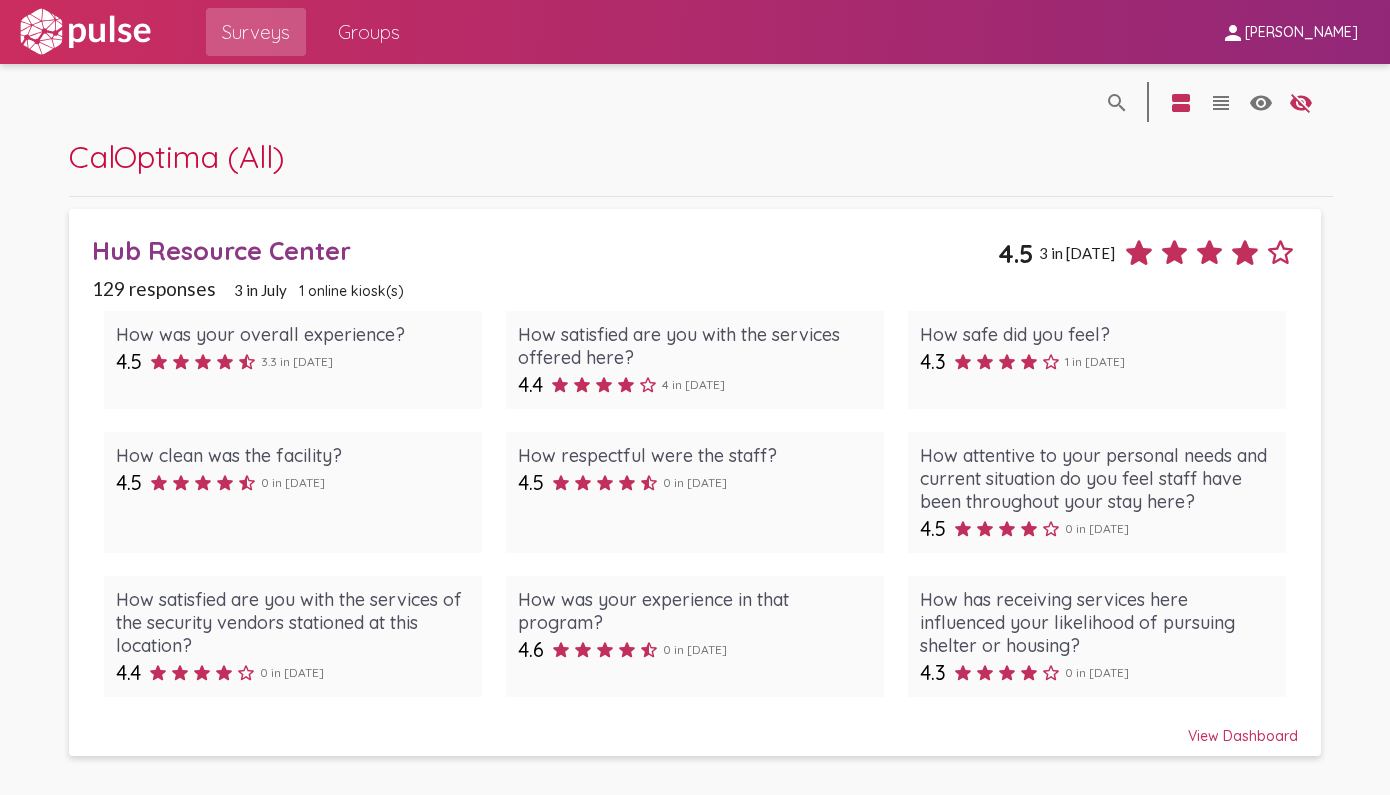 click on "129 responses 3 in [DATE] online kiosk(s)" 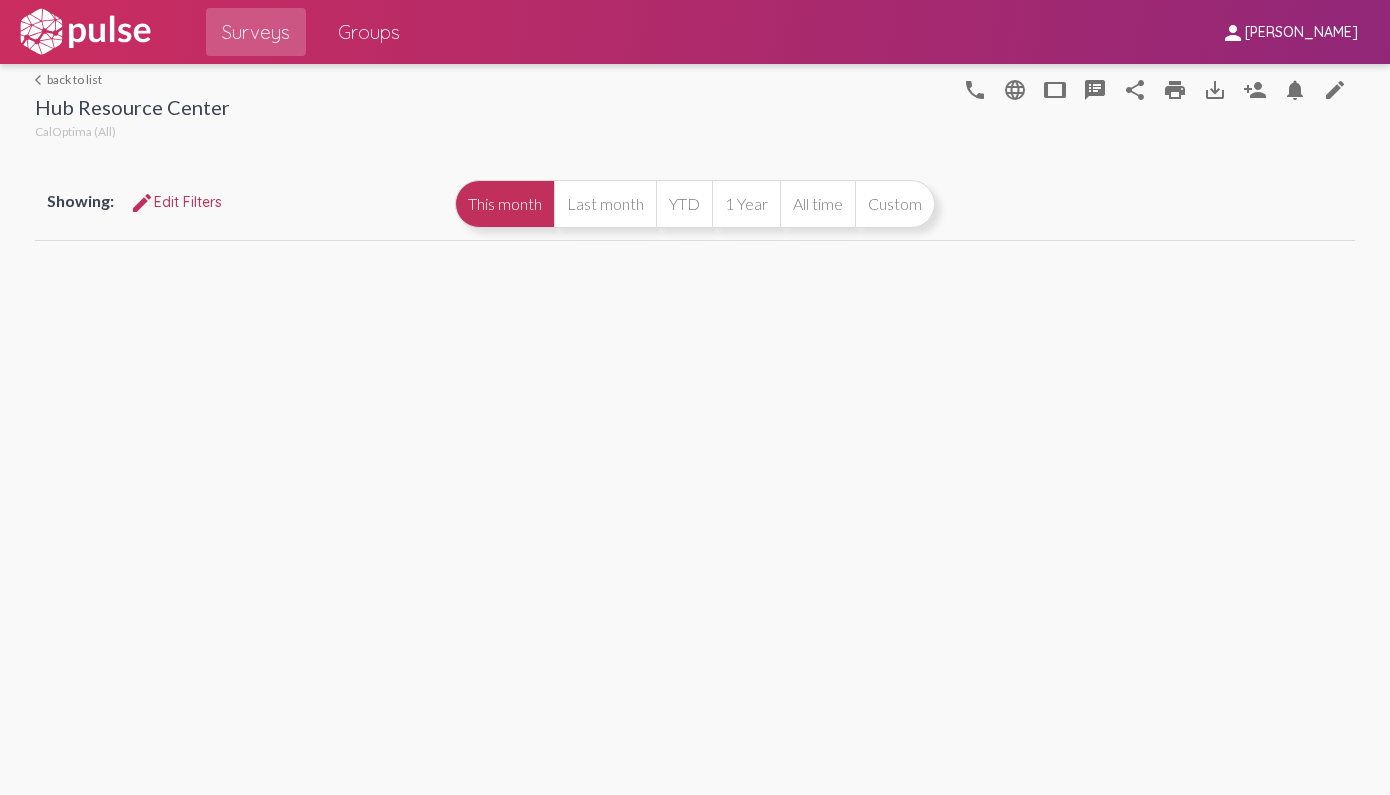 select 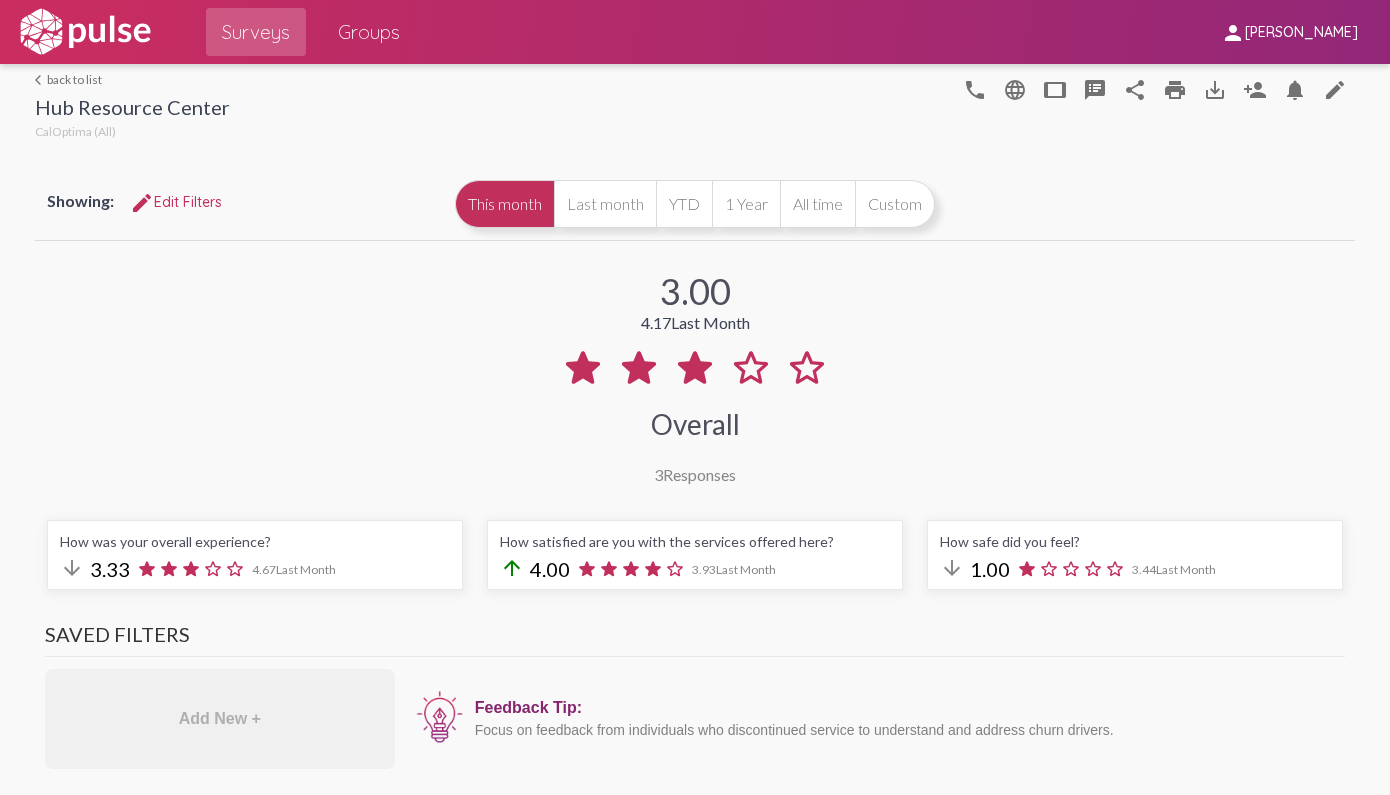 click on "edit" 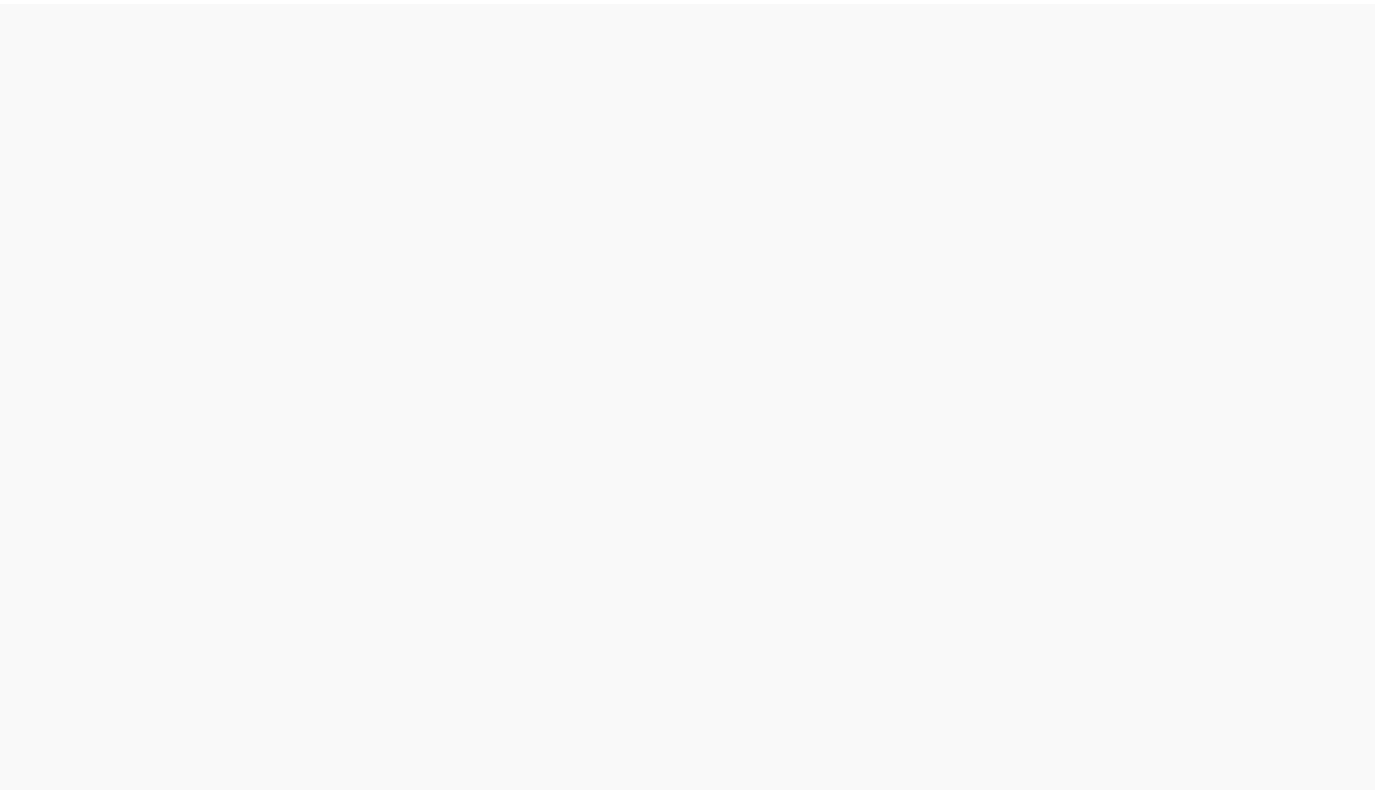 scroll, scrollTop: 0, scrollLeft: 0, axis: both 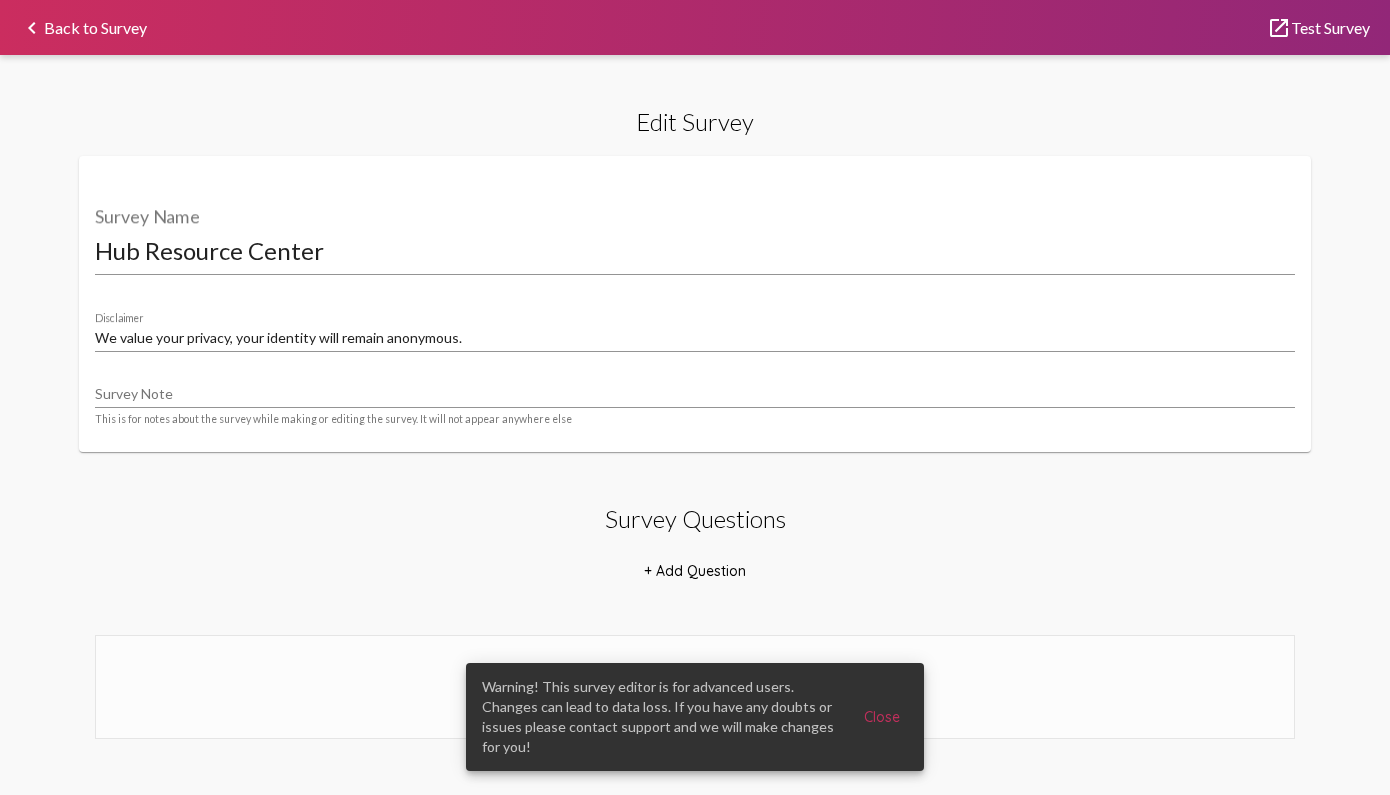 select on "[1,2]" 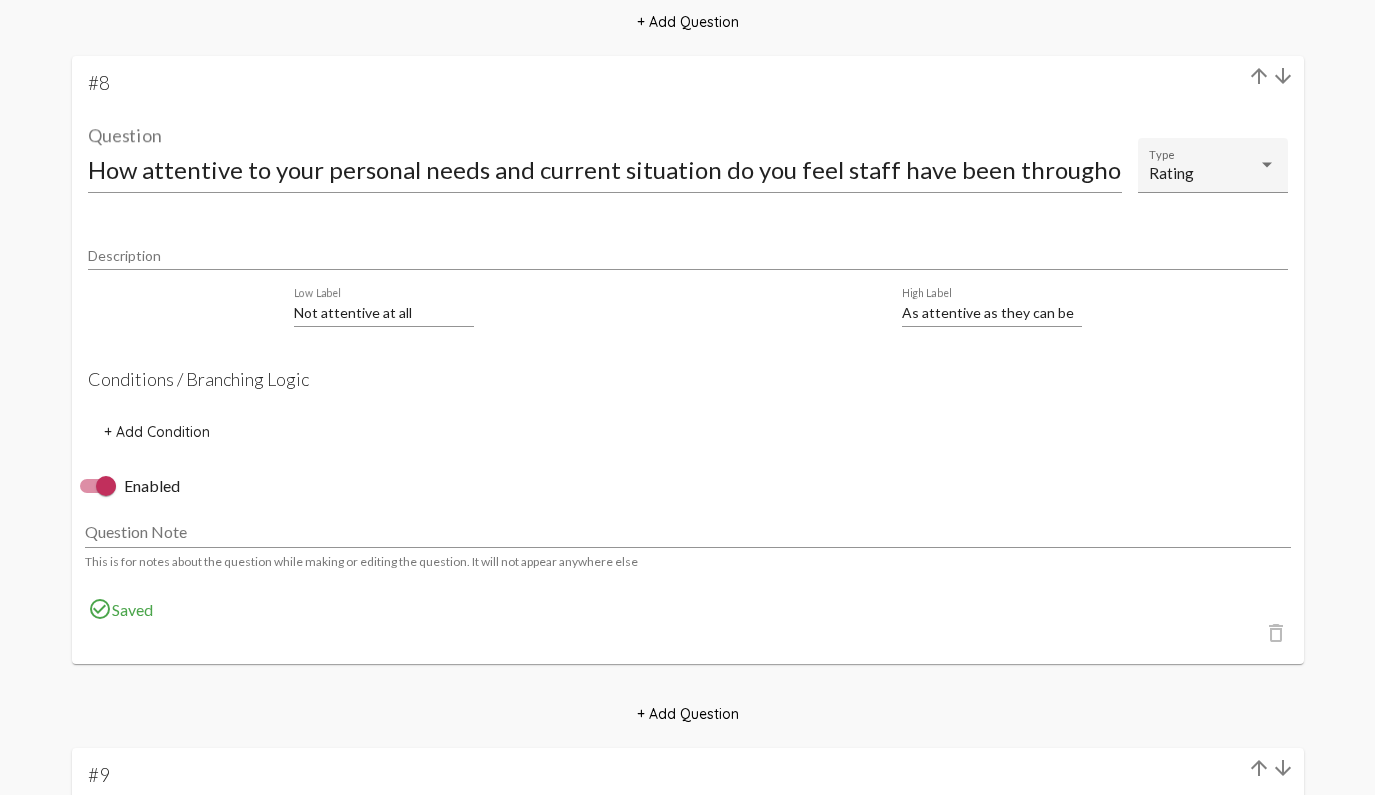 scroll, scrollTop: 5898, scrollLeft: 0, axis: vertical 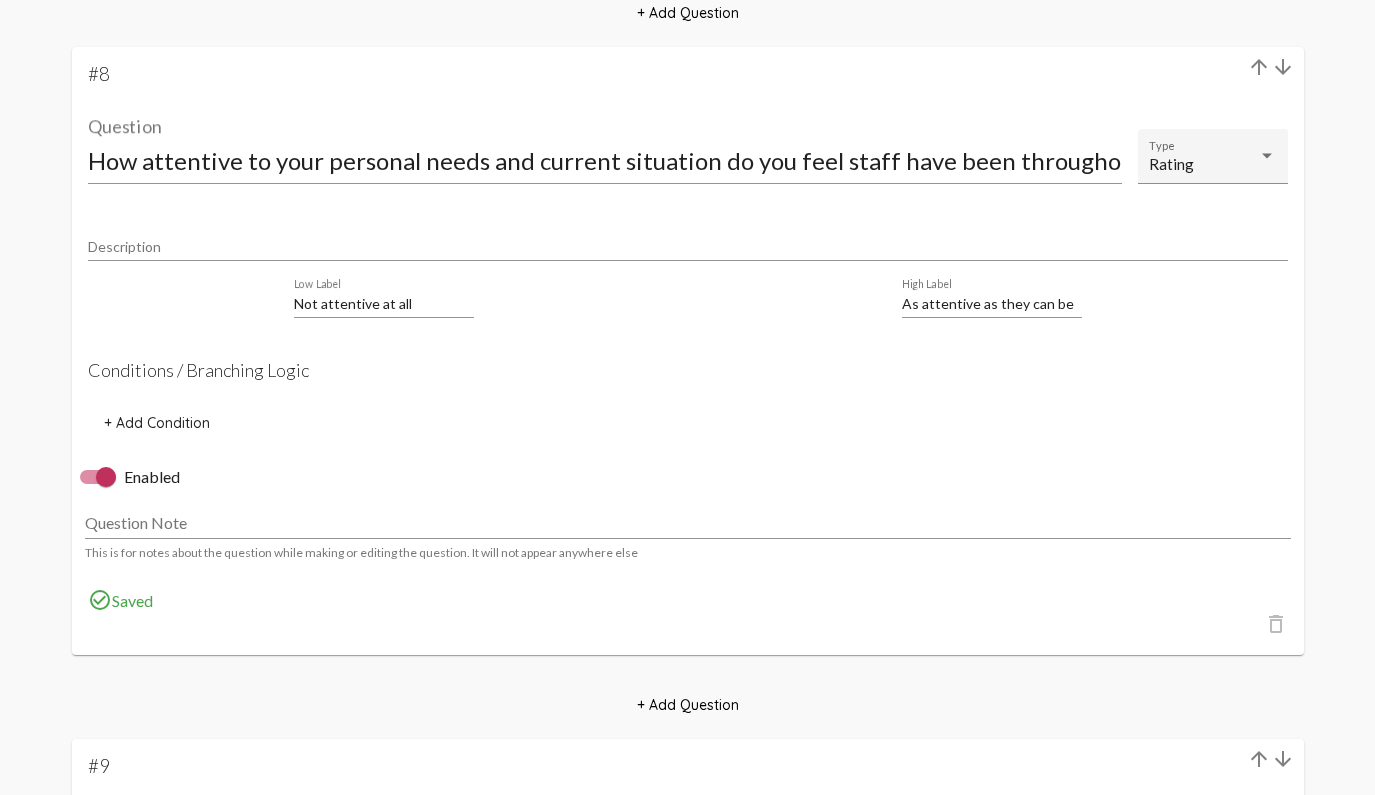 click on "How attentive to your personal needs and current situation do you feel staff have been throughout your stay here? Question" 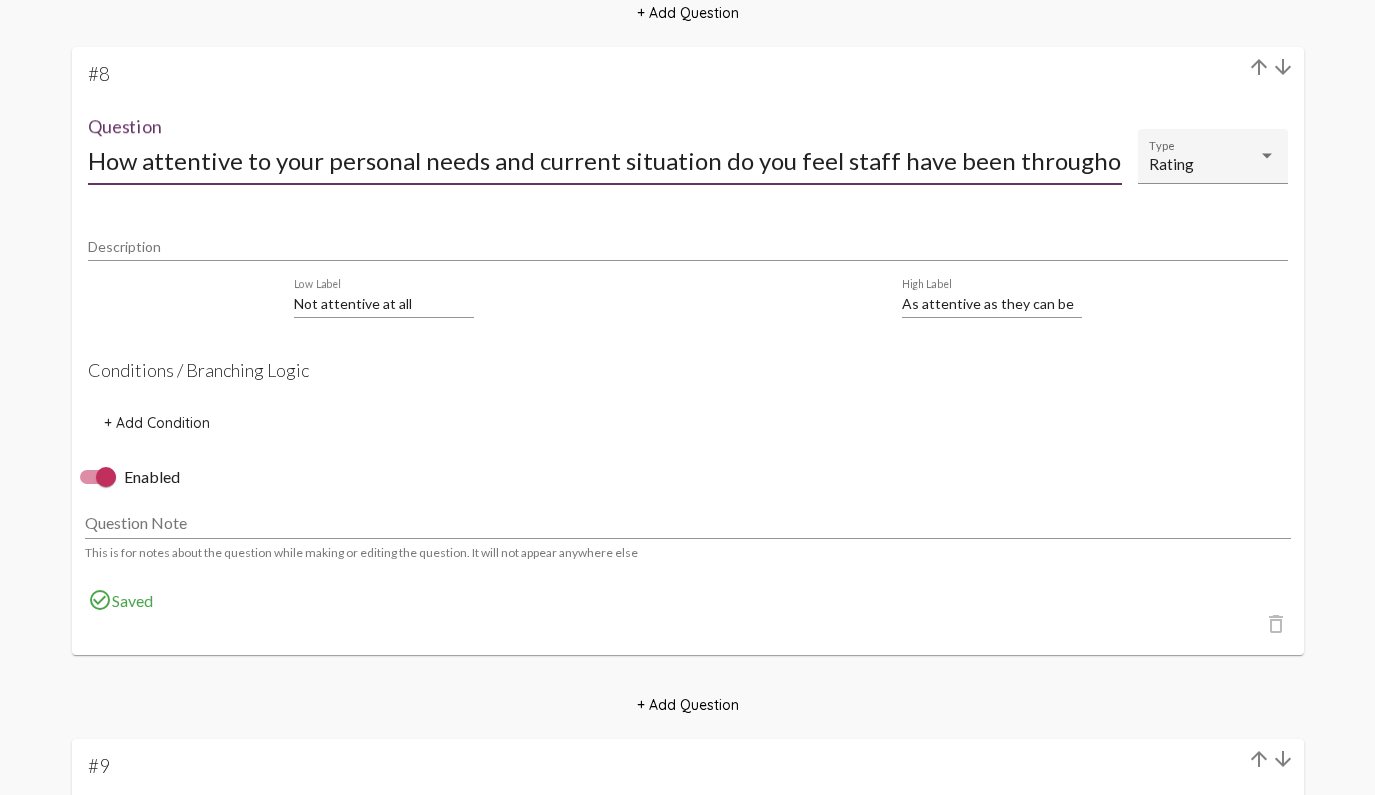 click on "How attentive to your personal needs and current situation do you feel staff have been throughout your stay here?" at bounding box center [605, 160] 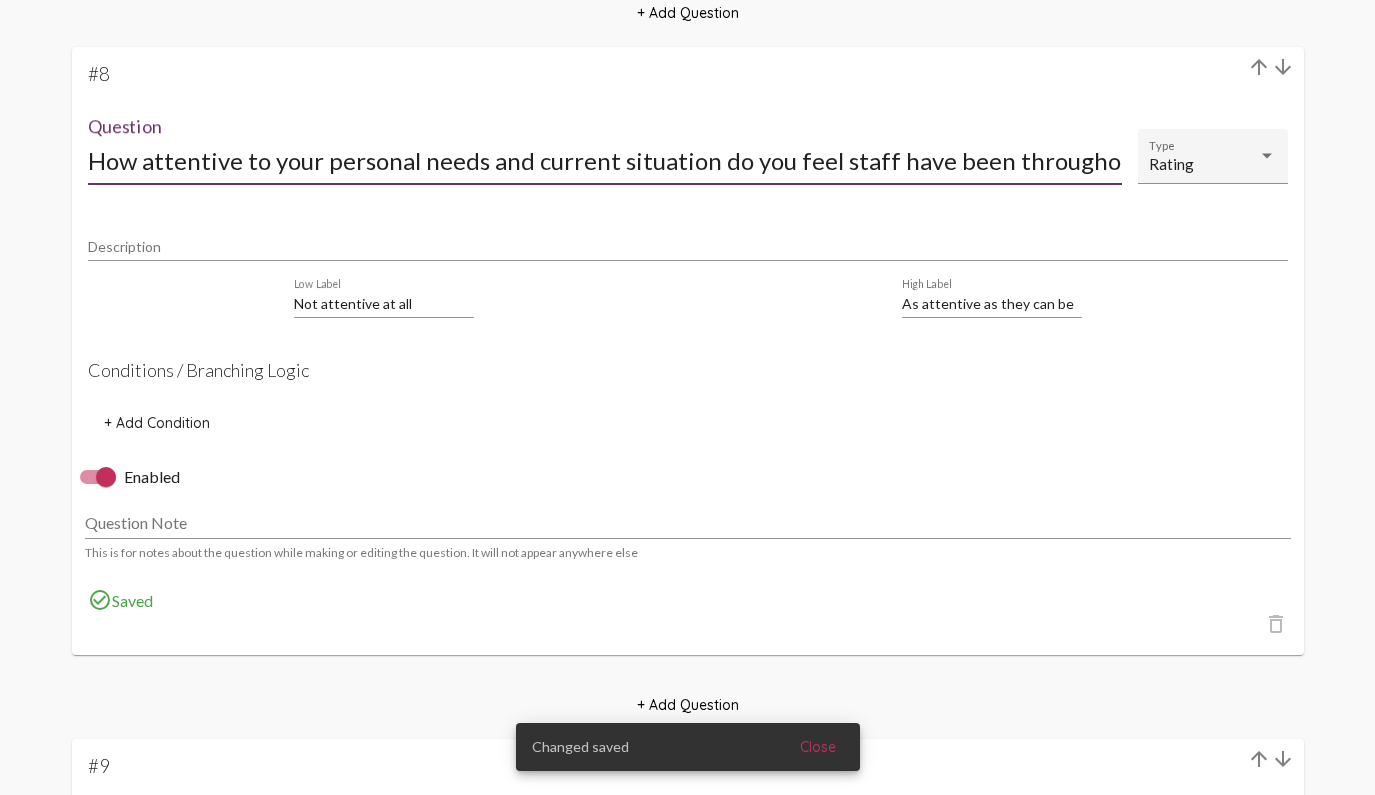 type on "How attentive to your personal needs and current situation do you feel staff have been throughout your time here?" 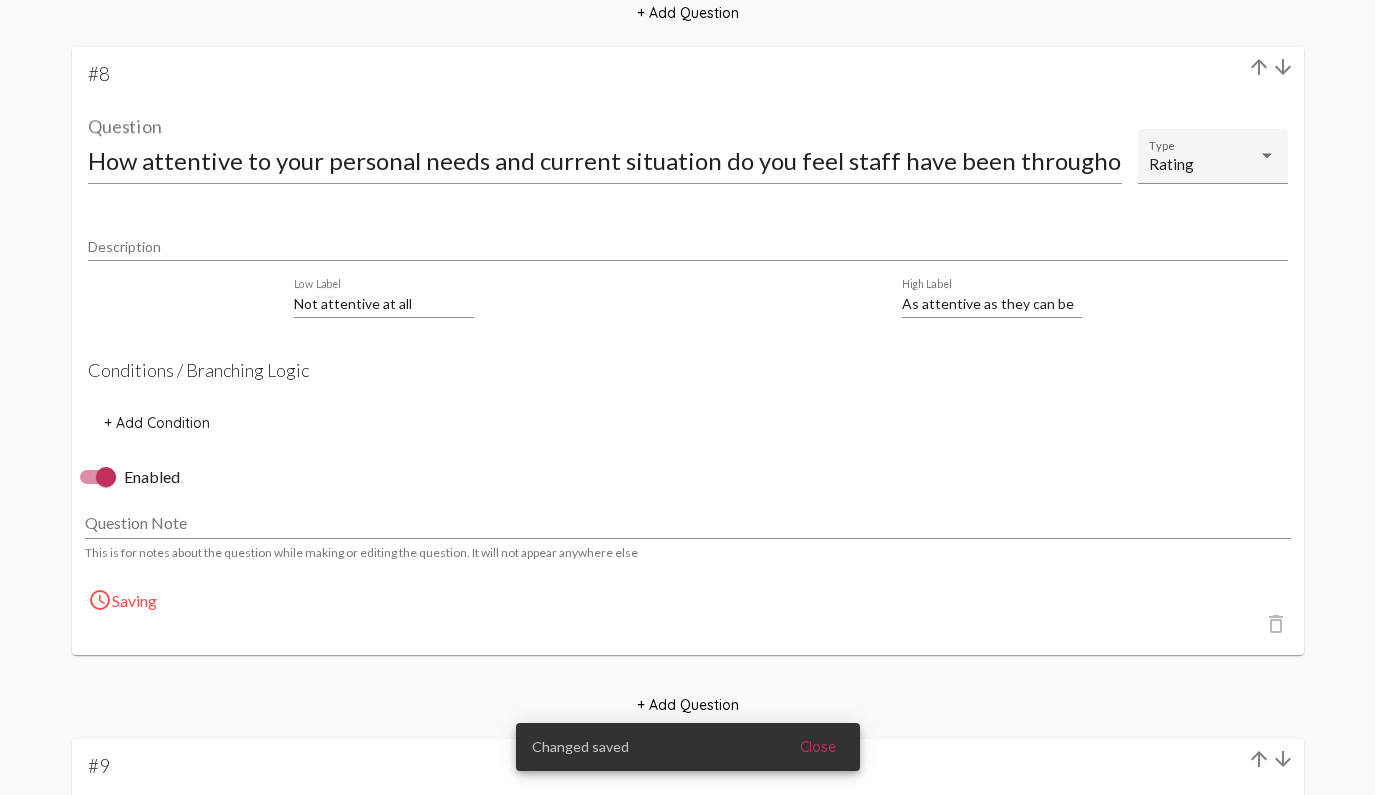click on "Description Not attentive at all Low Label As attentive as they can be High Label Conditions / Branching Logic + Add Condition" 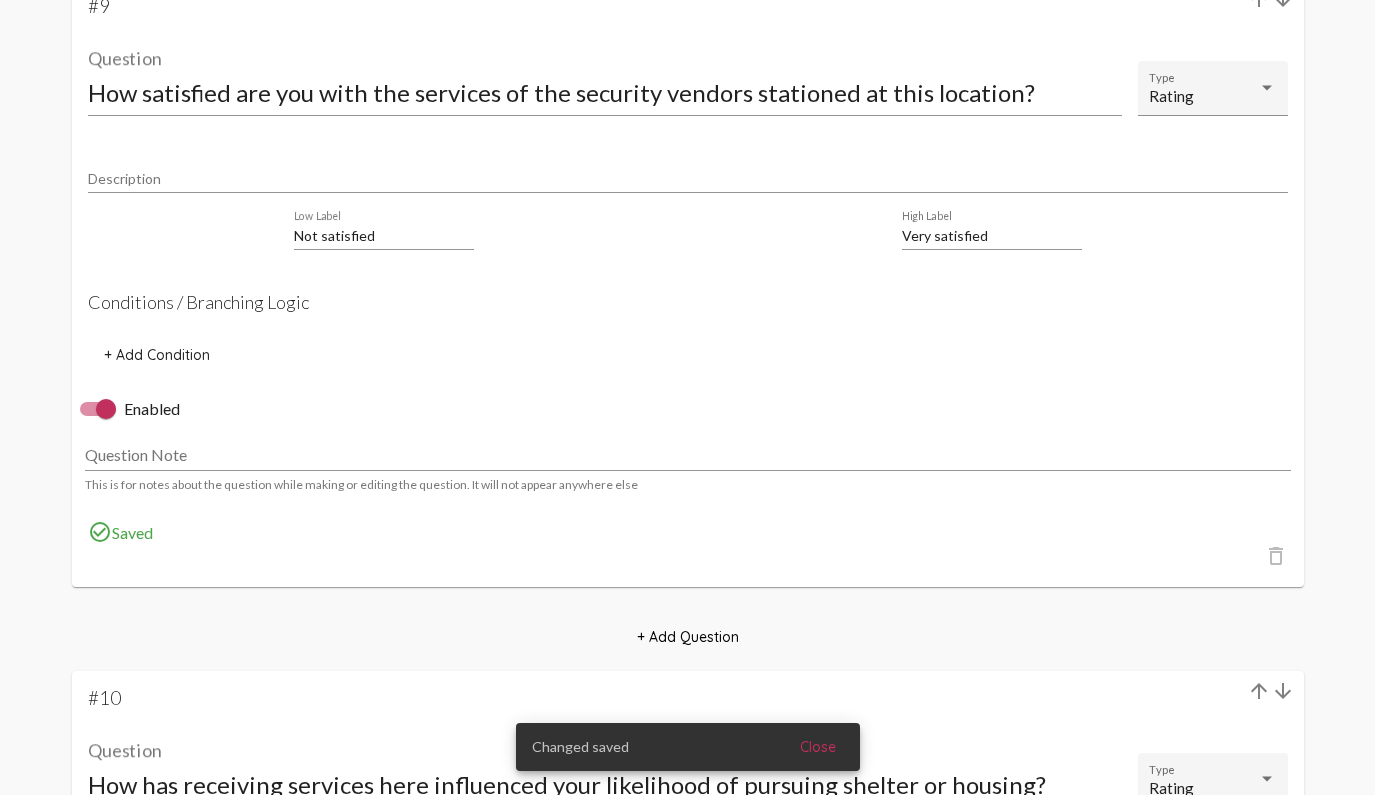 scroll, scrollTop: 6612, scrollLeft: 0, axis: vertical 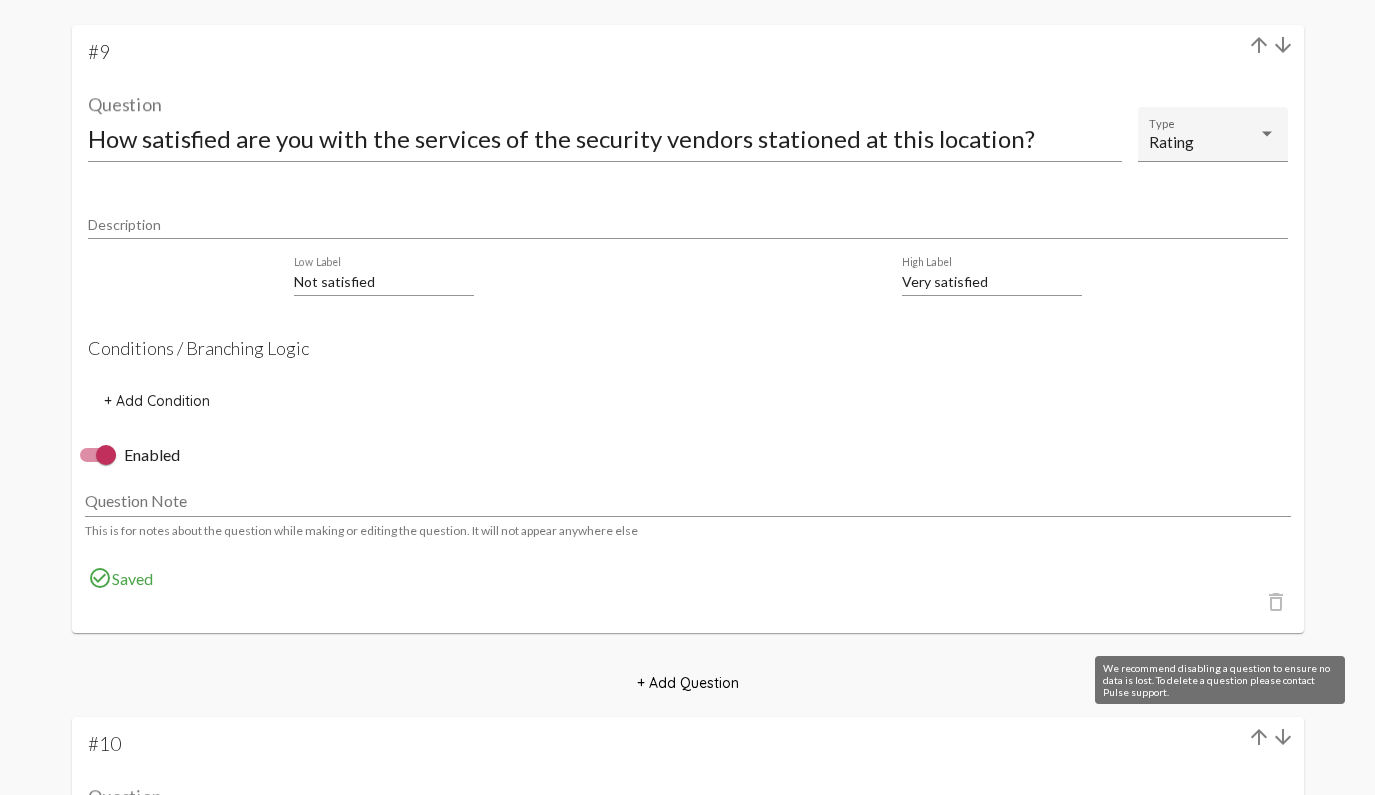 click on "delete_outline" 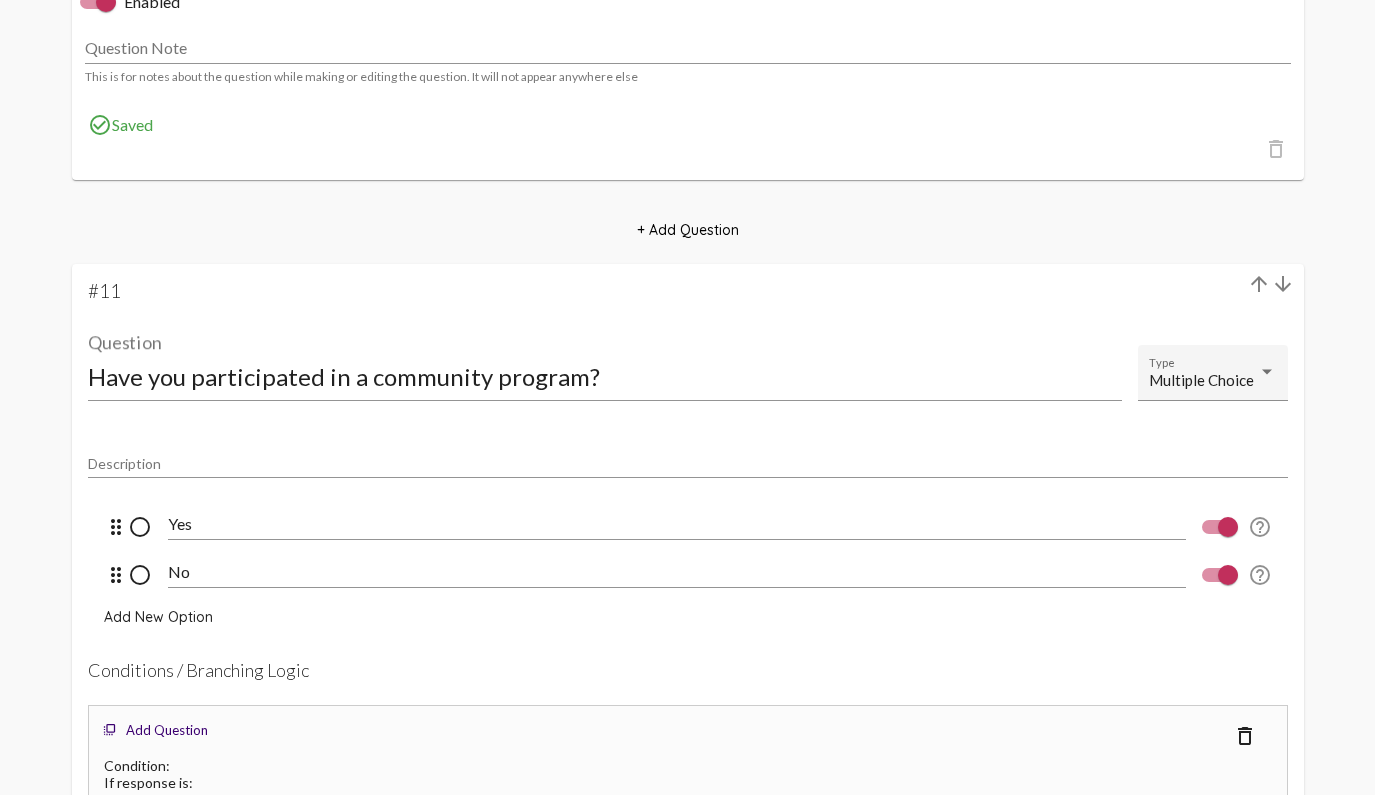 scroll, scrollTop: 7756, scrollLeft: 0, axis: vertical 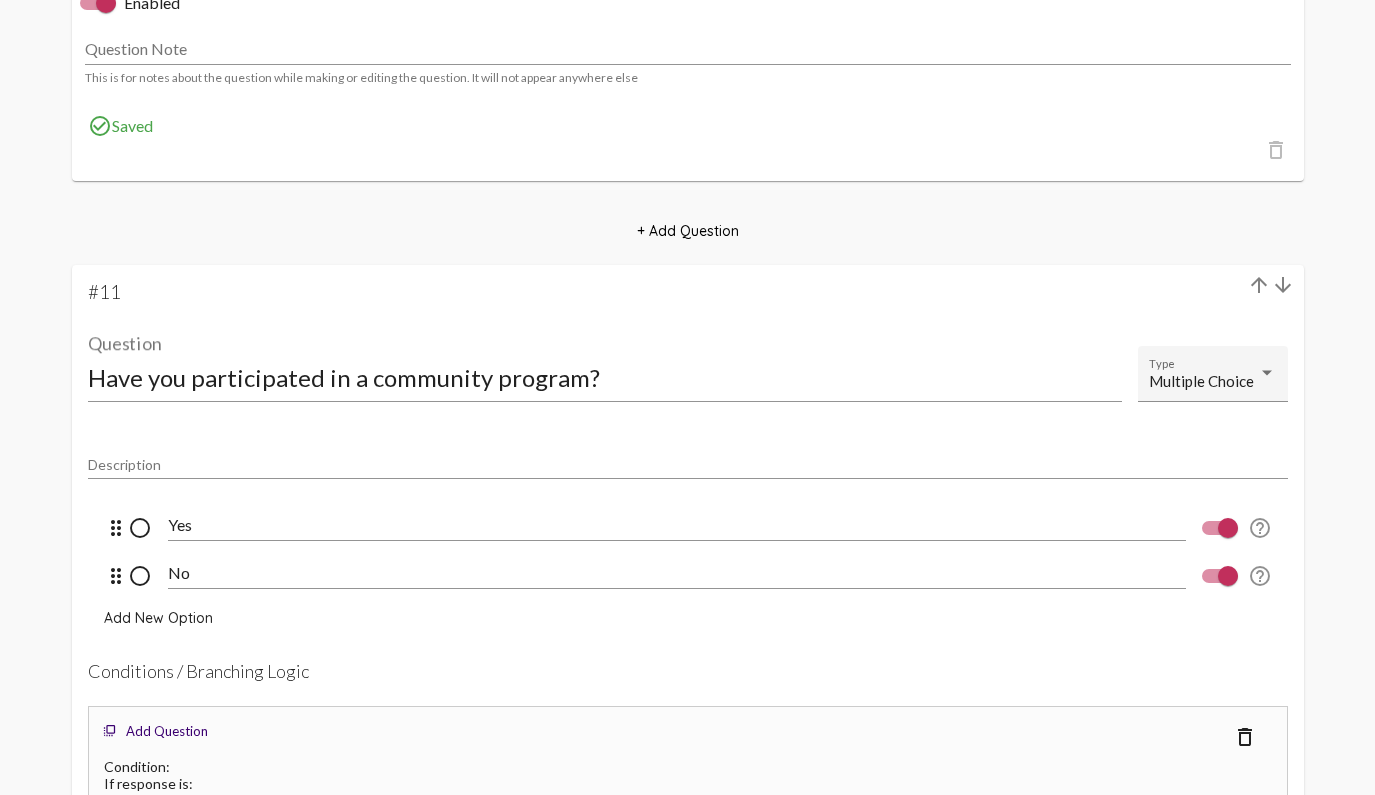click on "Have you participated in a community program? Question" 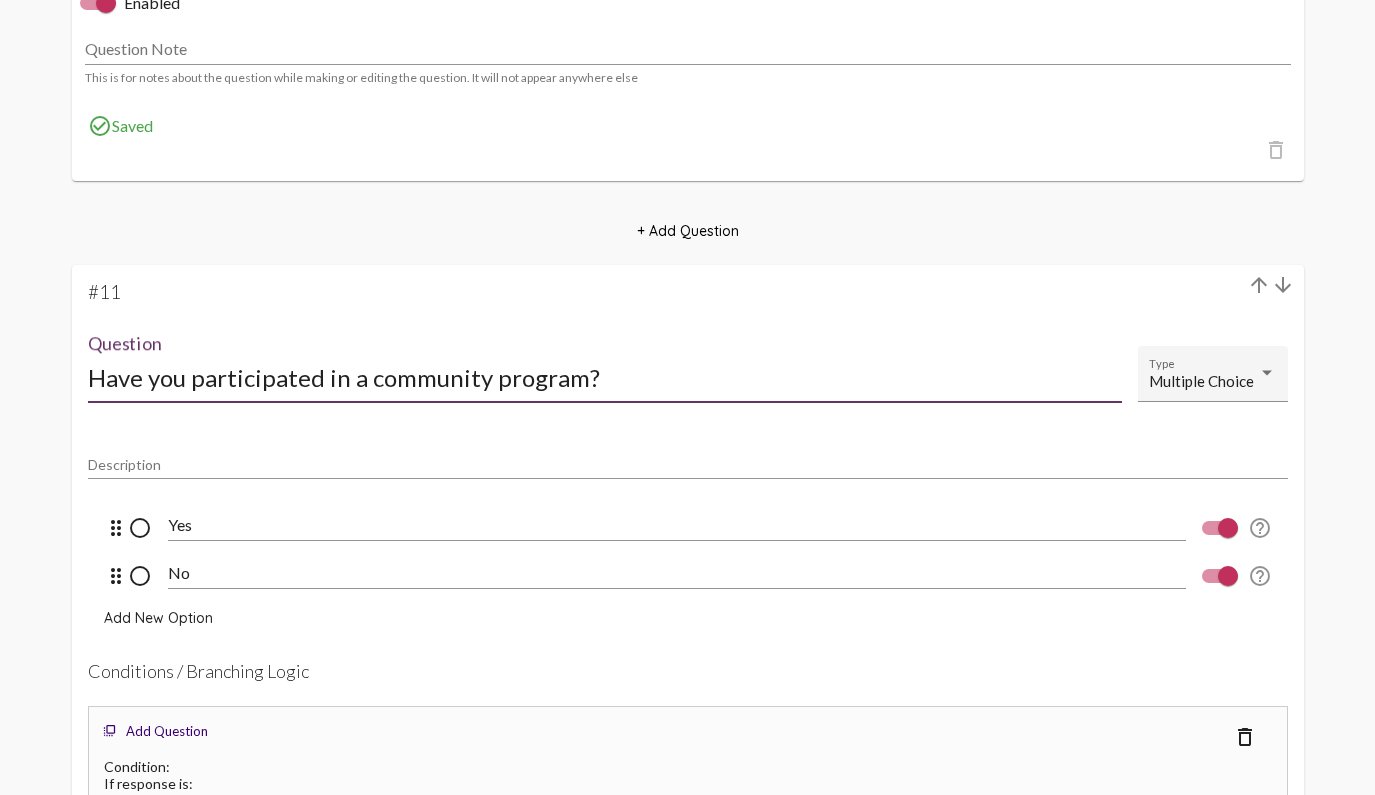 click on "Have you participated in a community program?" at bounding box center (605, 377) 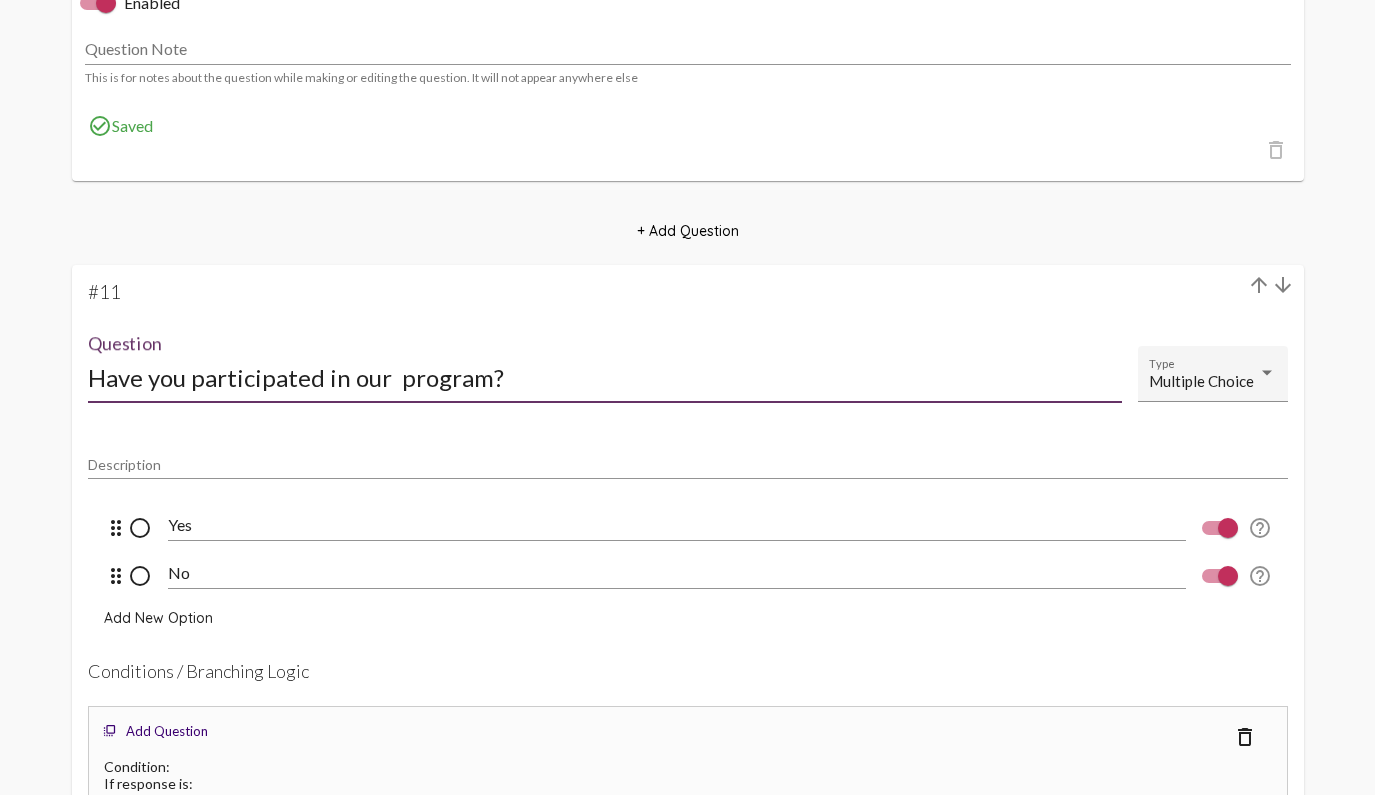 click on "Have you participated in our  program?" at bounding box center [605, 377] 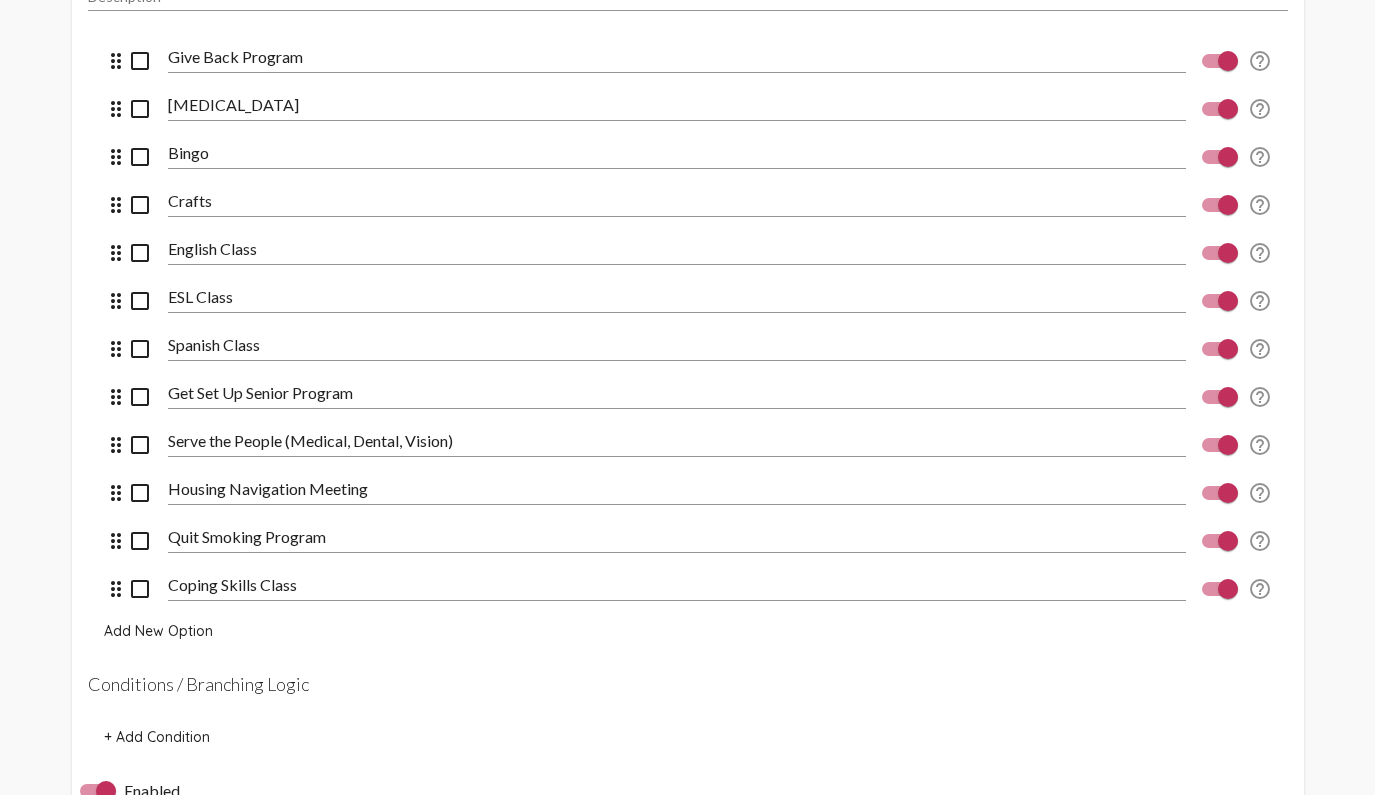scroll, scrollTop: 9584, scrollLeft: 0, axis: vertical 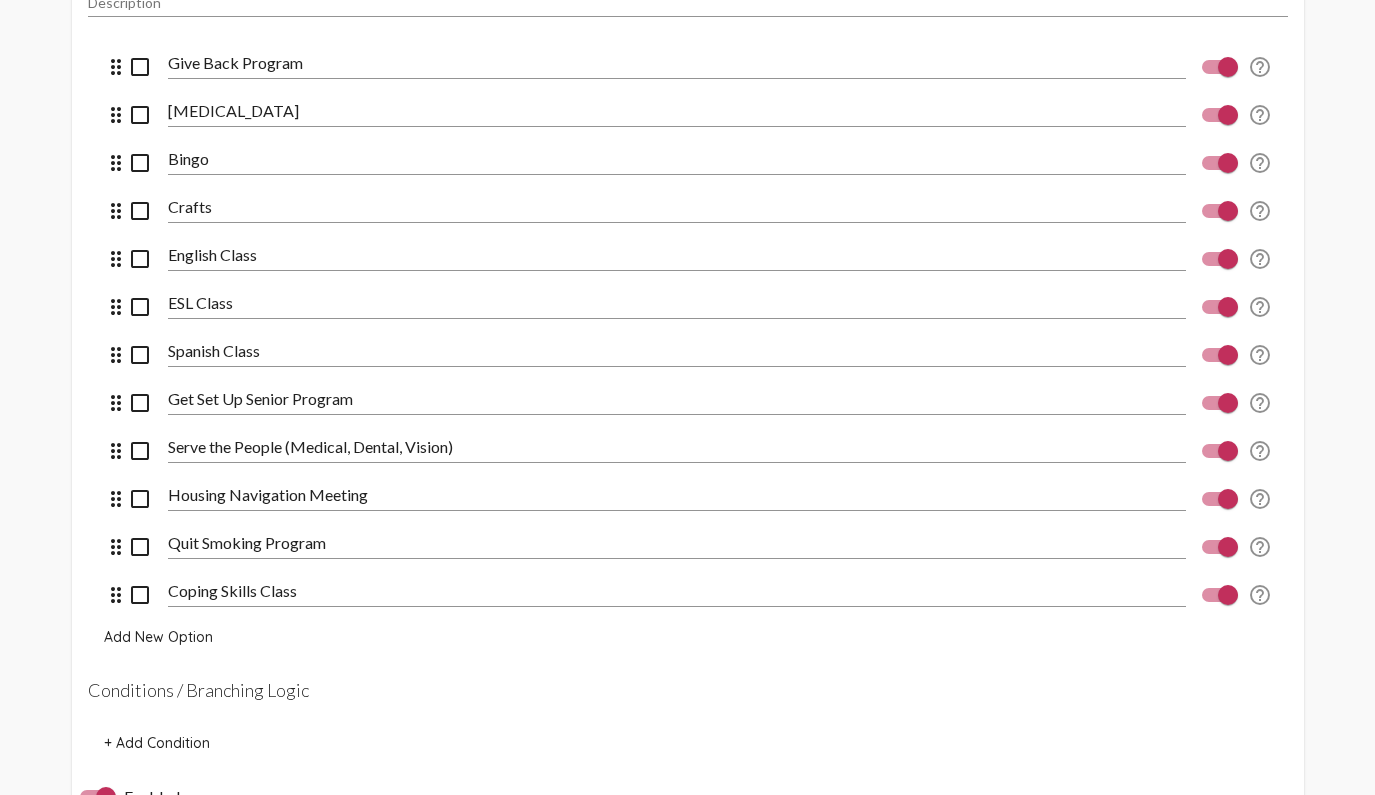 type on "What programs ?" 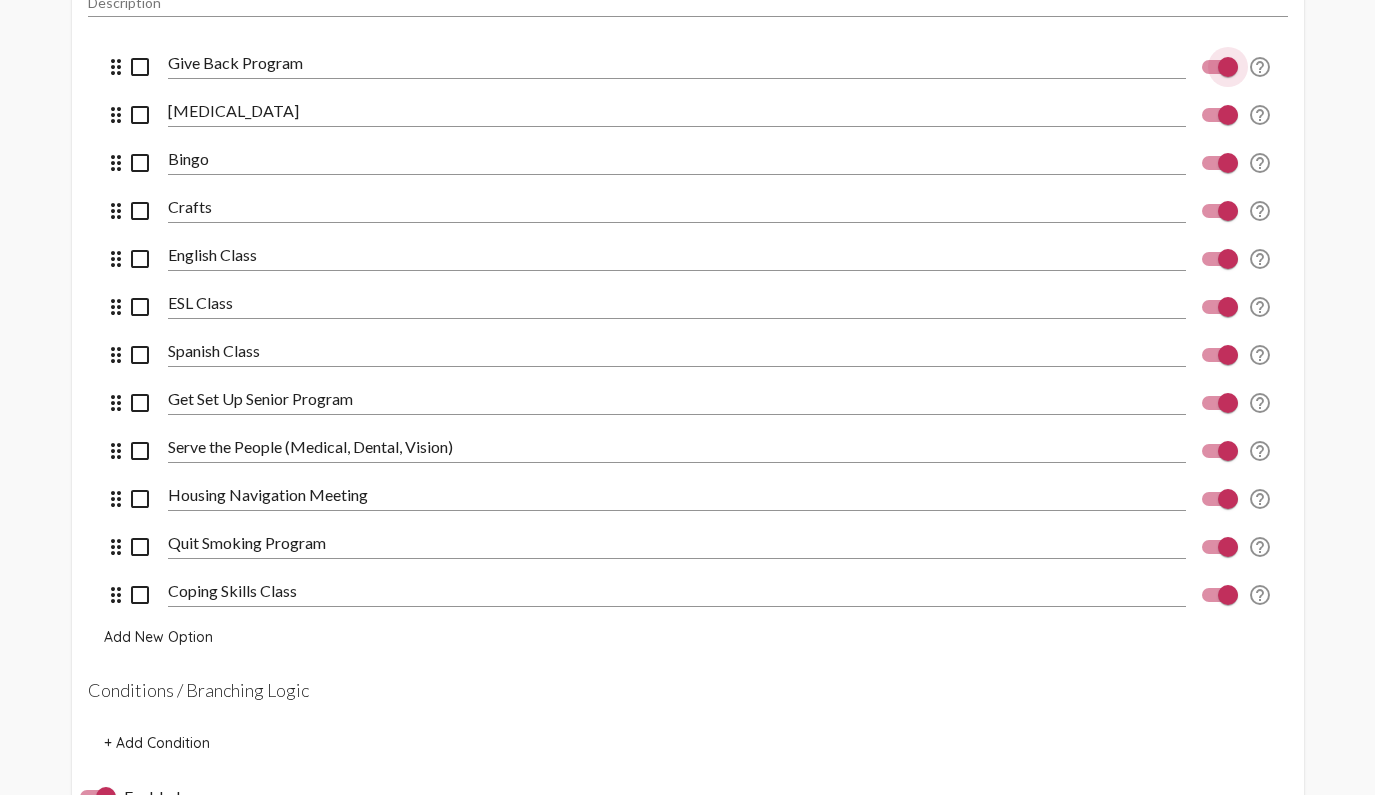 click at bounding box center [1228, 67] 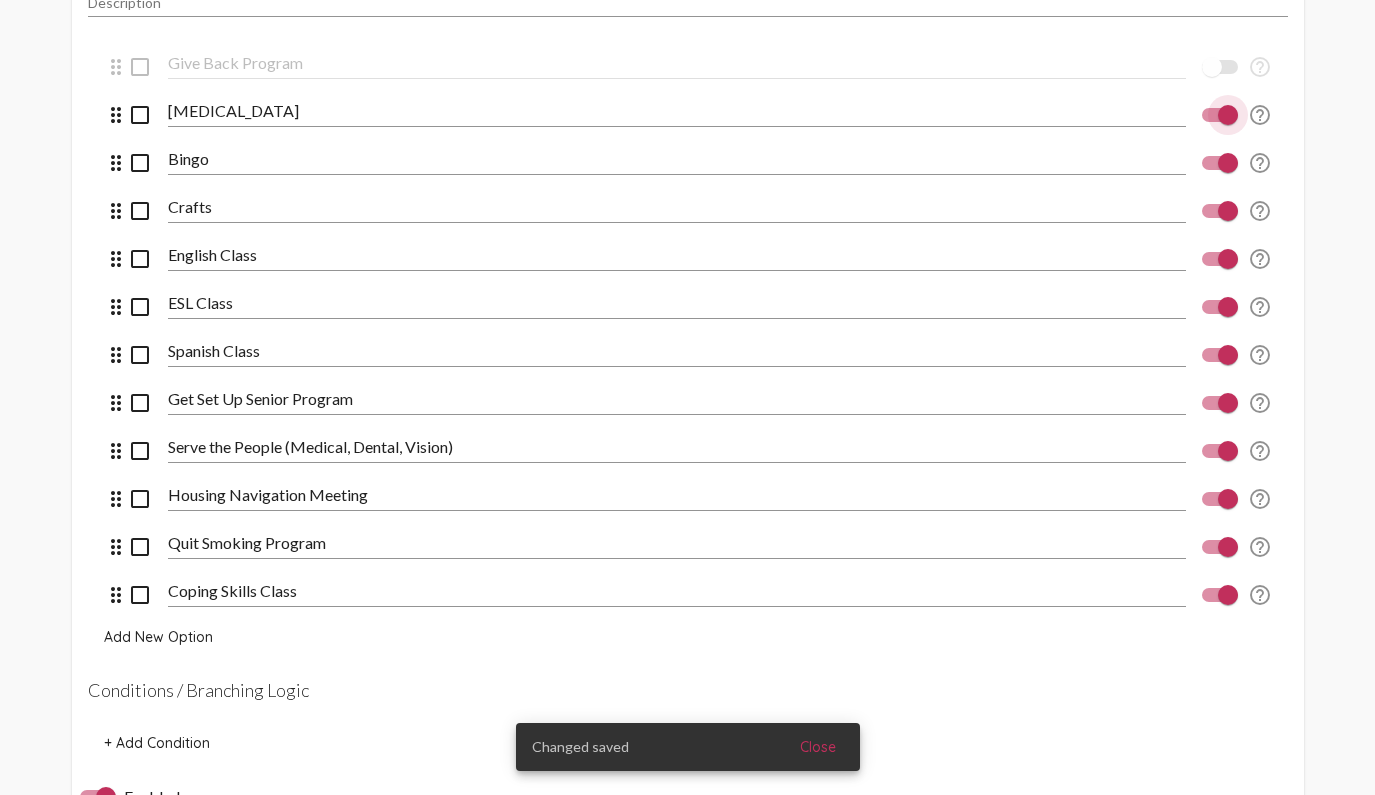 click at bounding box center (1228, 115) 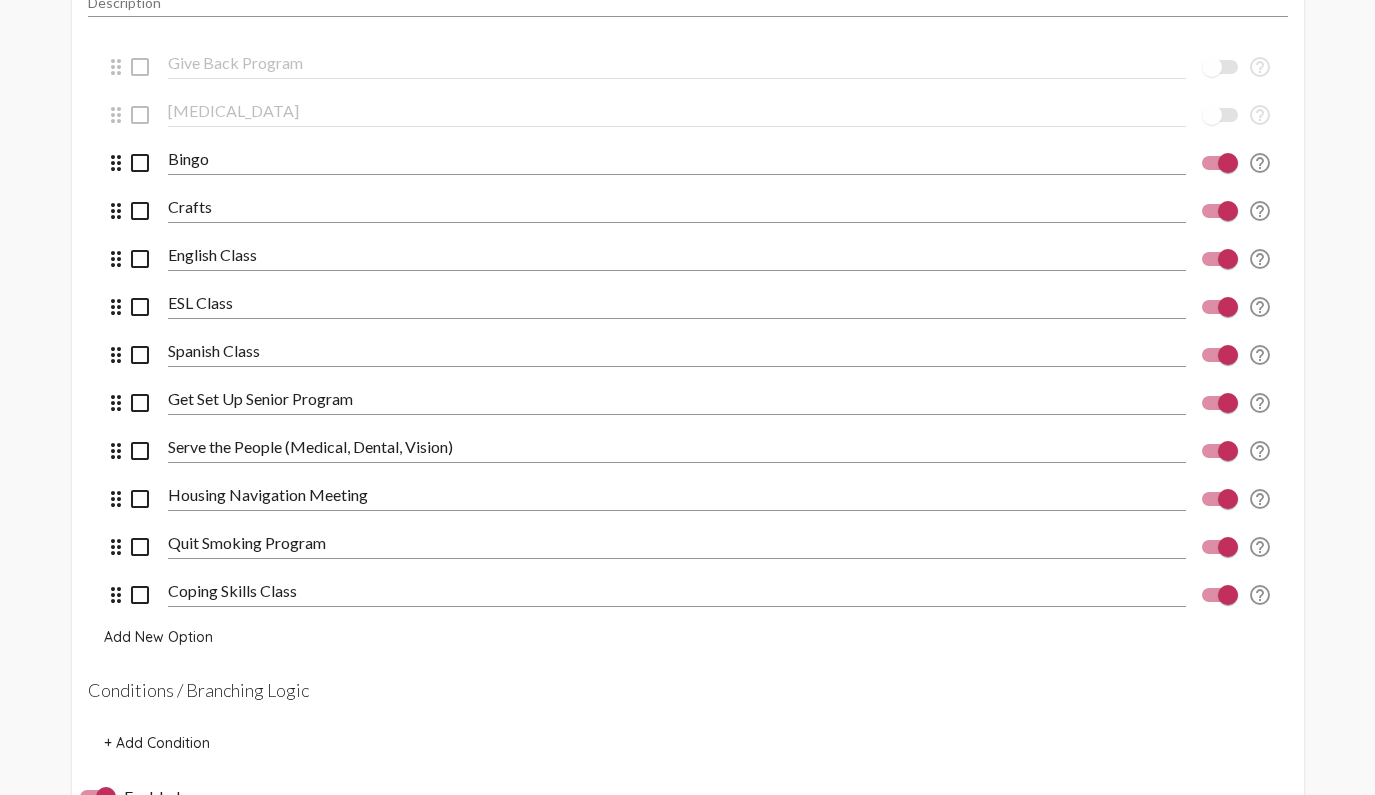 click on "help_outline" at bounding box center [1229, 162] 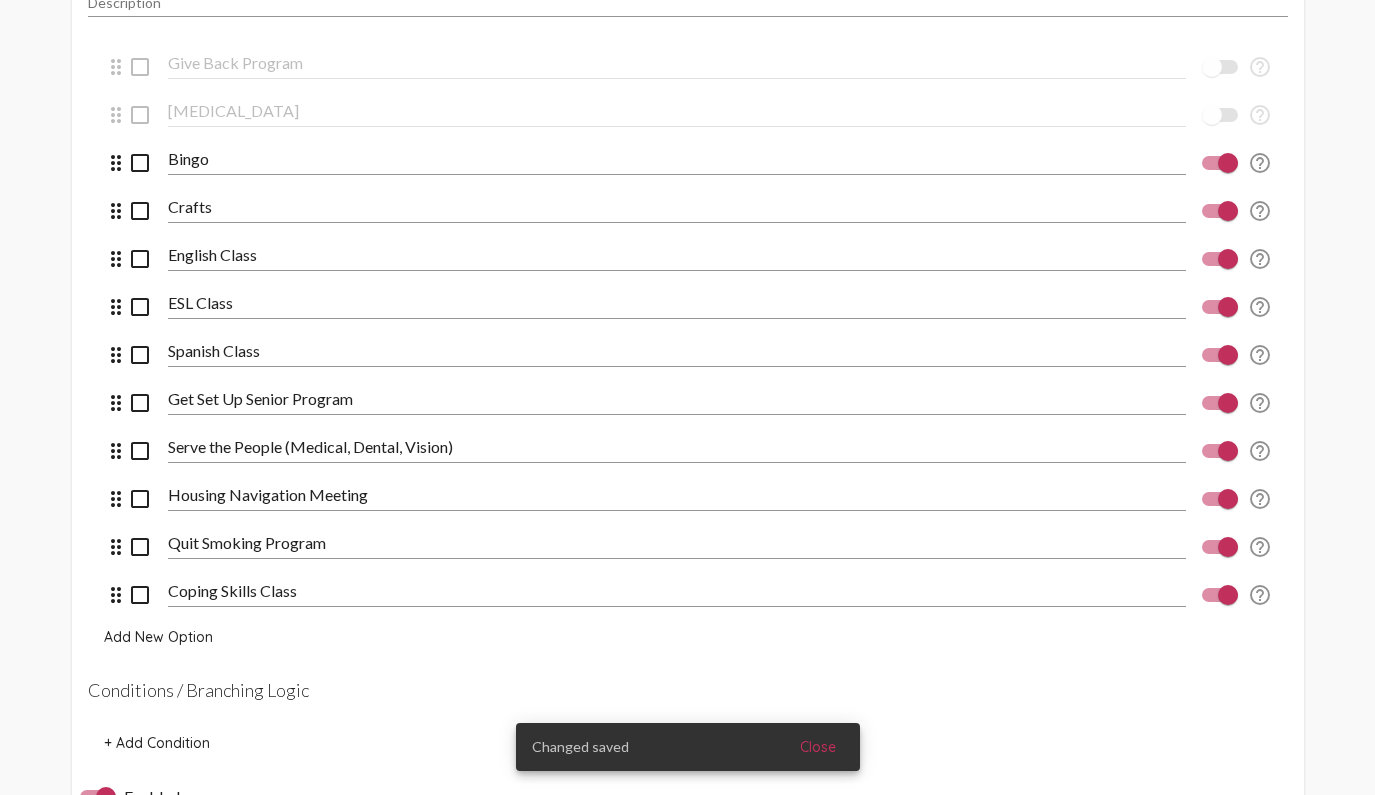 click at bounding box center [1228, 163] 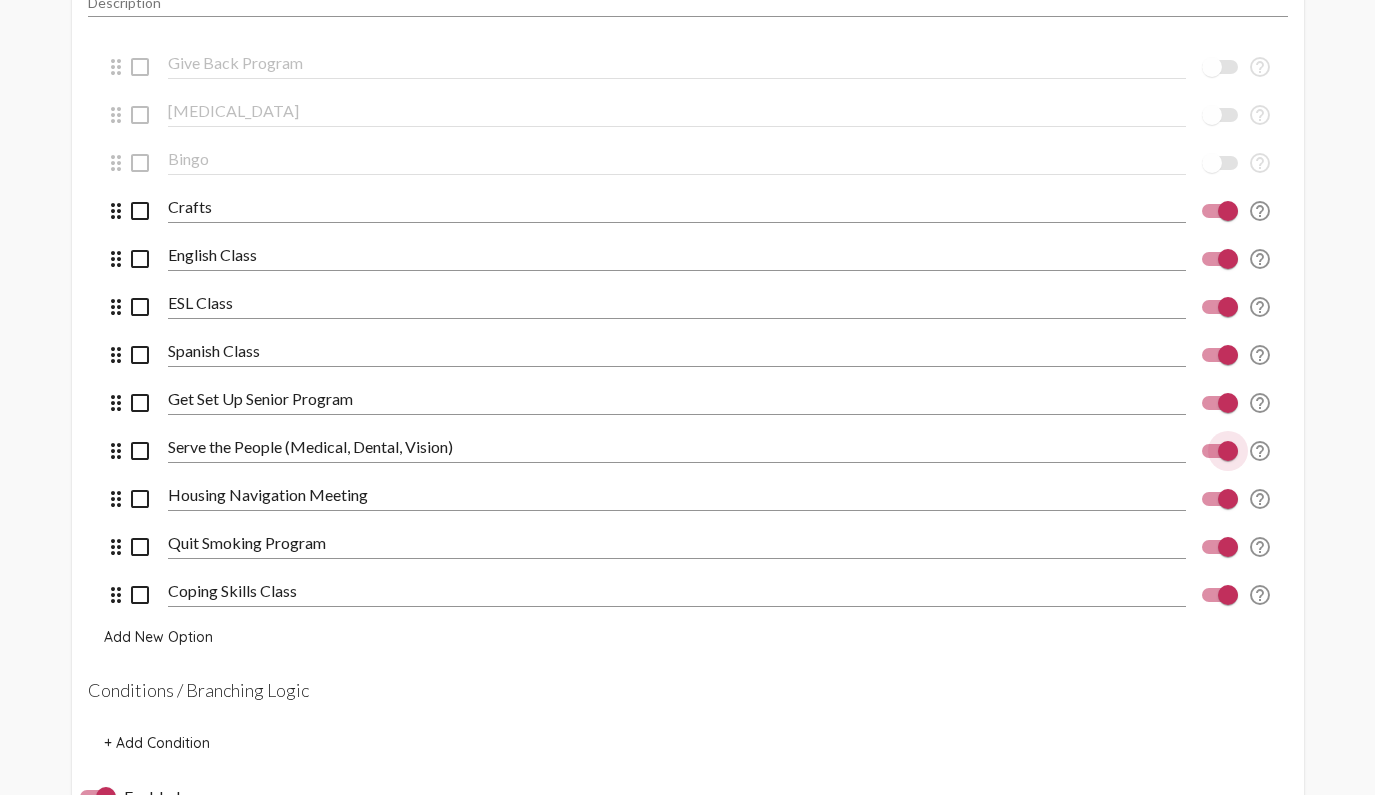 click at bounding box center (1228, 451) 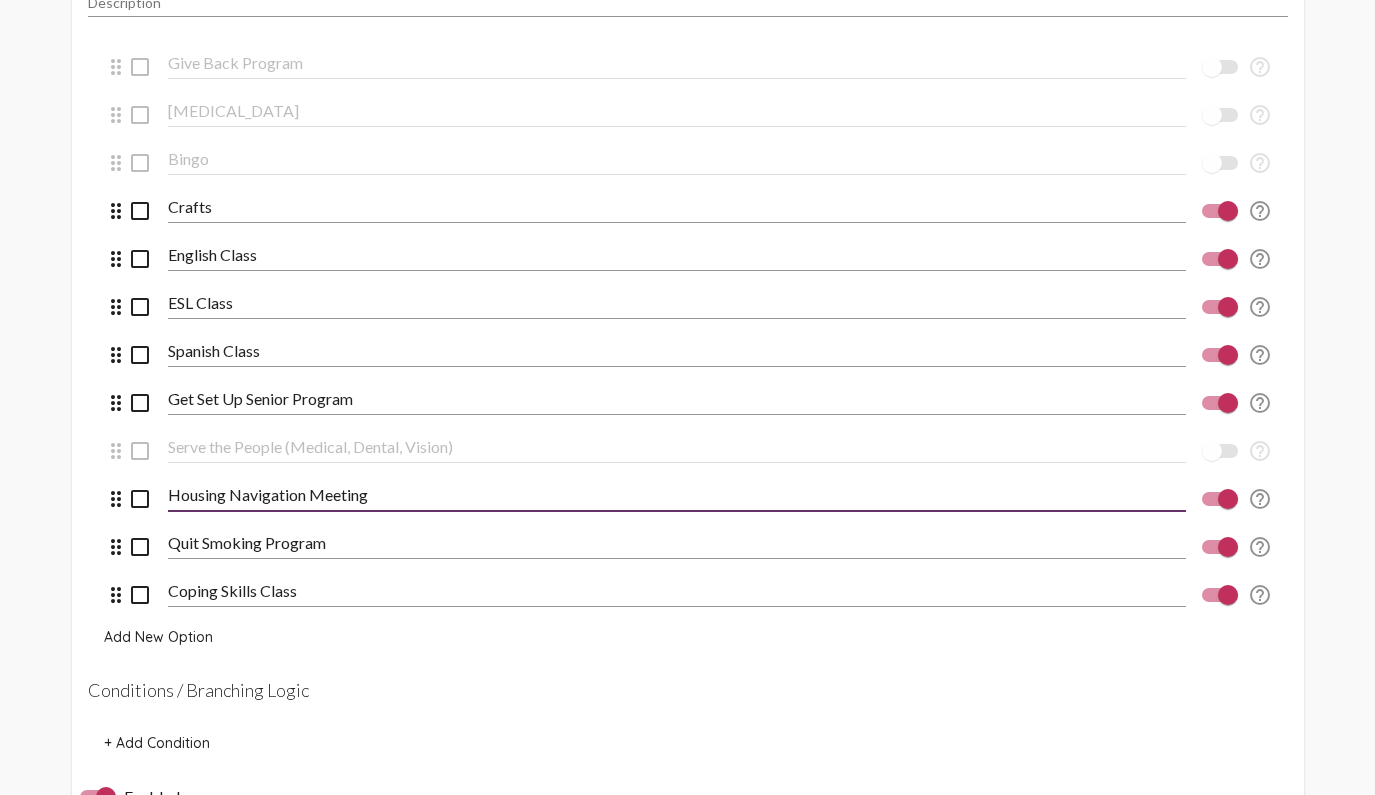 click on "Housing Navigation Meeting" at bounding box center (677, 495) 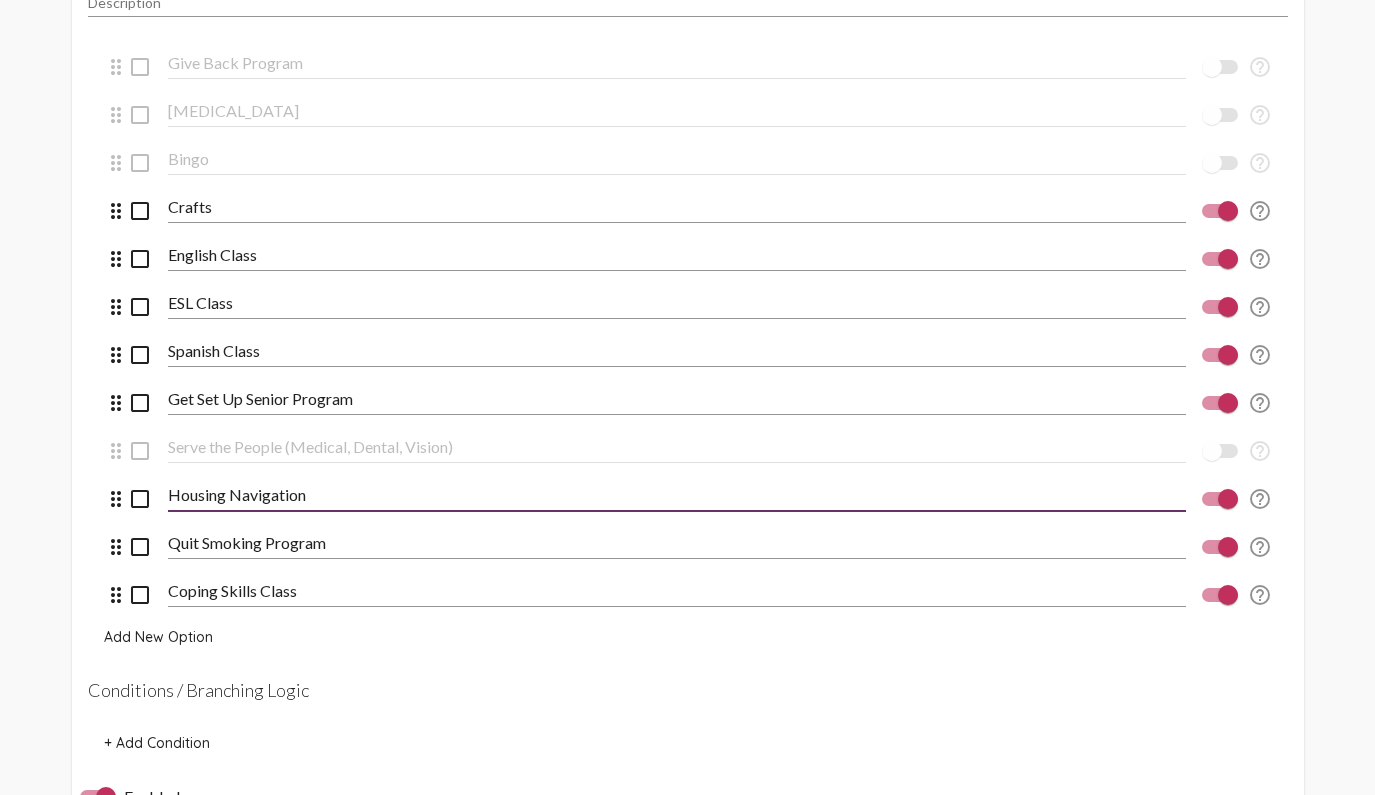 type on "Housing Navigation" 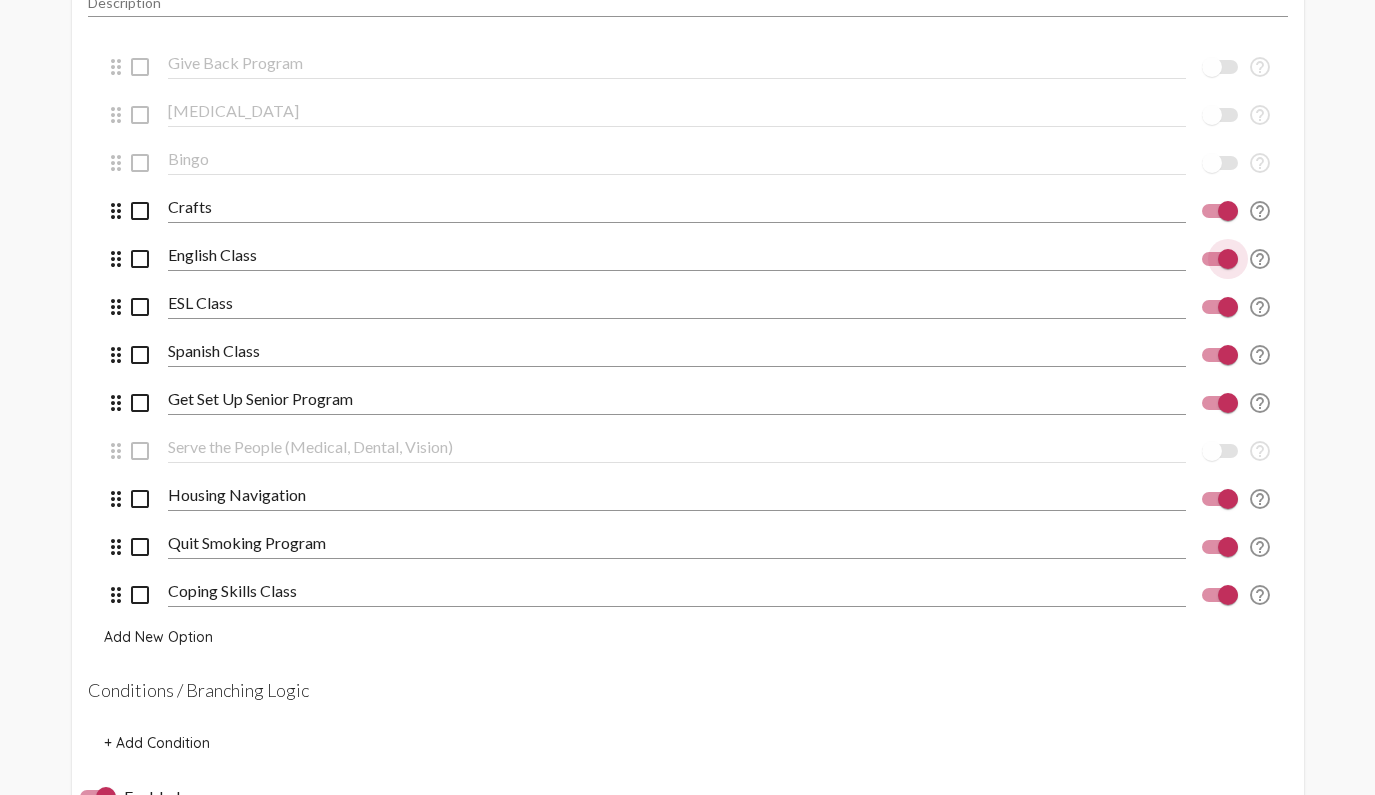 click at bounding box center [1228, 259] 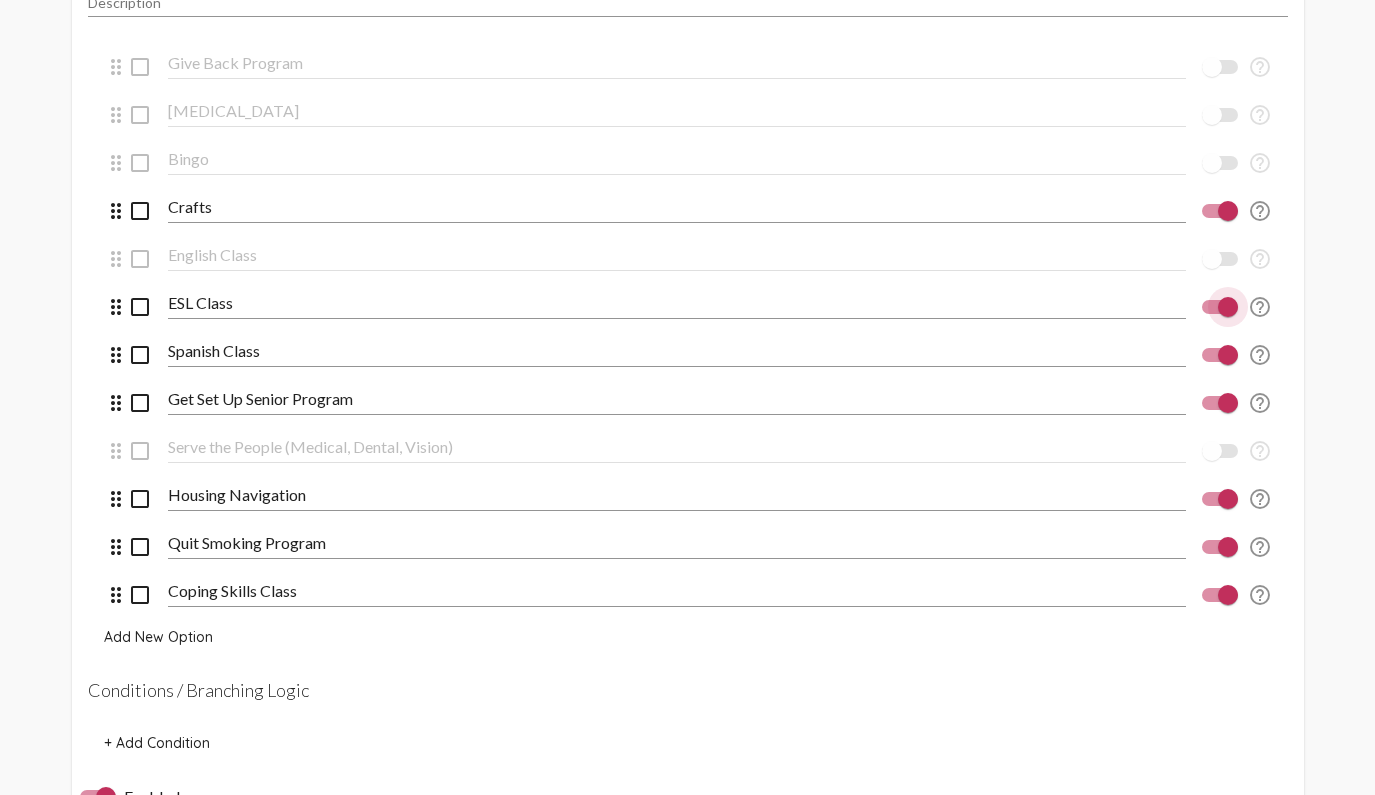 click at bounding box center (1228, 307) 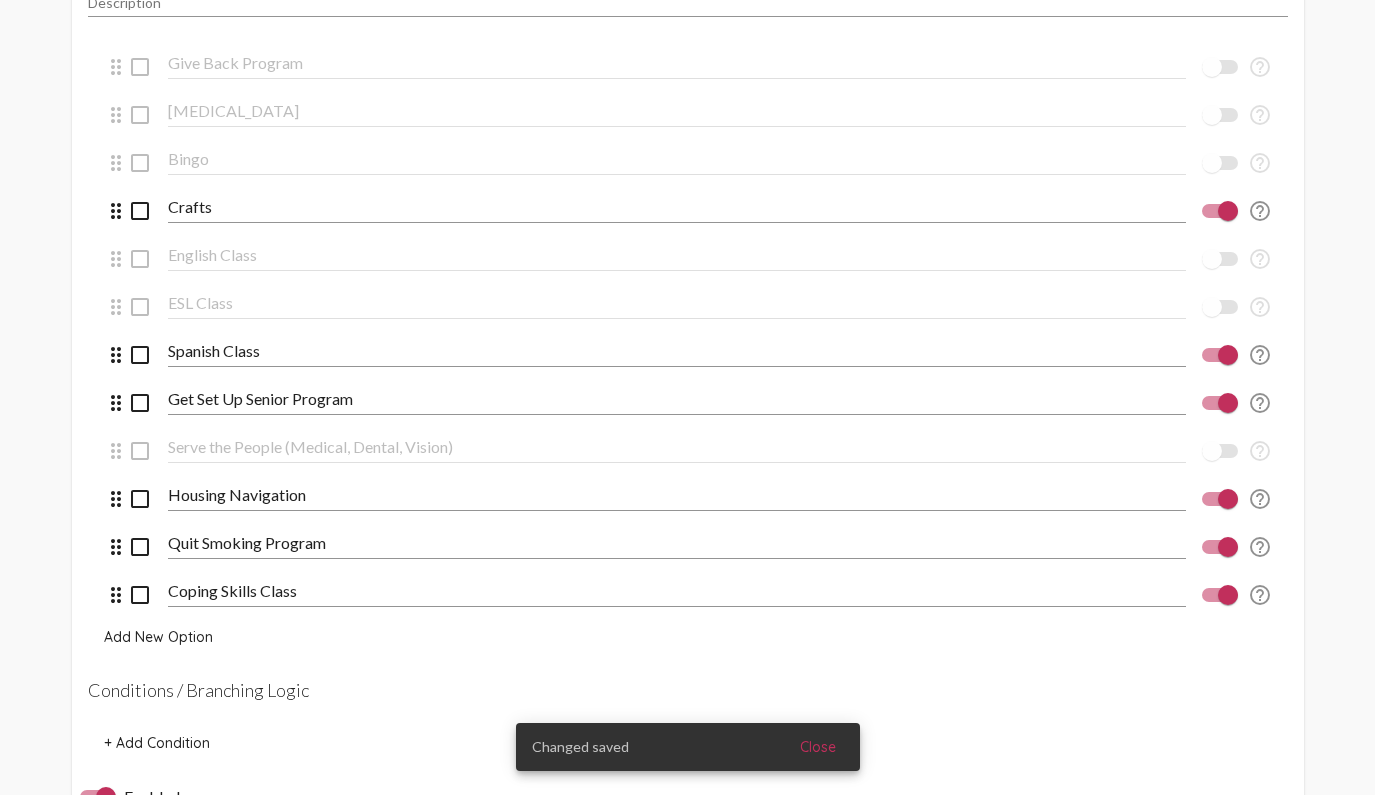 click on "Spanish Class" at bounding box center [677, 351] 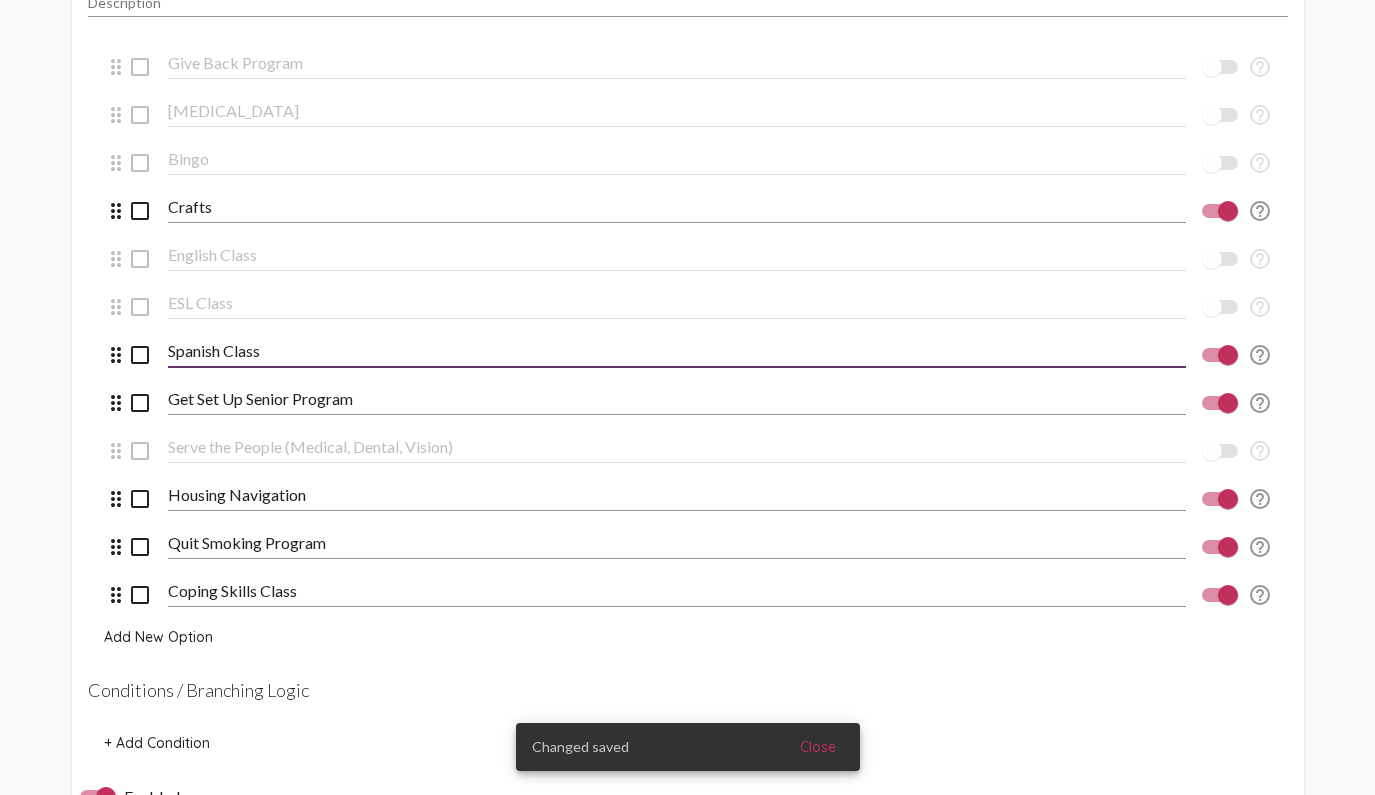 click on "Spanish Class" at bounding box center [677, 351] 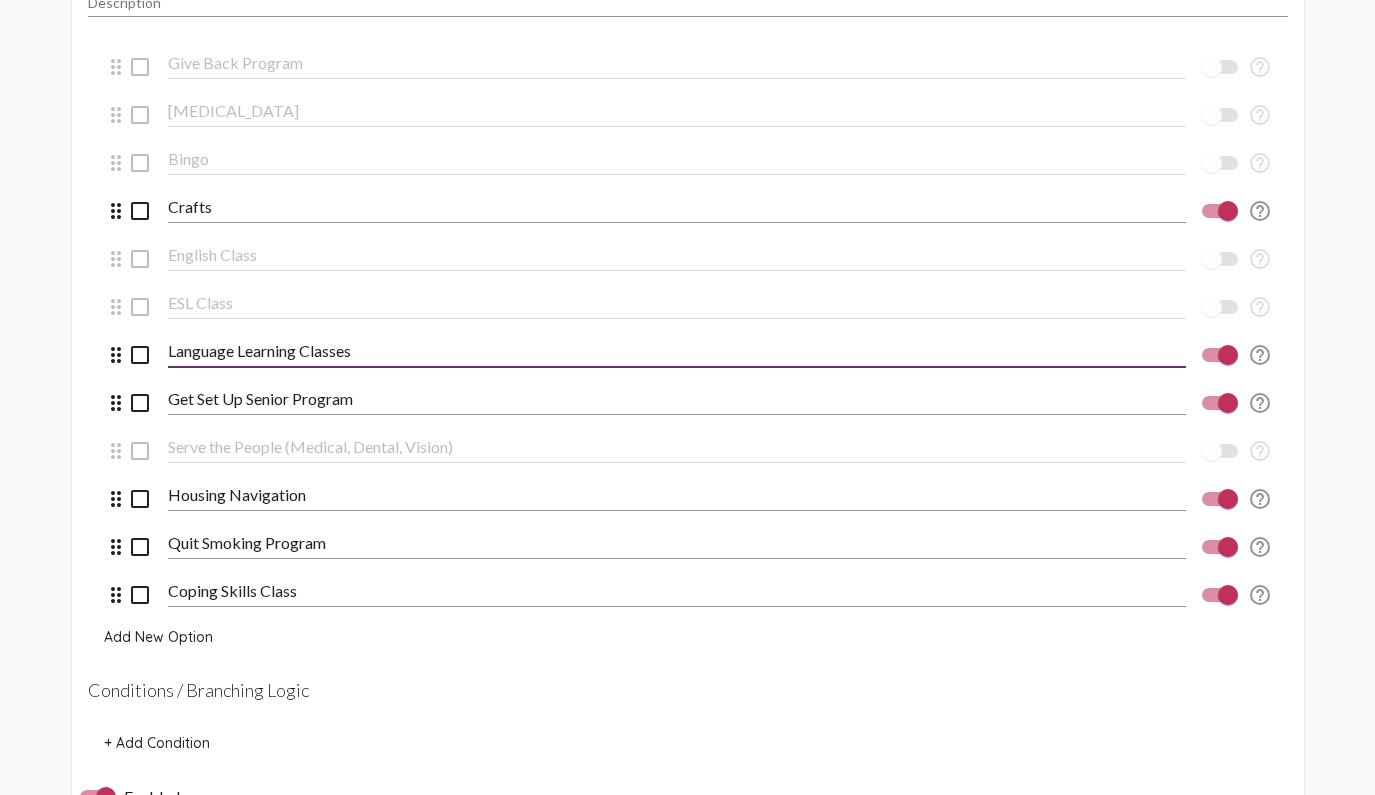 type on "Language Learning Classes" 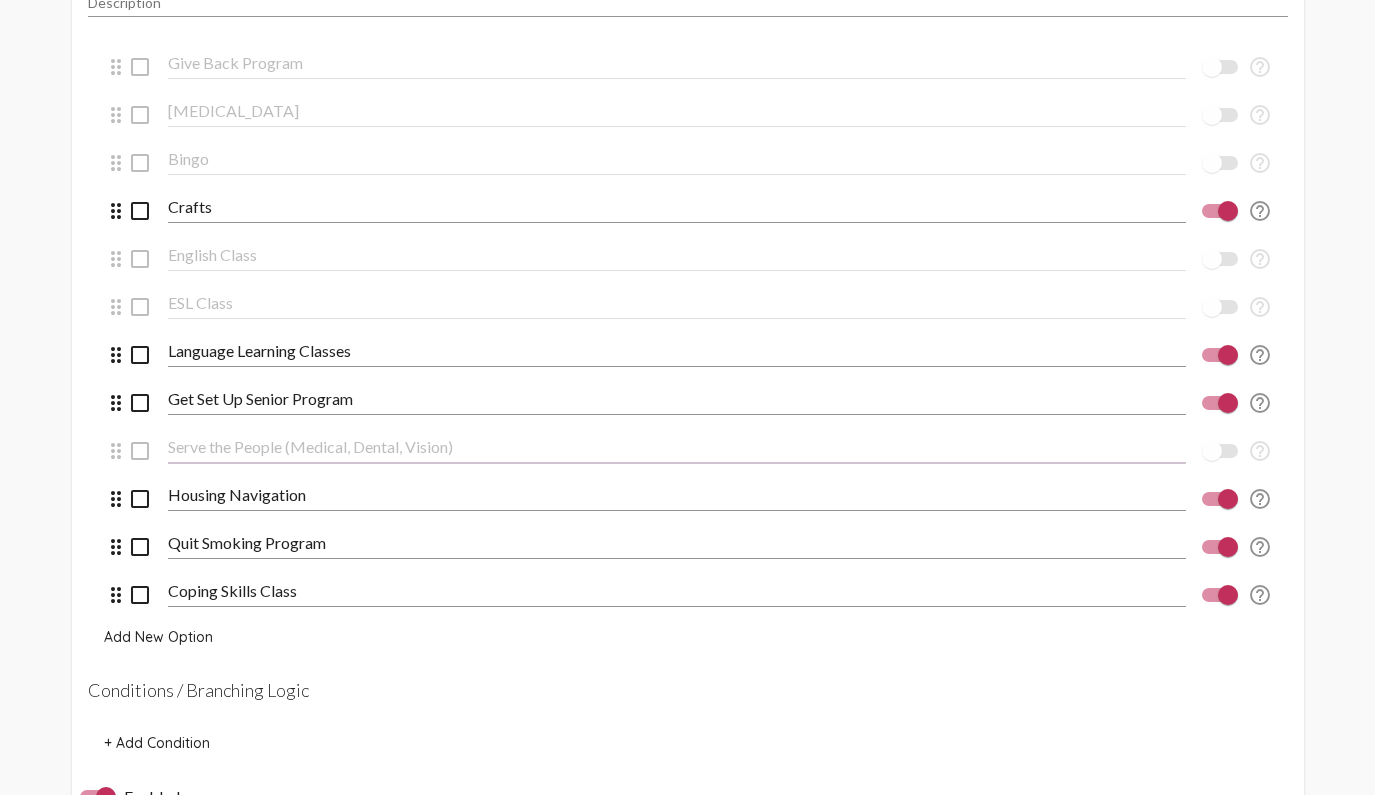 click on "Serve the People (Medical, Dental, Vision)" at bounding box center [677, 447] 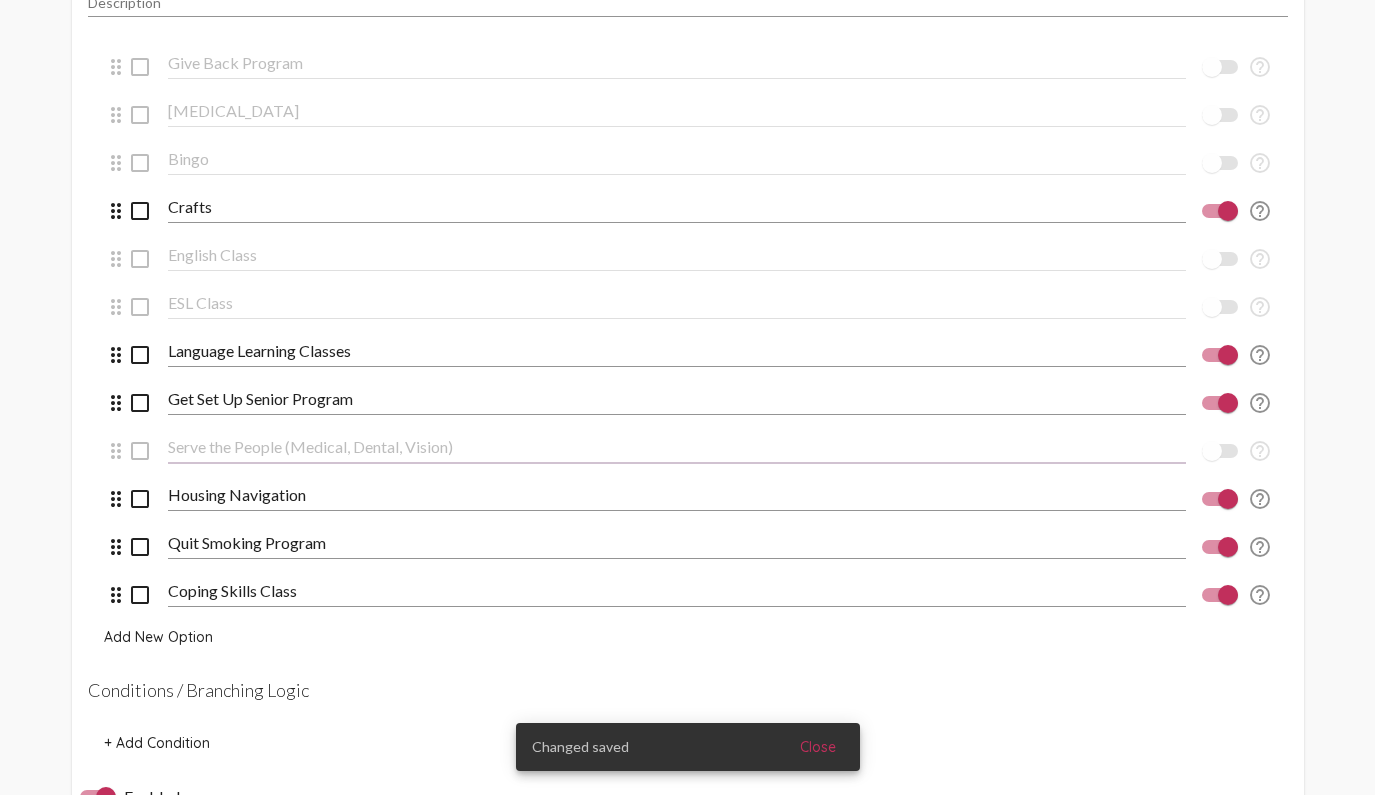 click on "Serve the People (Medical, Dental, Vision)" at bounding box center (677, 447) 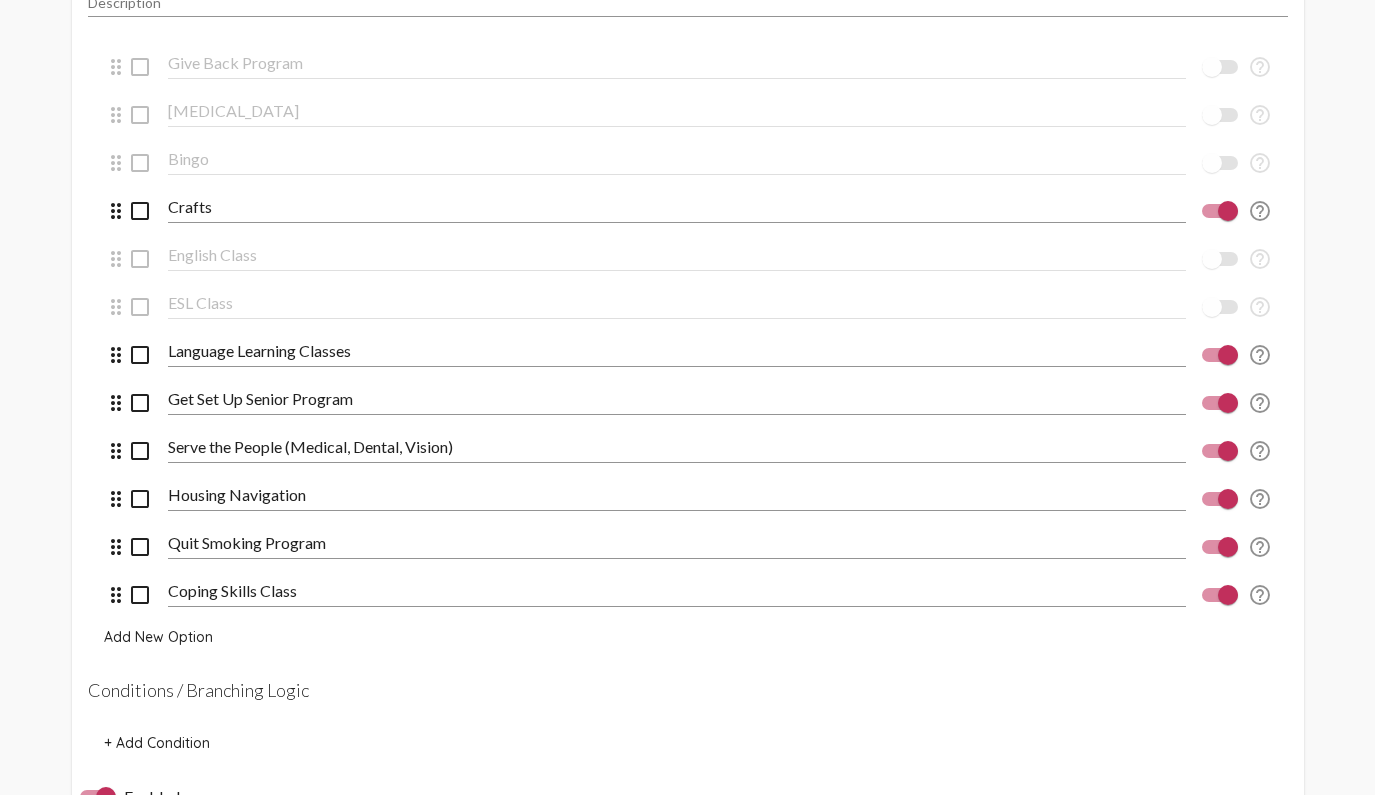 click on "Serve the People (Medical, Dental, Vision)" at bounding box center [677, 440] 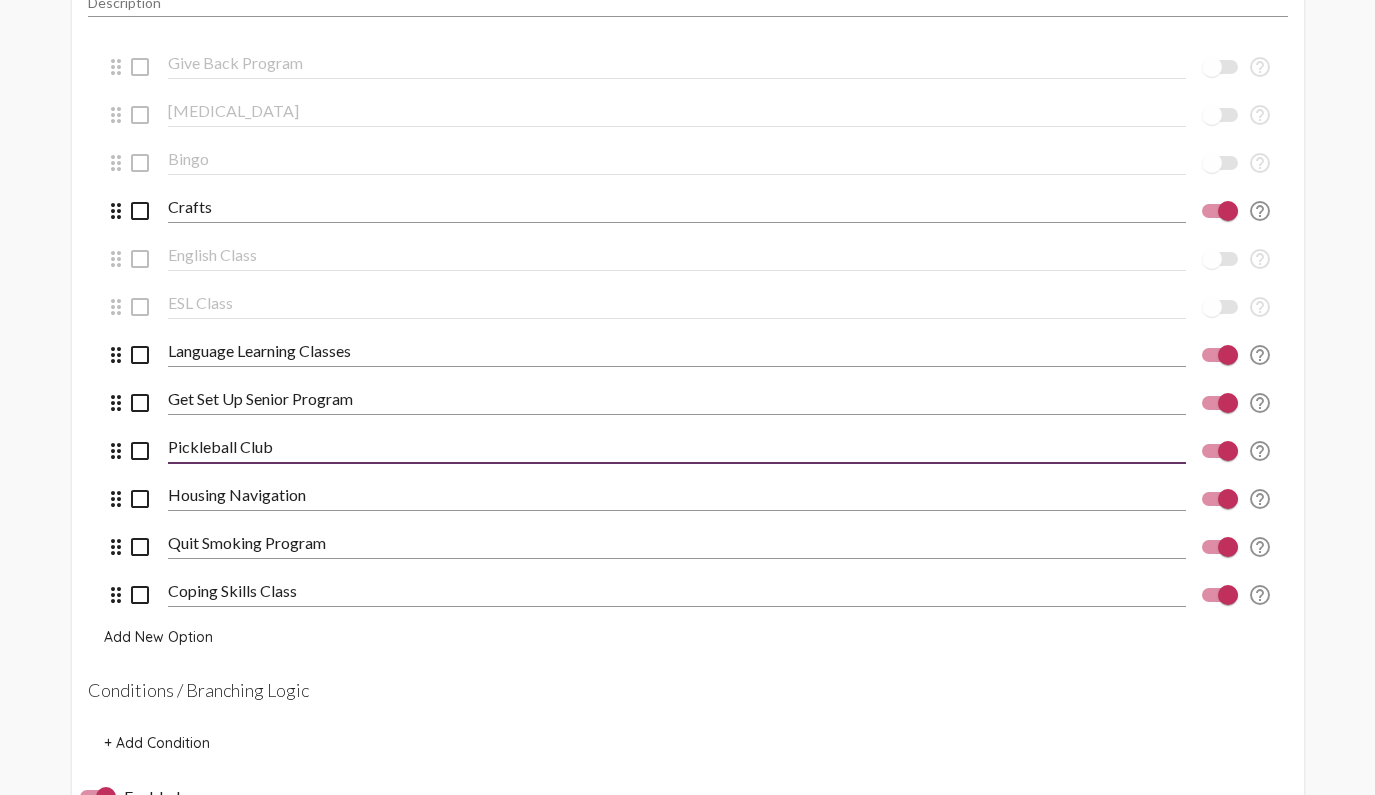 type on "Pickleball Club" 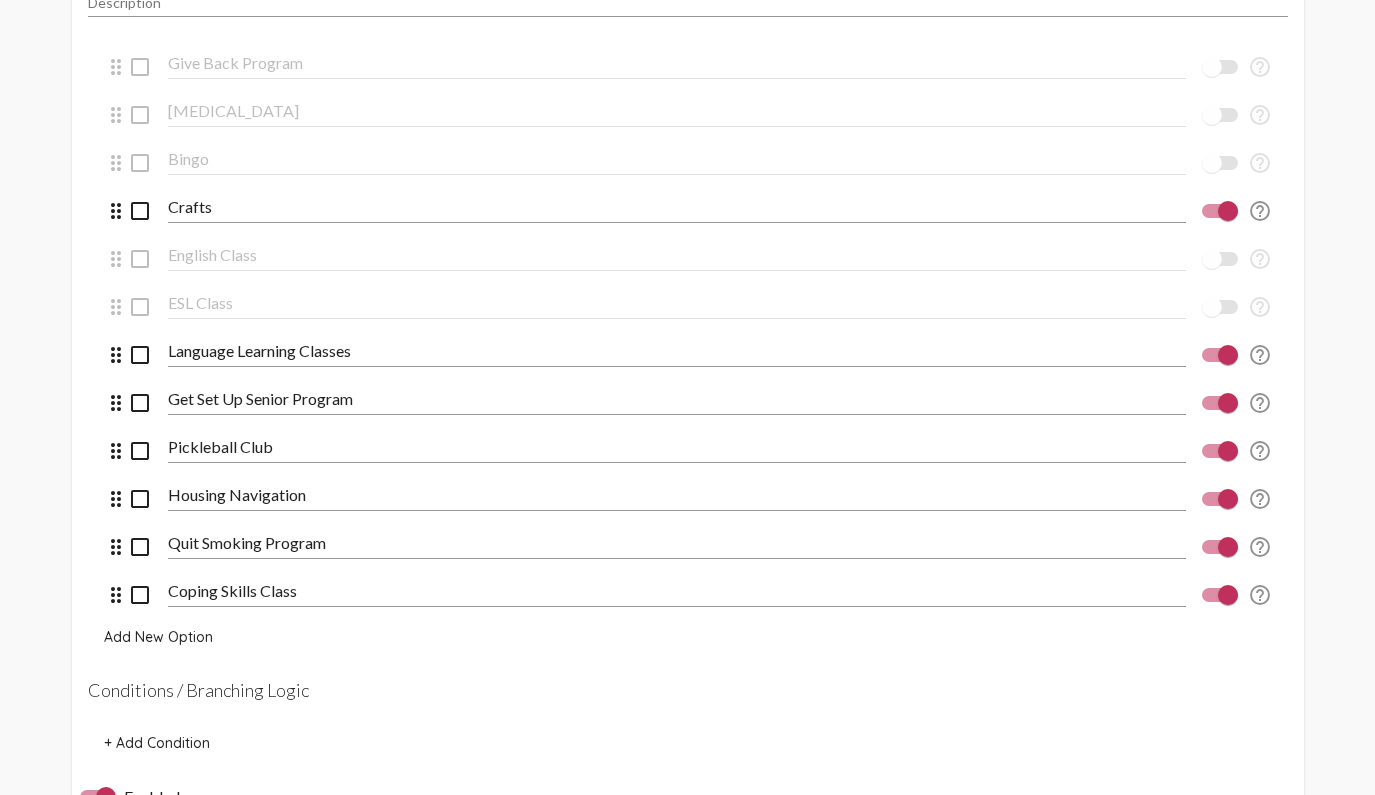 click on "drag_indicator  check_box_outline_blank Give Back Program   help_outline drag_indicator  check_box_outline_blank Art Therapy   help_outline drag_indicator  check_box_outline_blank Bingo   help_outline drag_indicator  check_box_outline_blank Crafts   help_outline drag_indicator  check_box_outline_blank English Class   help_outline drag_indicator  check_box_outline_blank ESL Class   help_outline drag_indicator  check_box_outline_blank Language Learning Classes   help_outline drag_indicator  check_box_outline_blank Get Set Up Senior Program   help_outline drag_indicator  check_box_outline_blank Pickleball Club   help_outline drag_indicator  check_box_outline_blank Housing Navigation   help_outline drag_indicator  check_box_outline_blank Quit Smoking Program   help_outline drag_indicator  check_box_outline_blank Coping Skills Class   help_outline Add New Option" 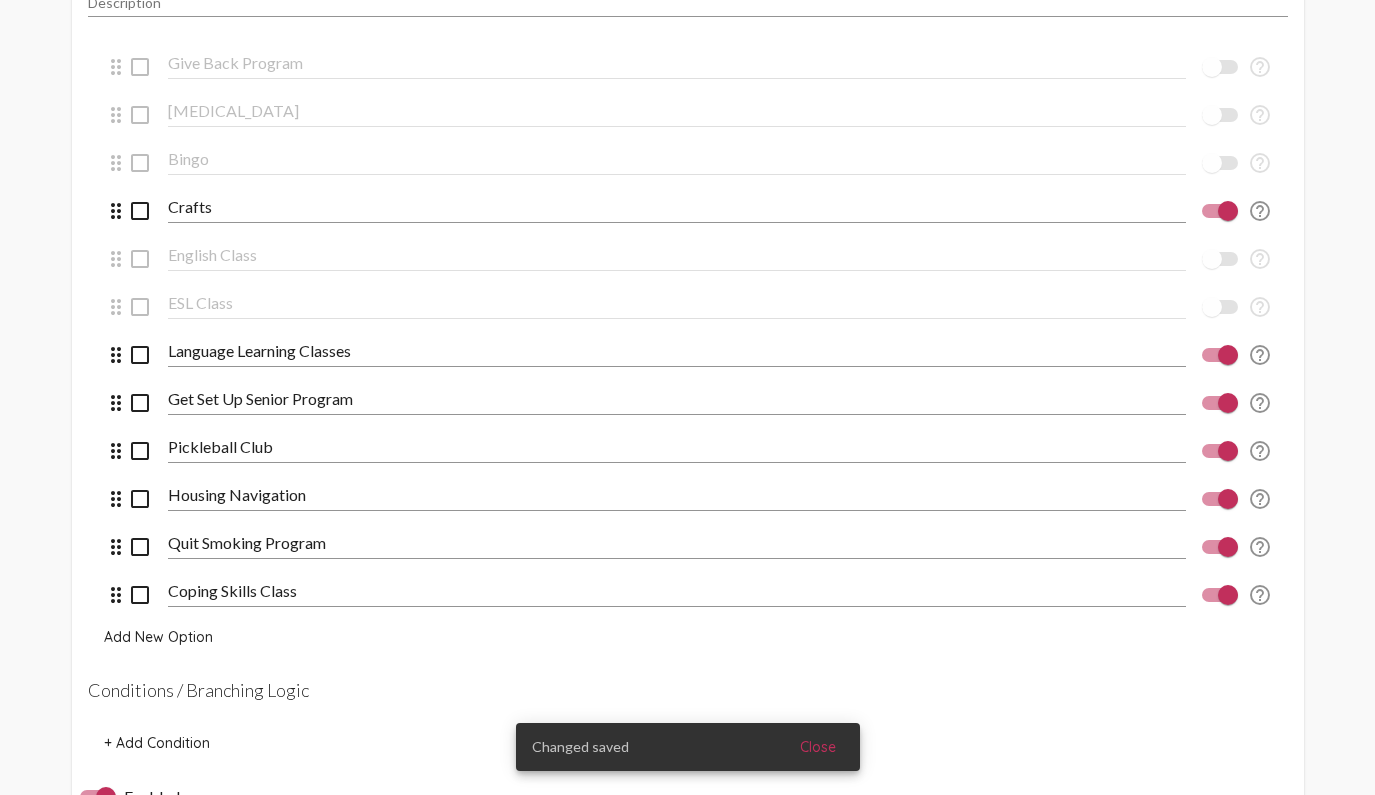 click at bounding box center (1220, 307) 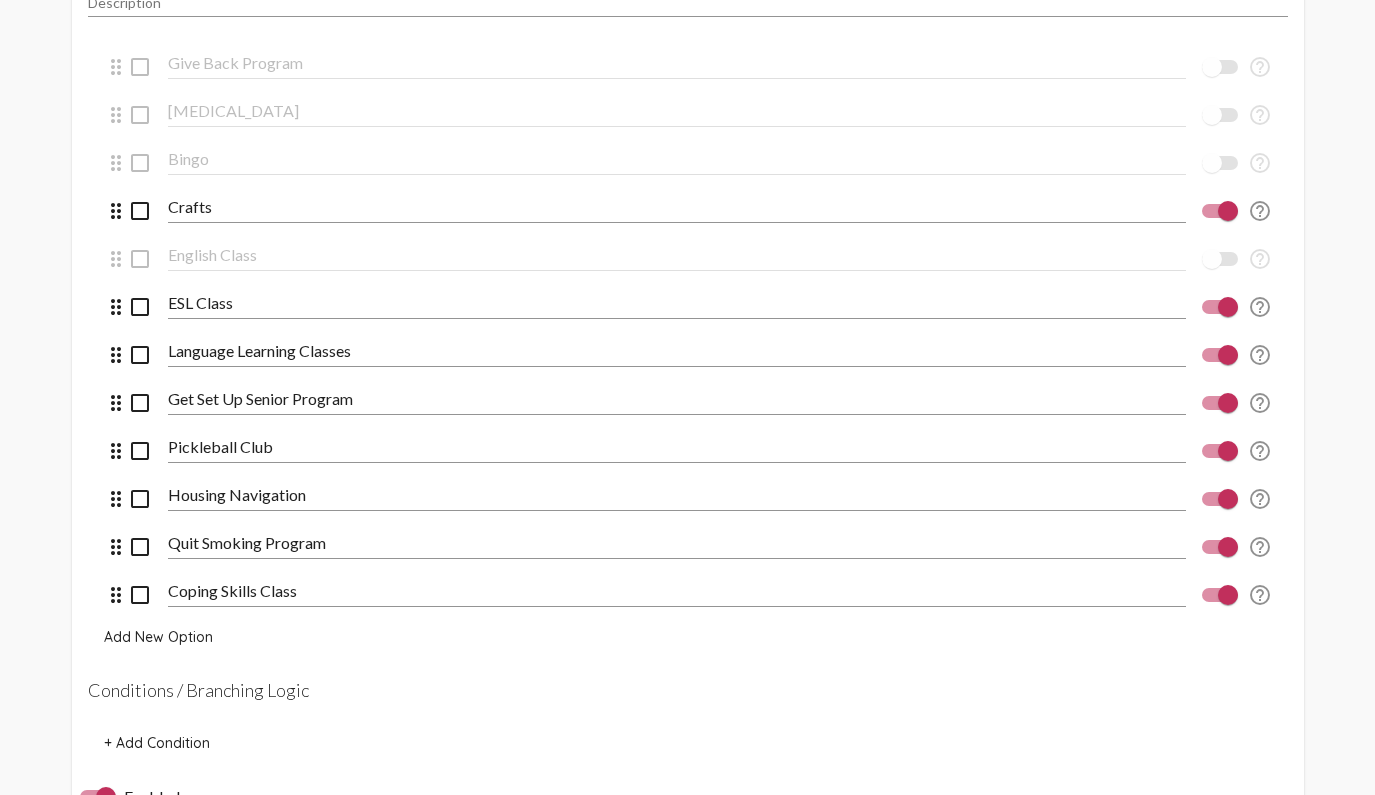 click on "ESL Class" at bounding box center (677, 303) 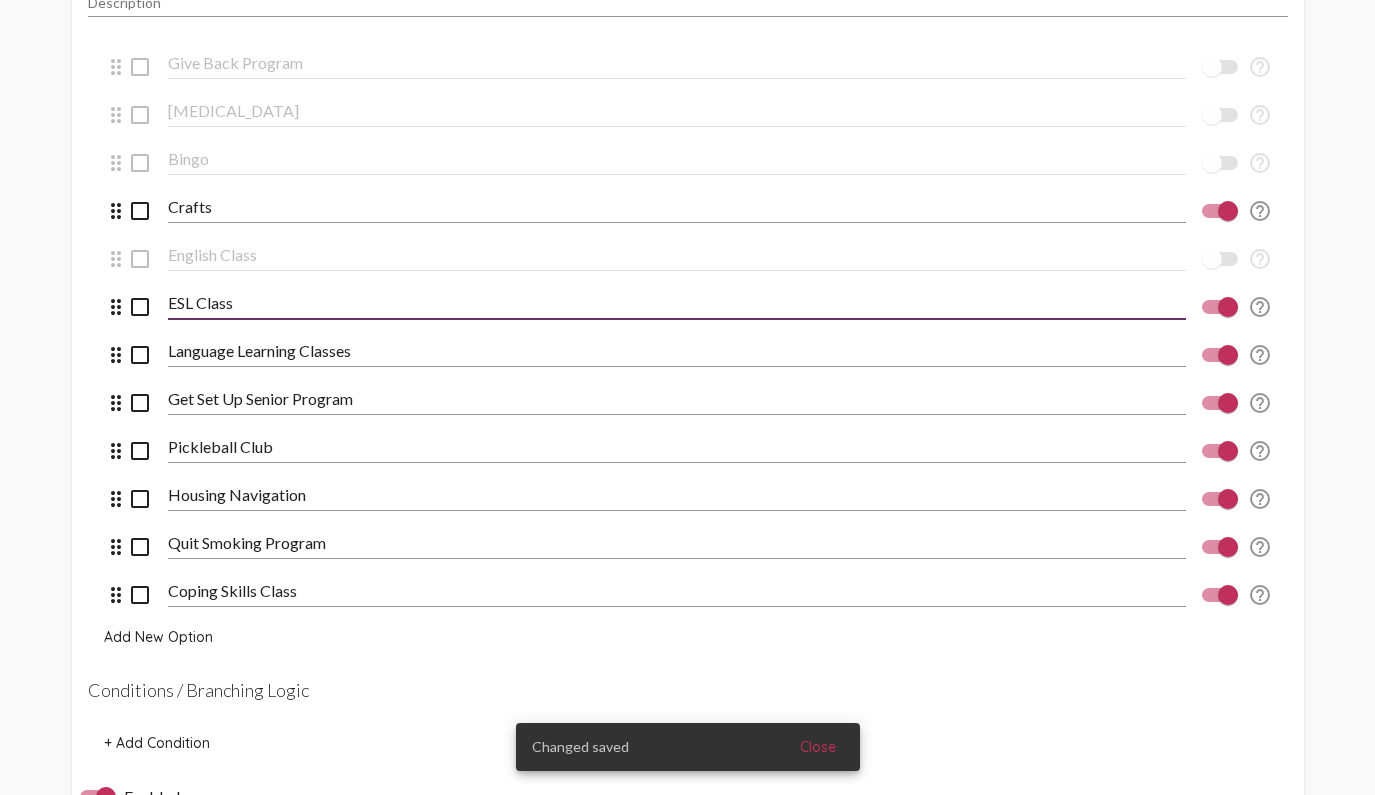 click on "ESL Class" at bounding box center [677, 303] 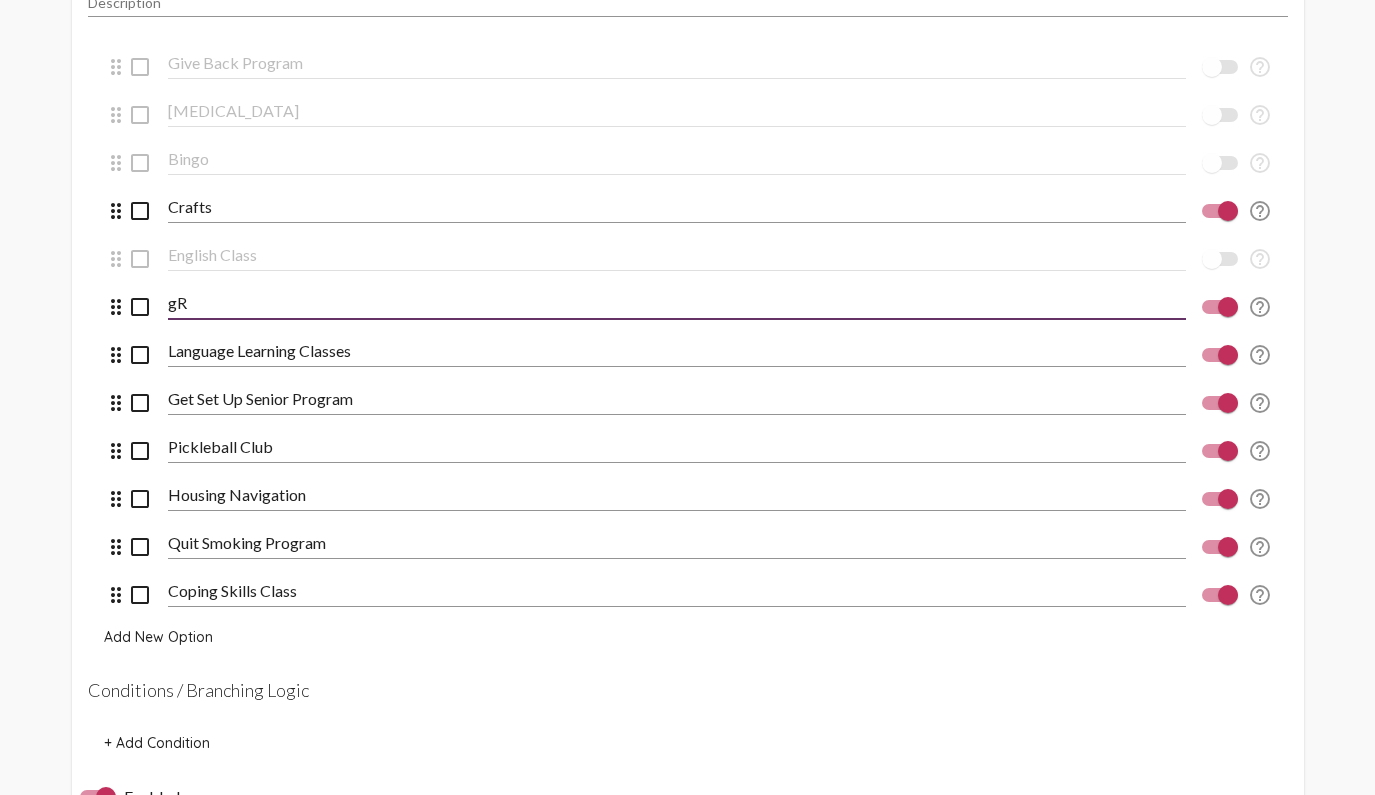 type on "g" 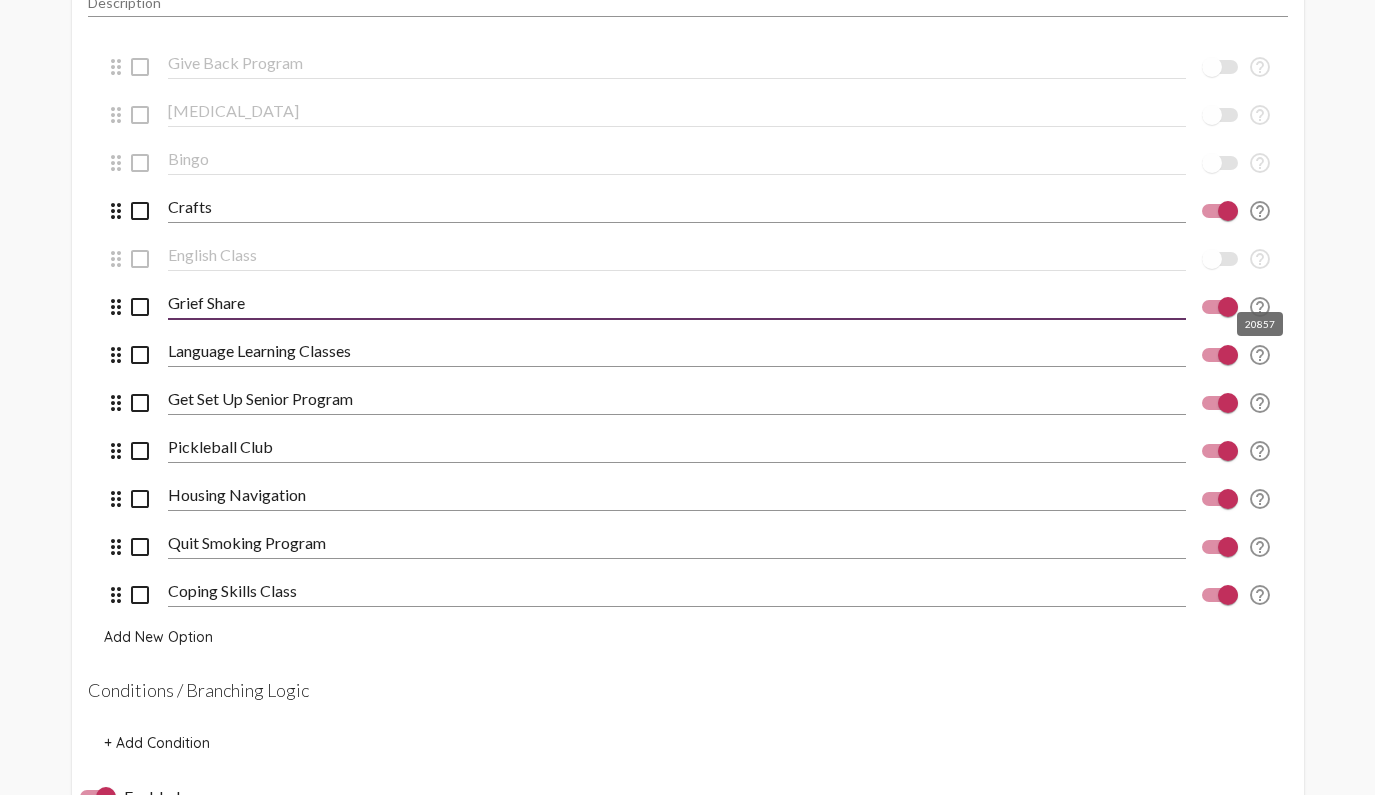 type on "Grief Share" 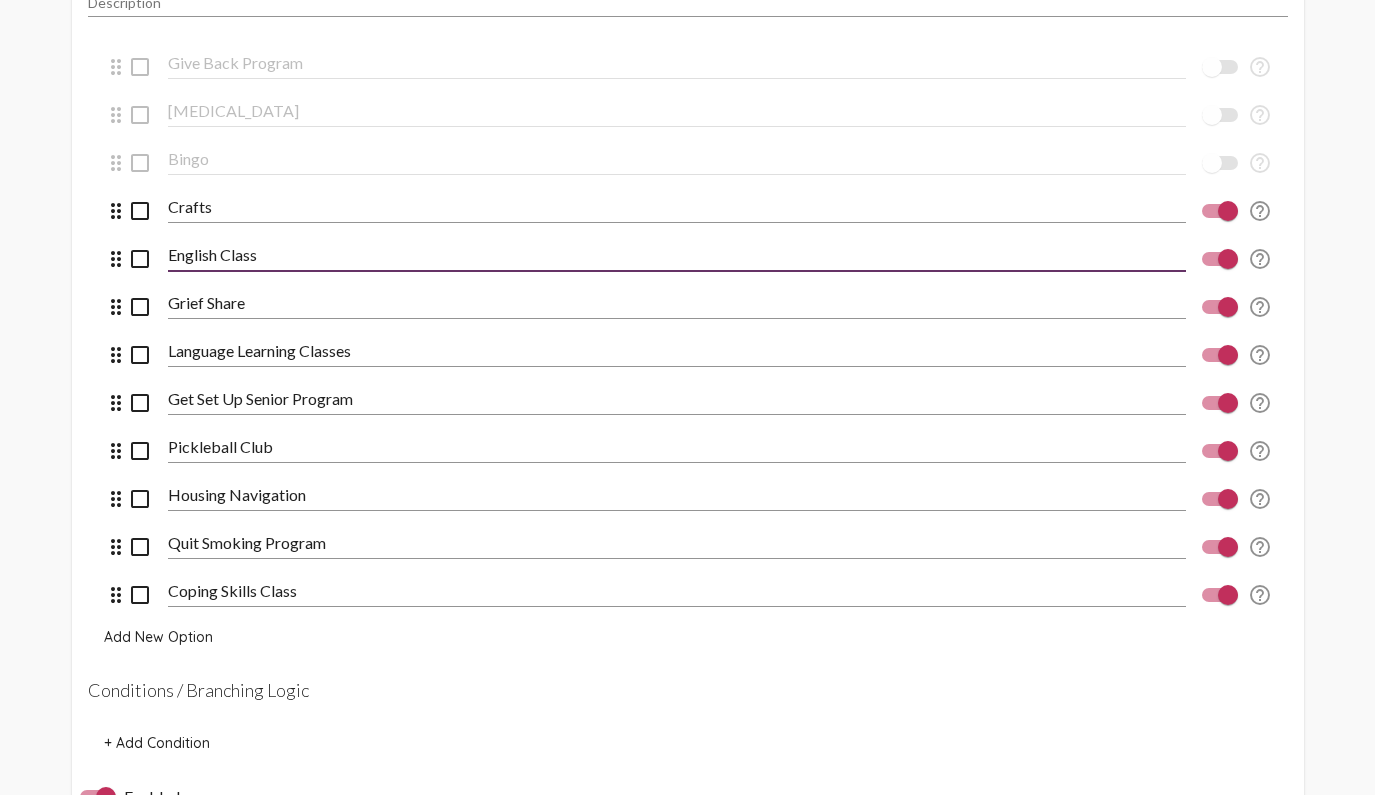 click on "English Class" at bounding box center [677, 255] 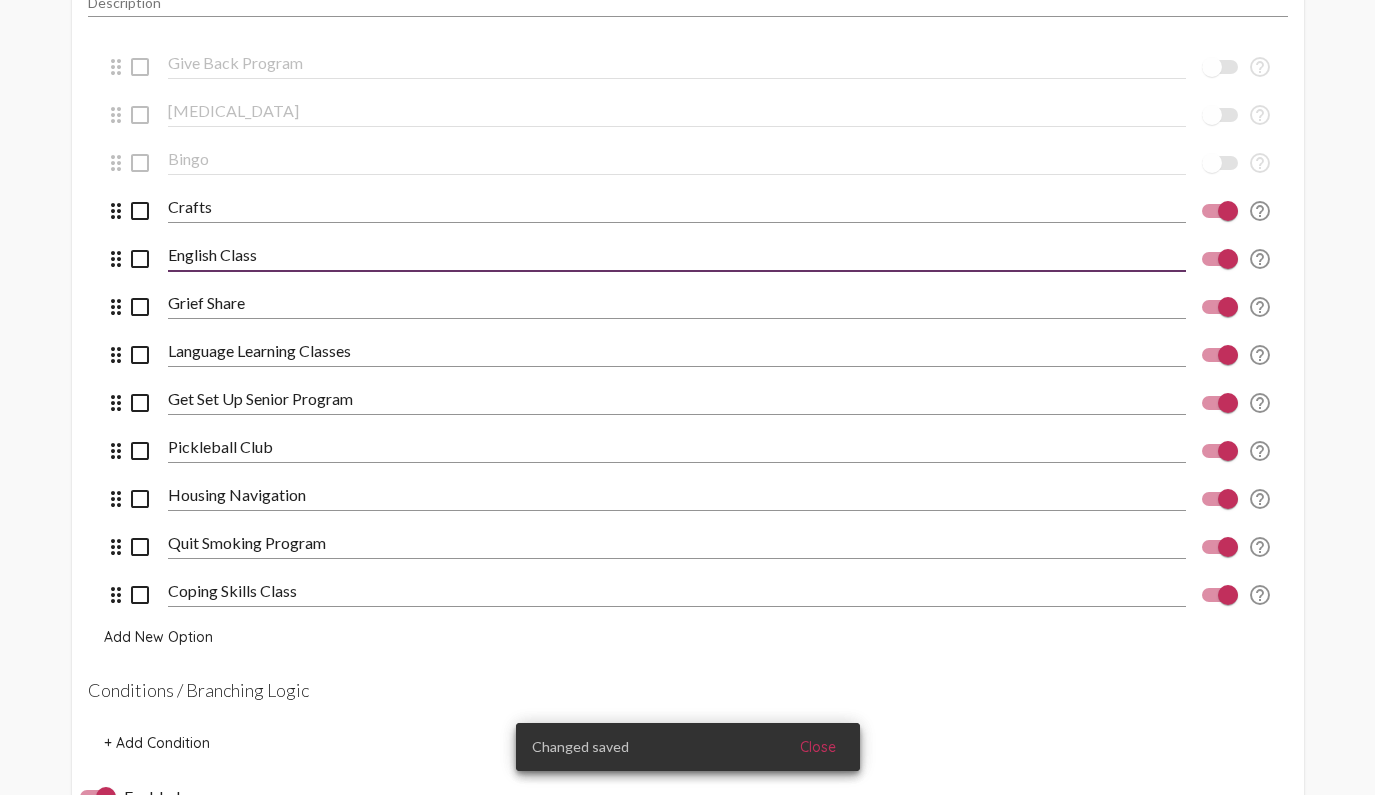 click on "English Class" at bounding box center (677, 255) 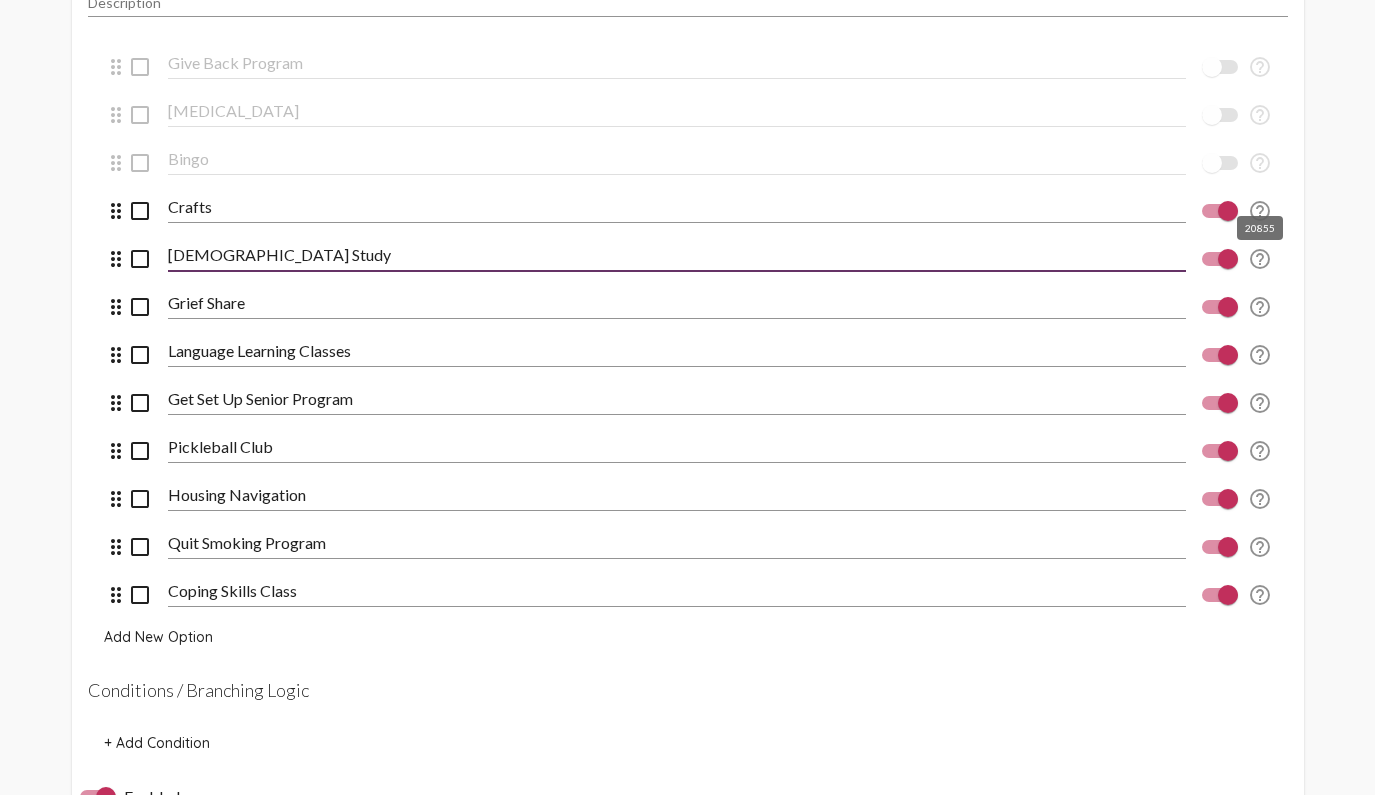 type on "Bible Study" 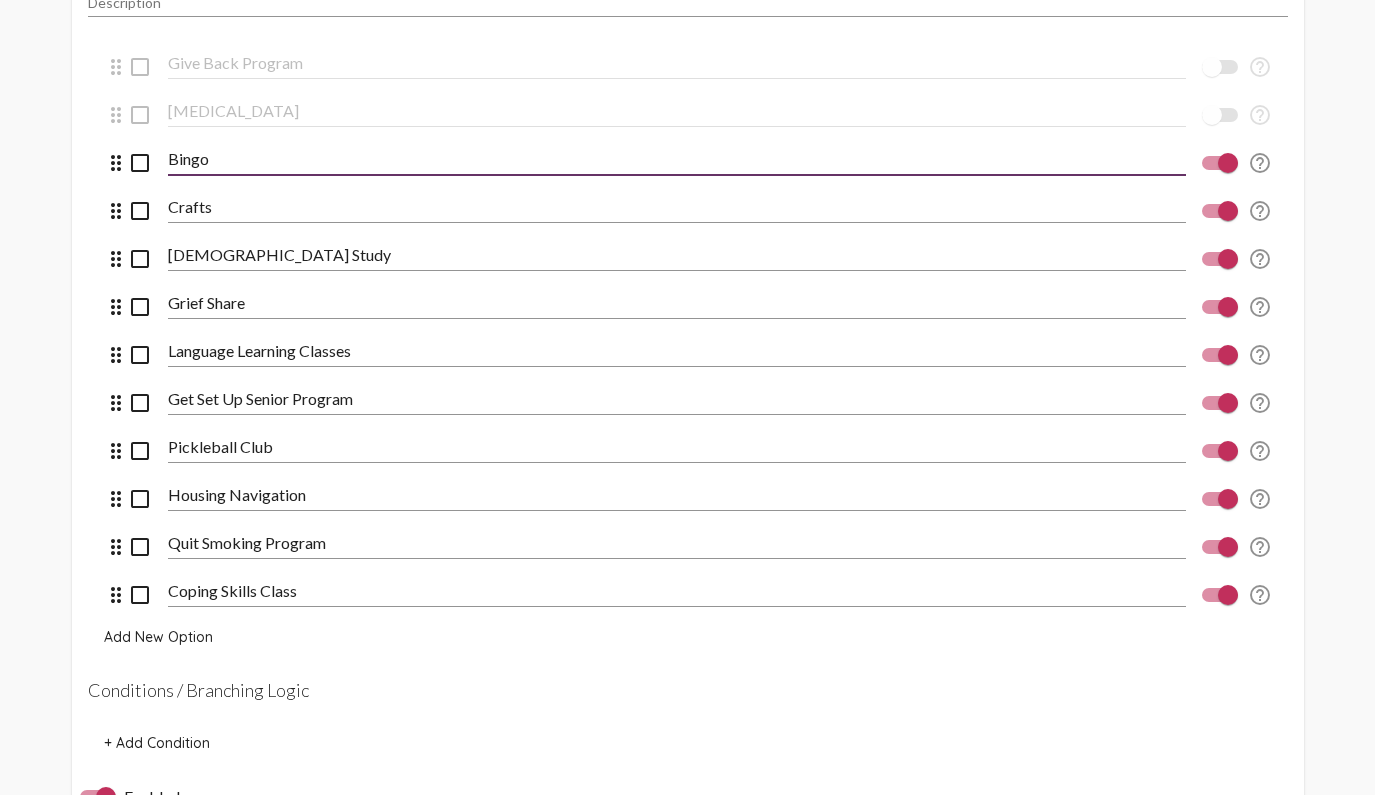click on "Bingo" at bounding box center [677, 159] 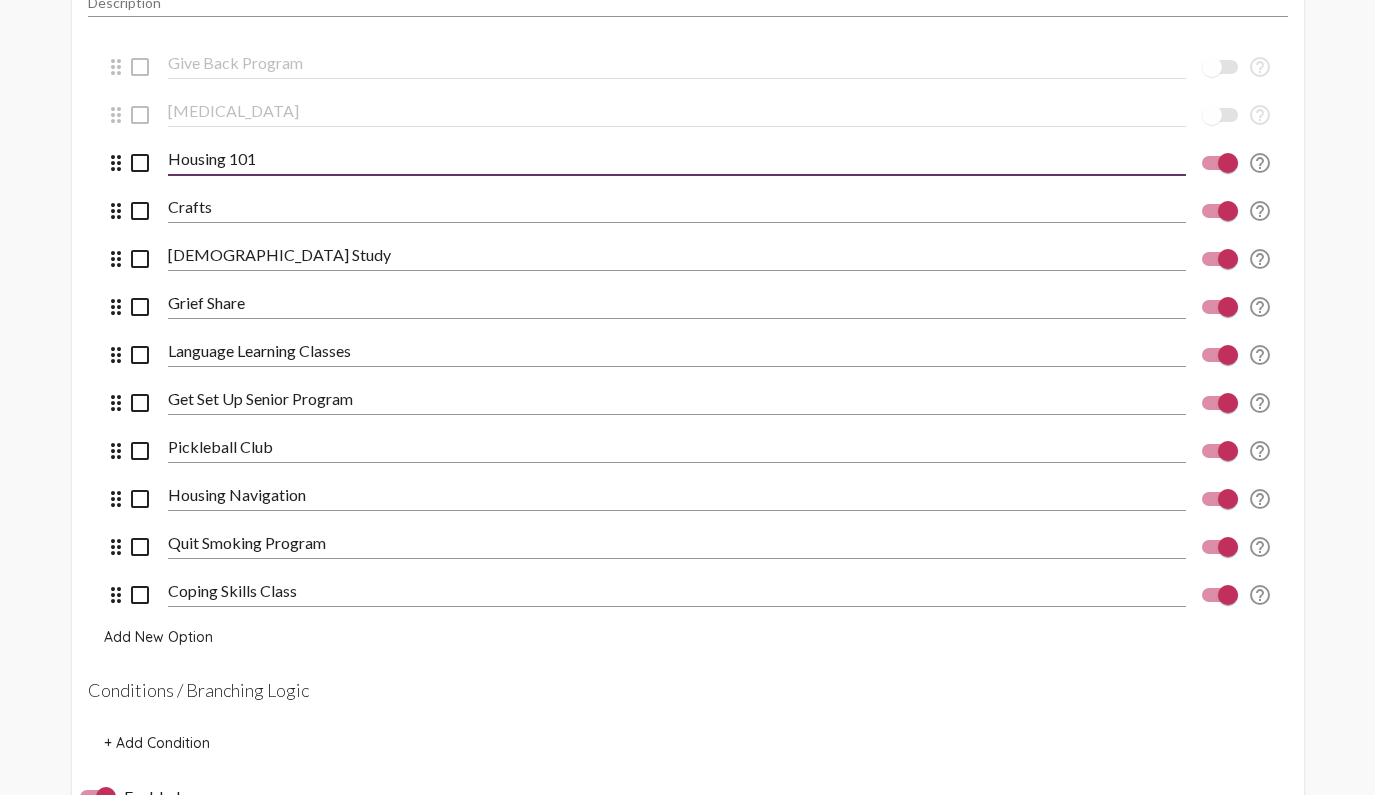 type on "Housing 101" 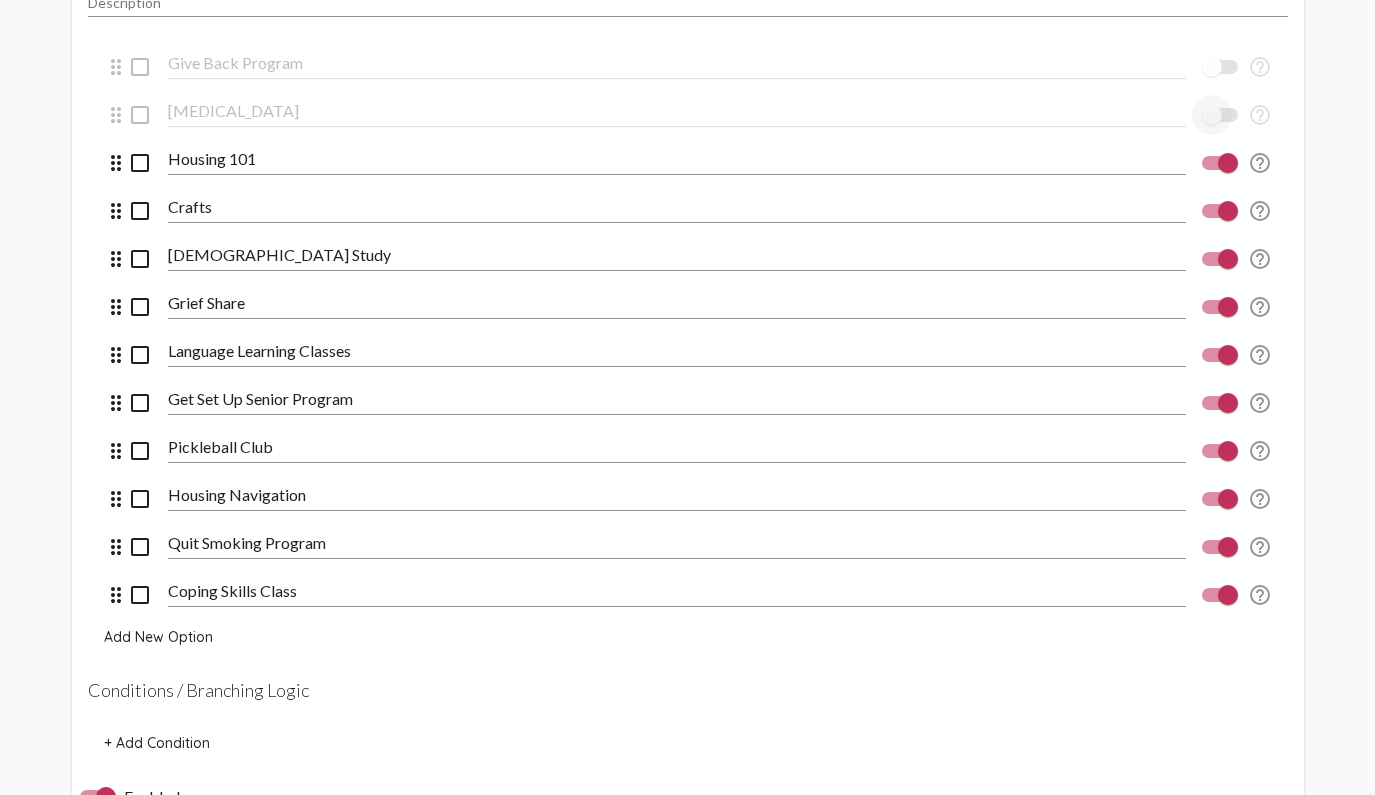 click at bounding box center (1212, 115) 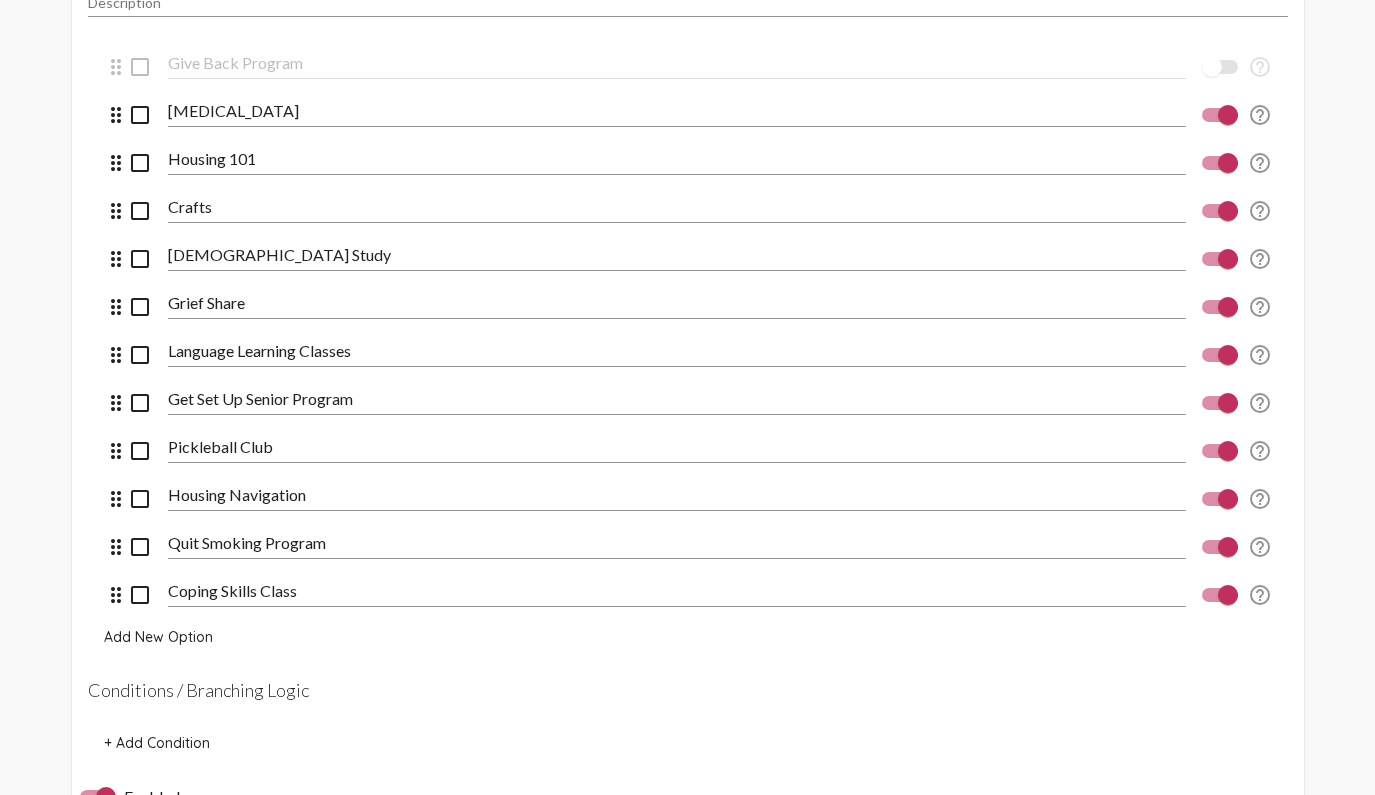 click on "Art Therapy" at bounding box center [677, 111] 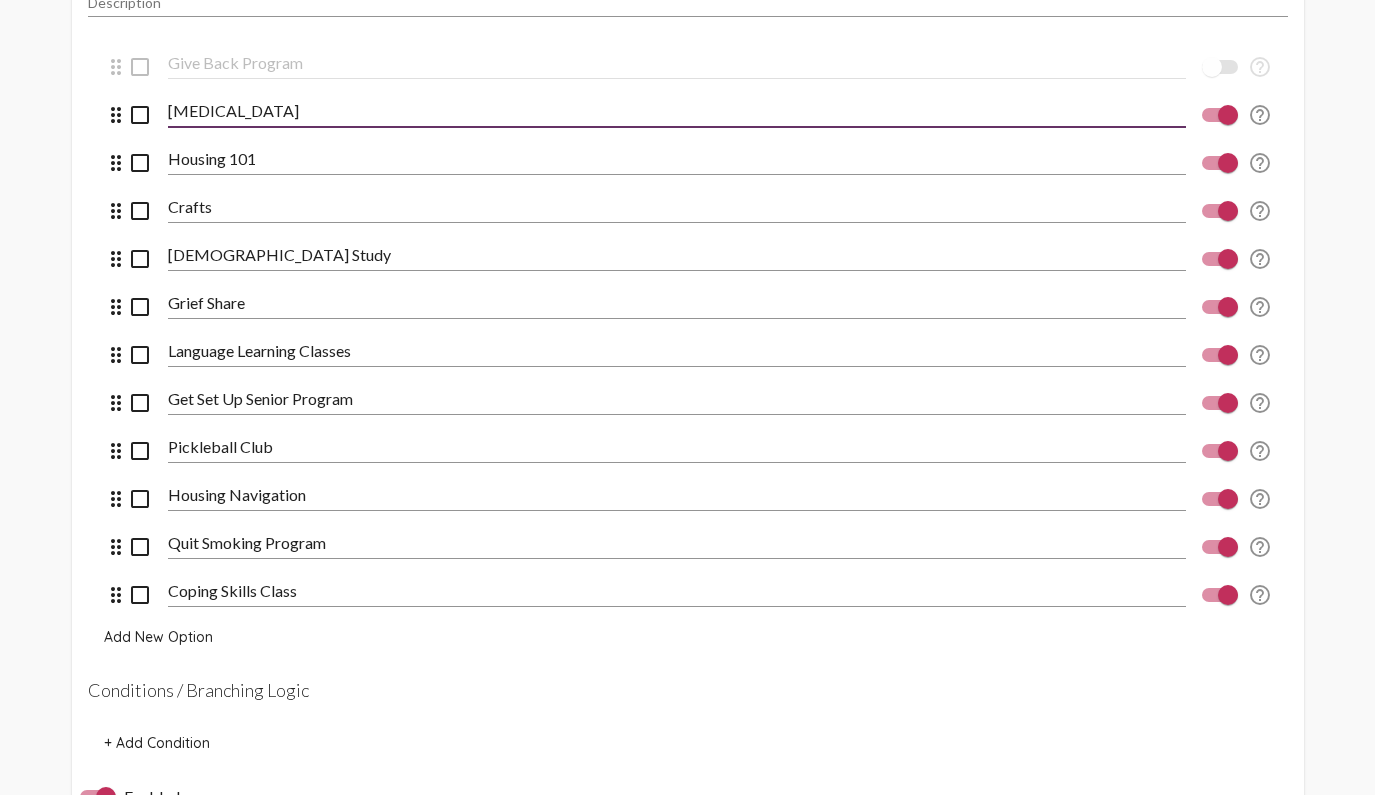 click on "Art Therapy" at bounding box center (677, 111) 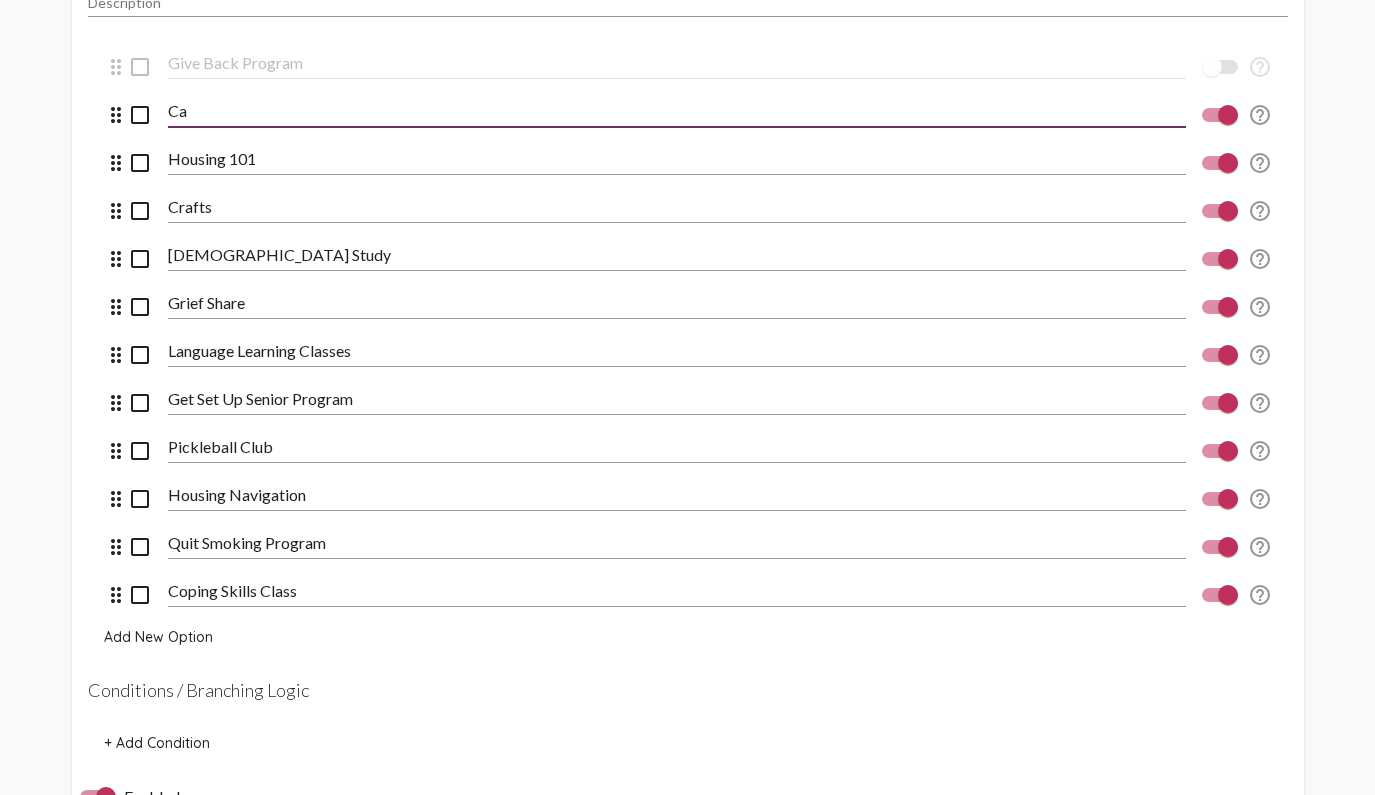 type on "C" 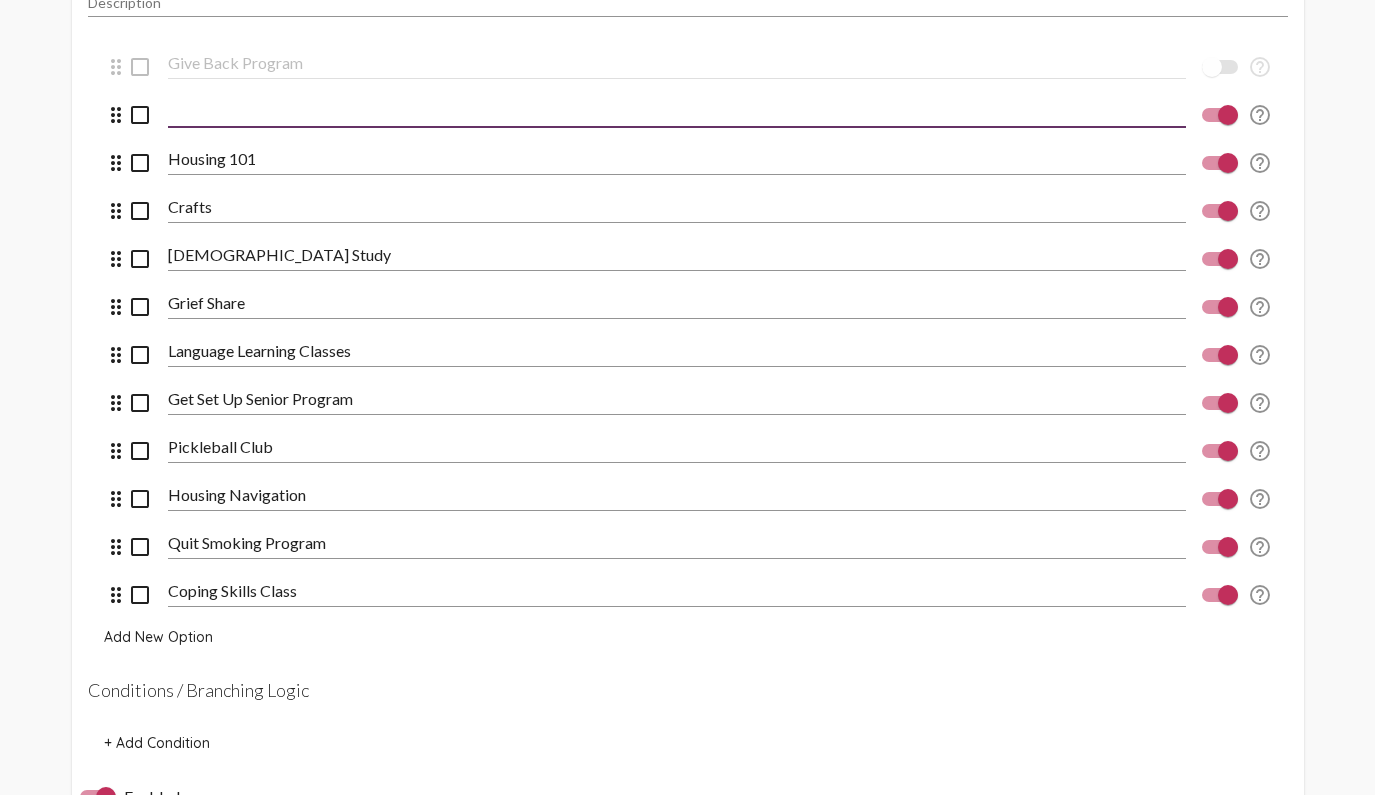 type 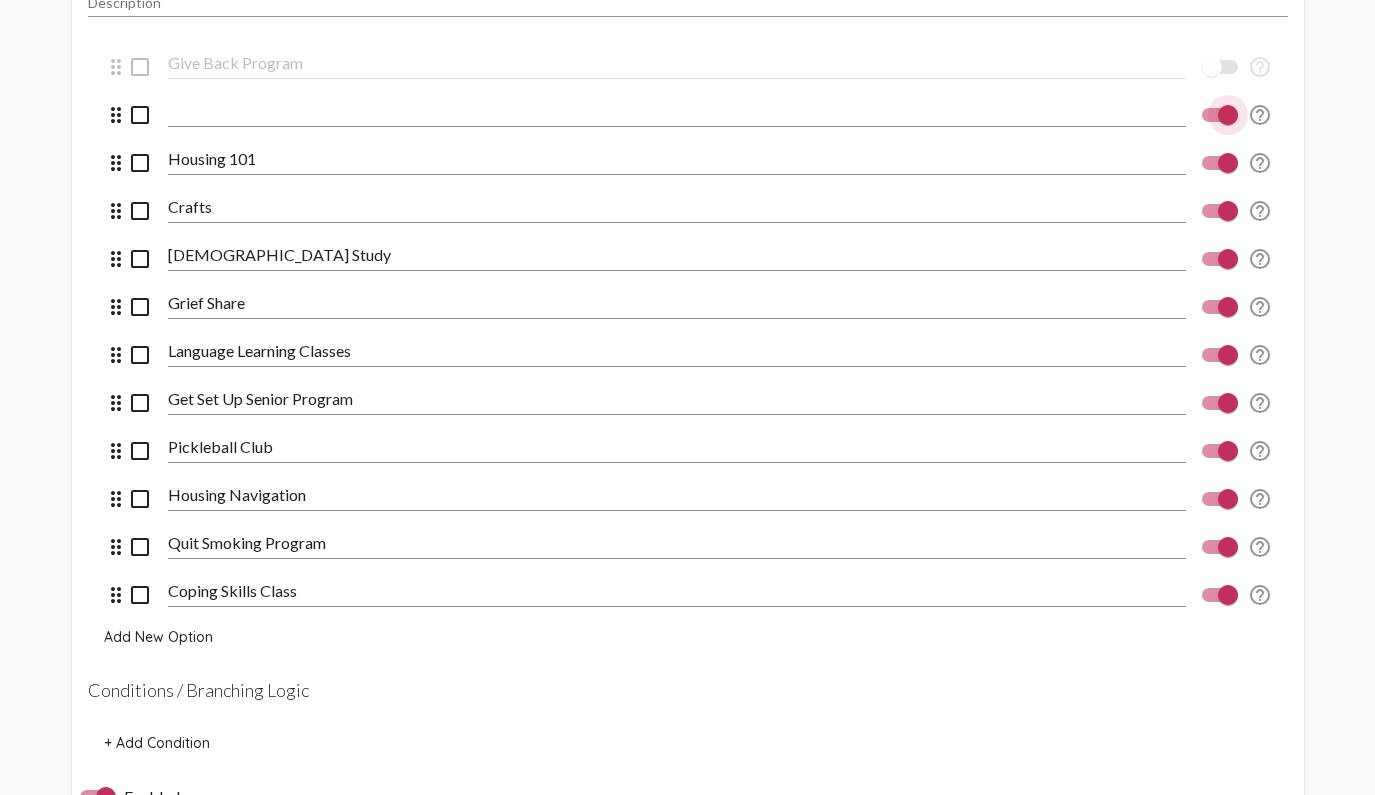 click at bounding box center [1228, 115] 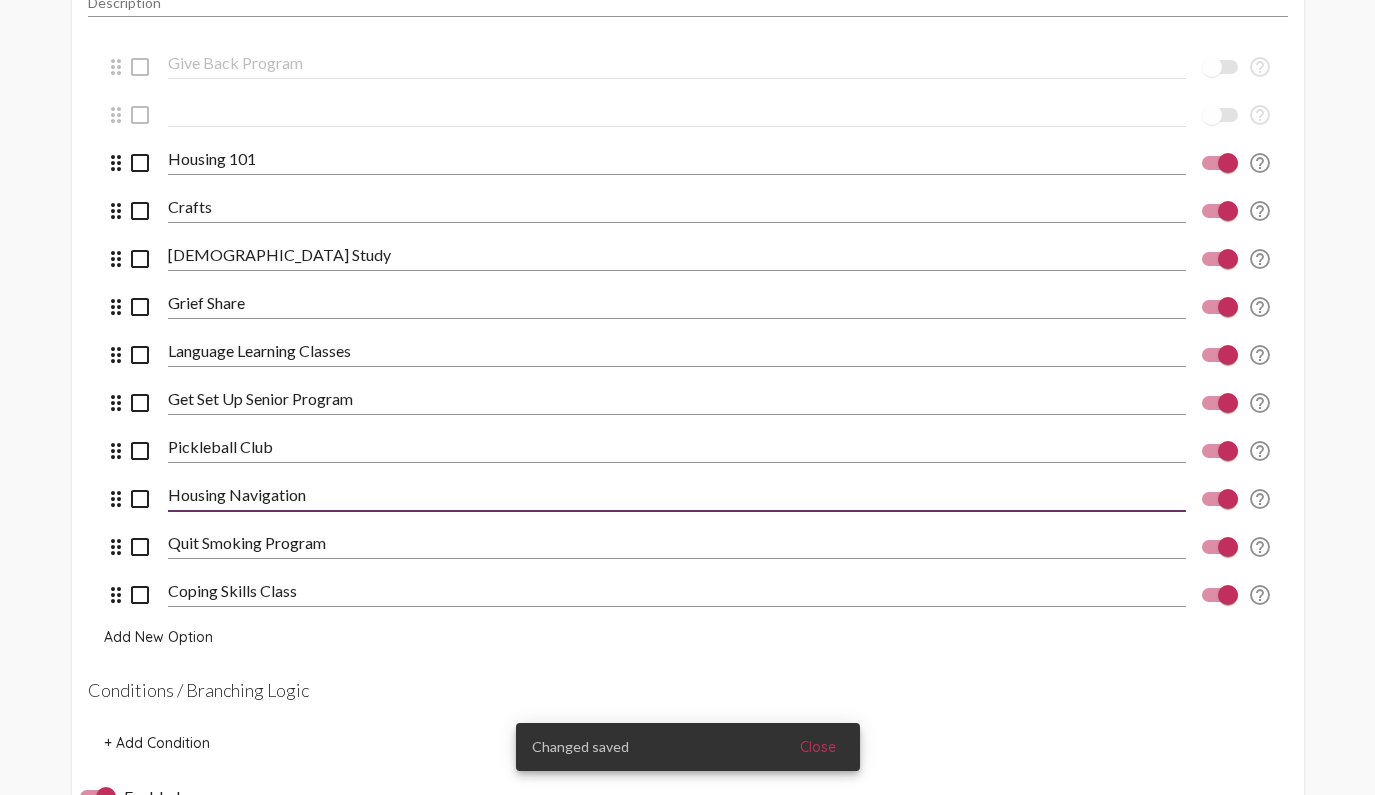 click on "Housing Navigation" at bounding box center [677, 495] 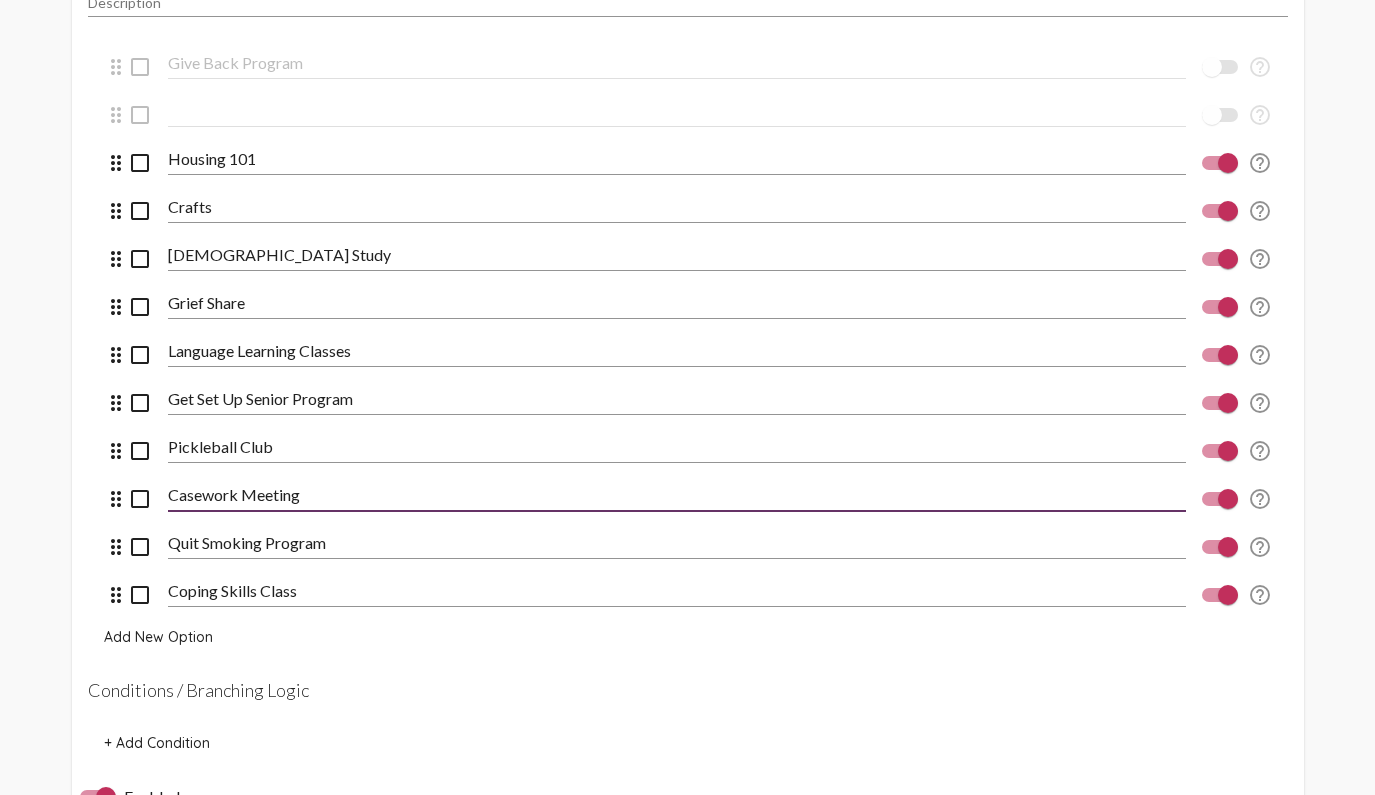 type on "Casework Meeting" 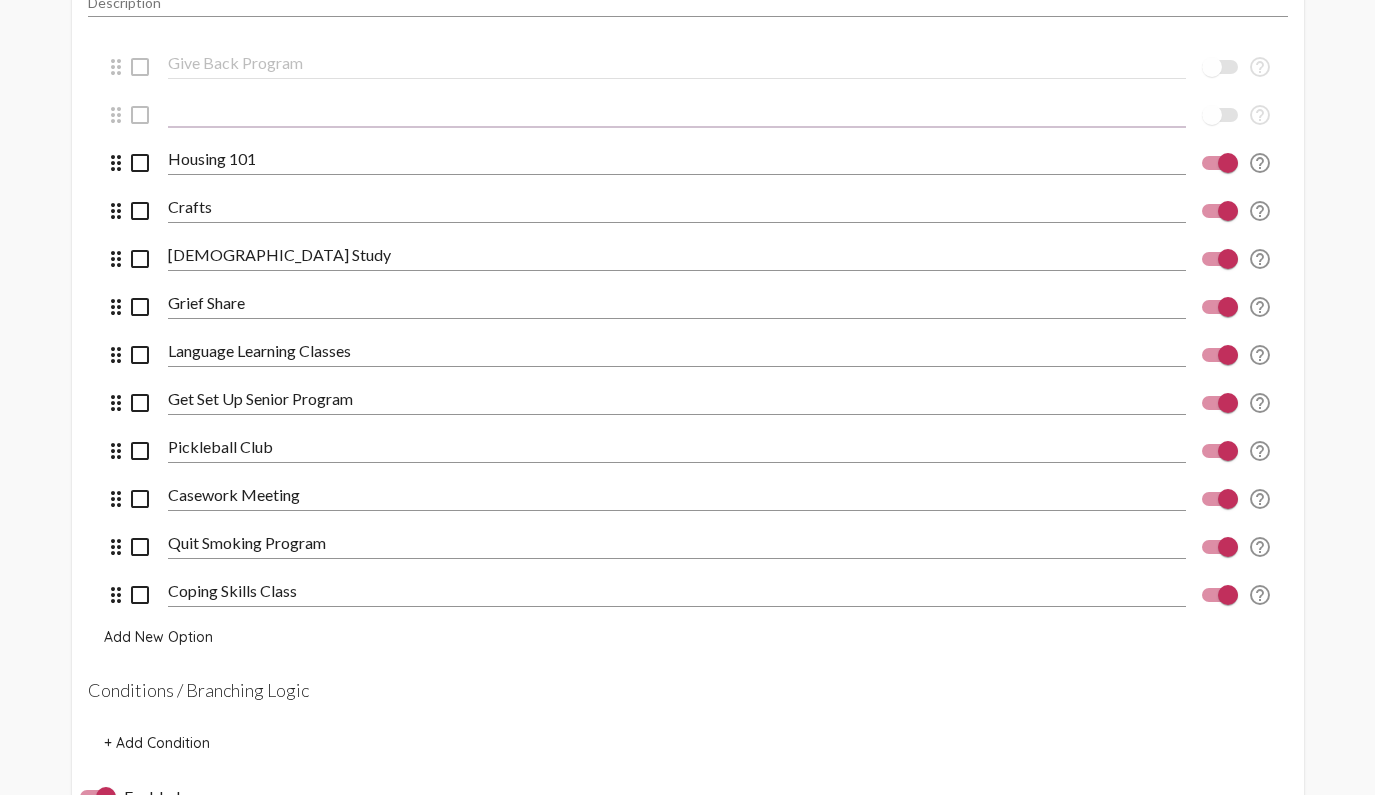click at bounding box center (677, 111) 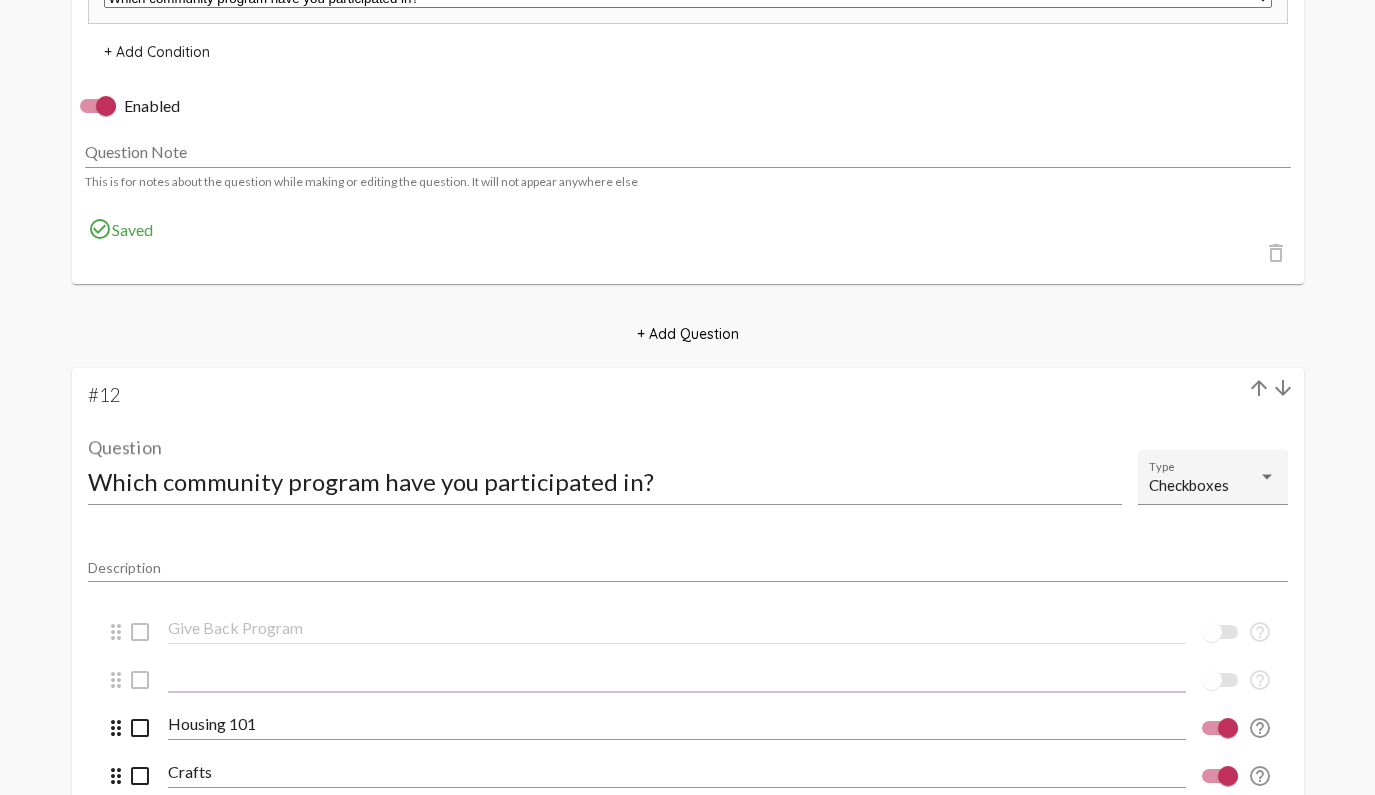 scroll, scrollTop: 9015, scrollLeft: 0, axis: vertical 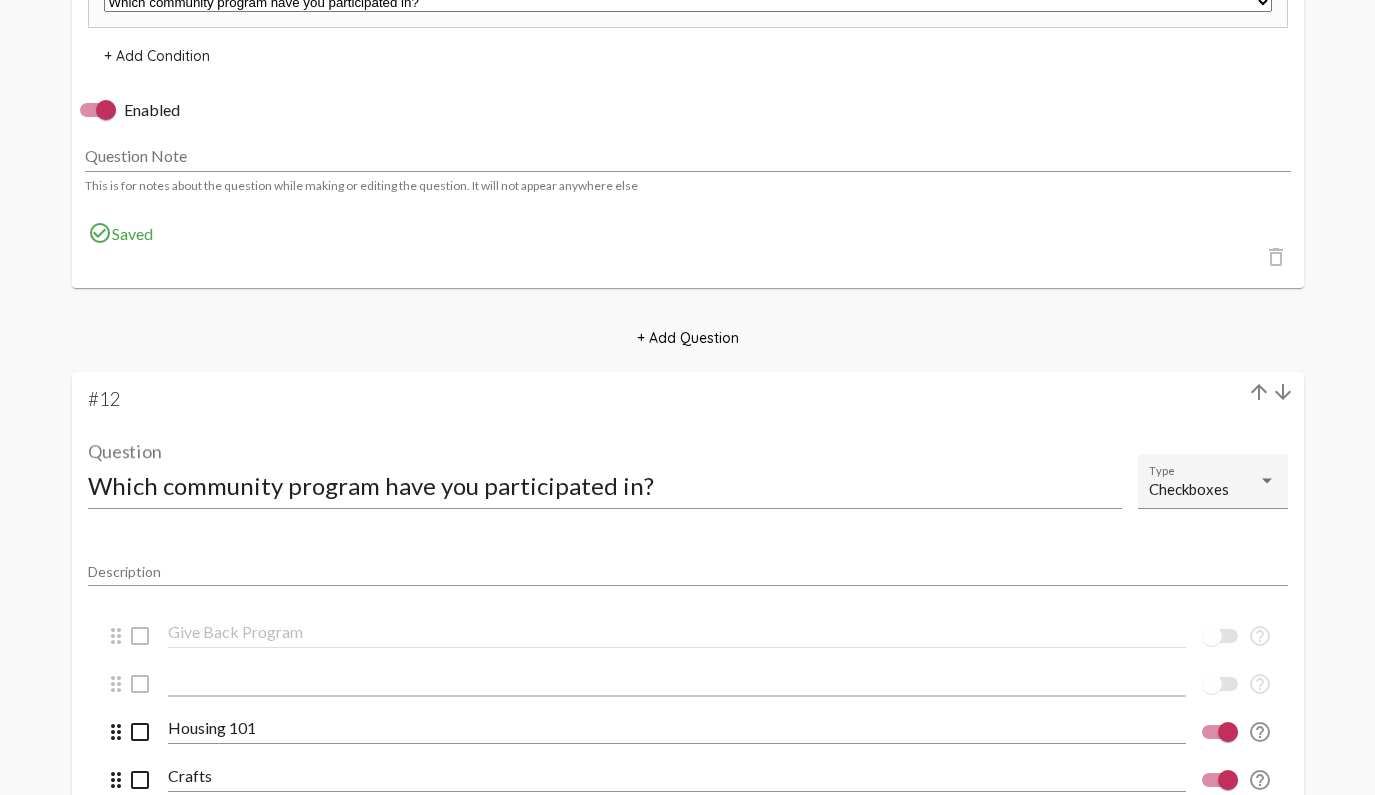click on "Which community program have you participated in?" at bounding box center (605, 485) 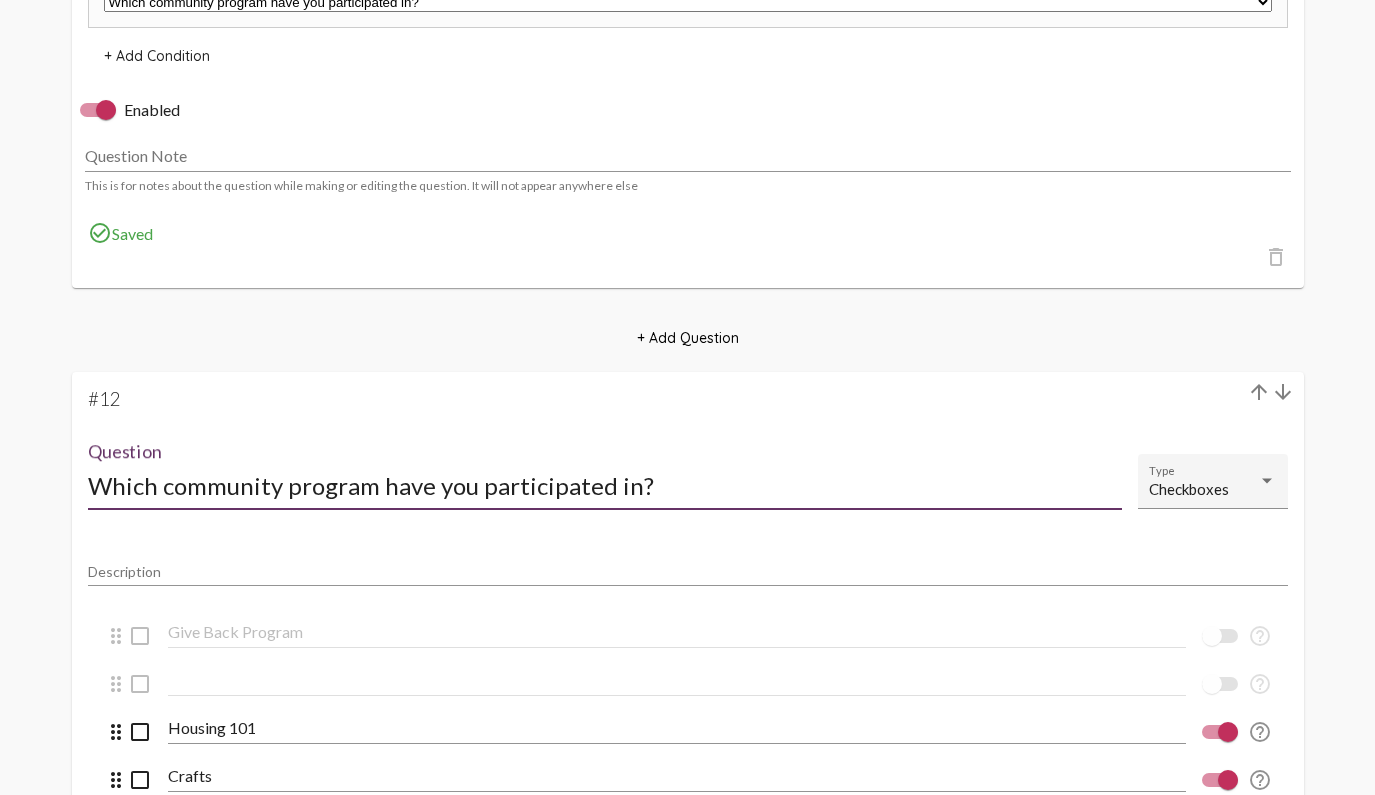 click on "Which community program have you participated in?" at bounding box center (605, 485) 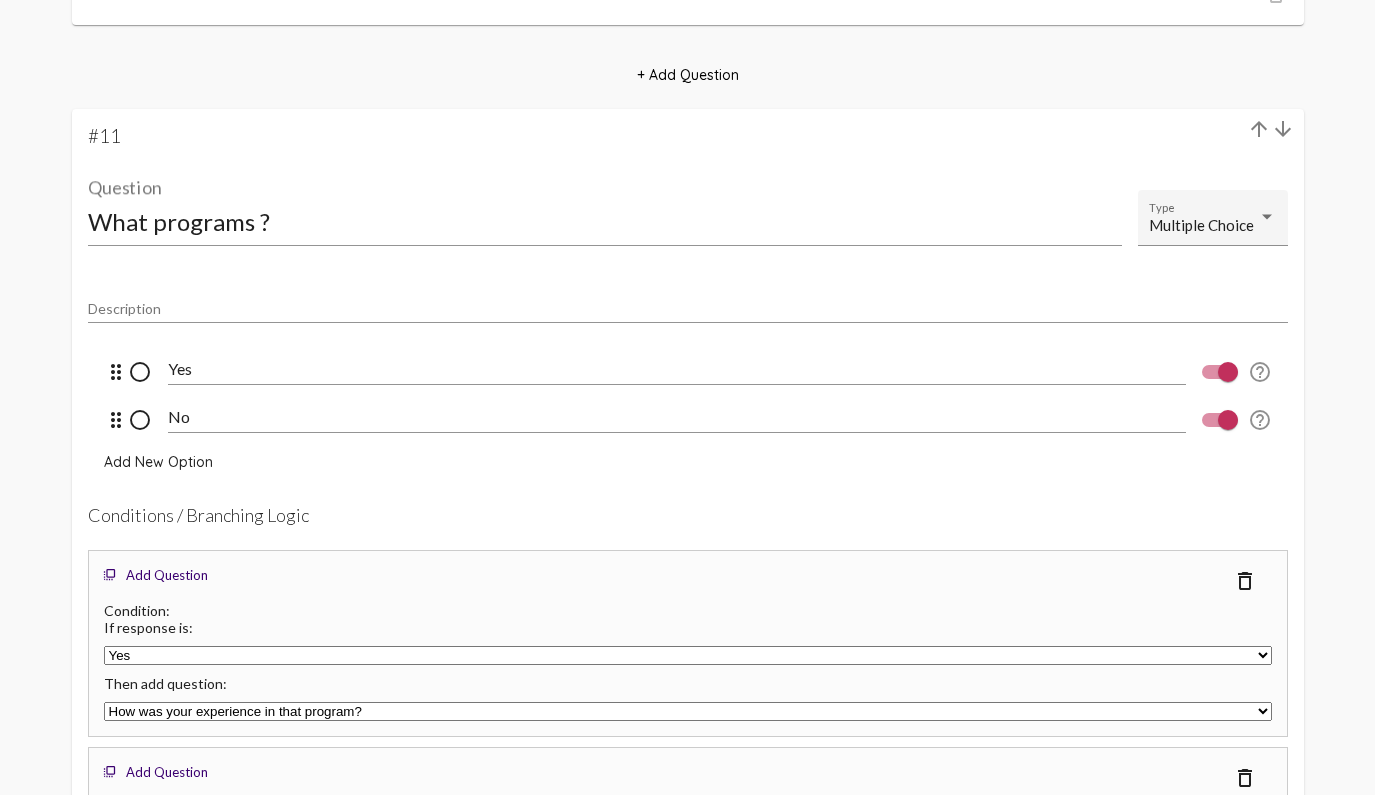 scroll, scrollTop: 7911, scrollLeft: 0, axis: vertical 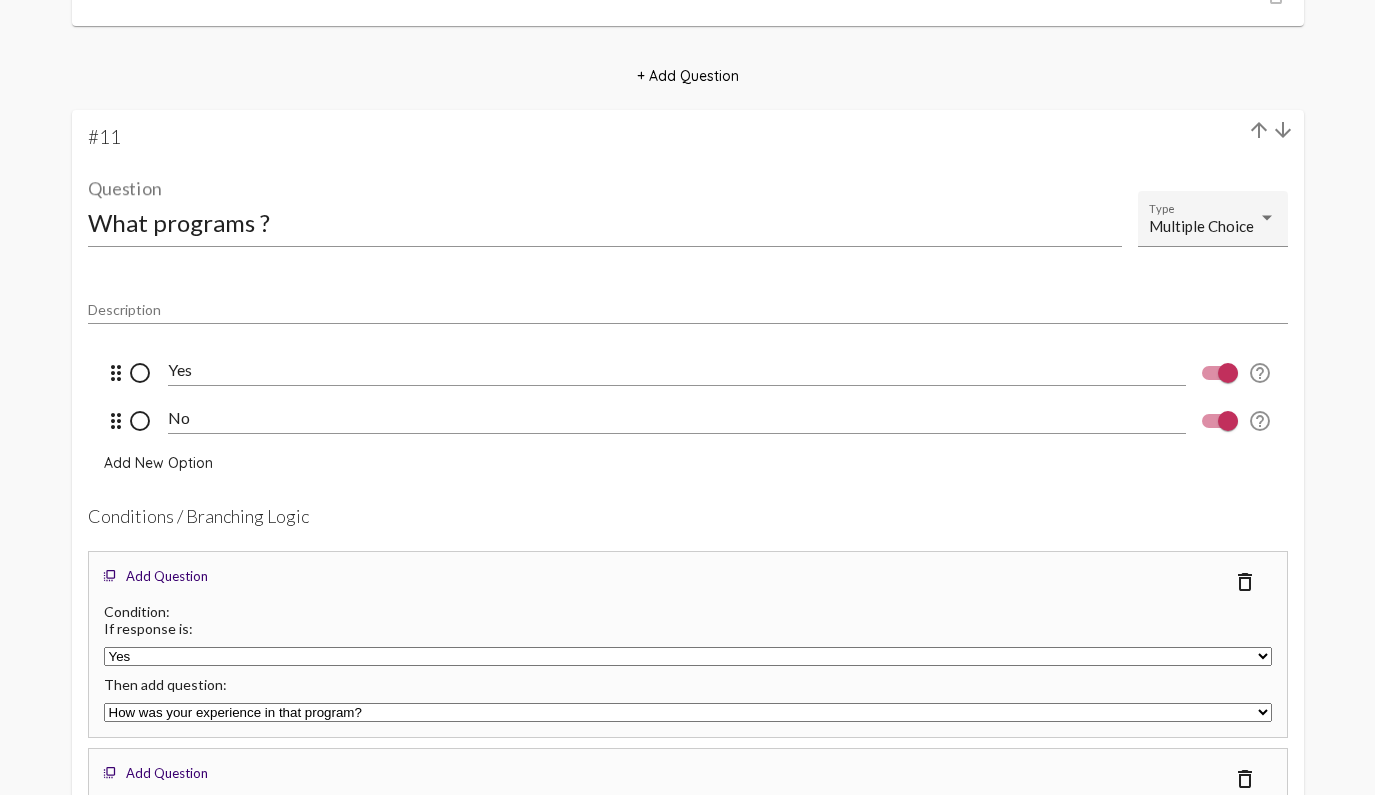 click on "What programs ?" at bounding box center [605, 222] 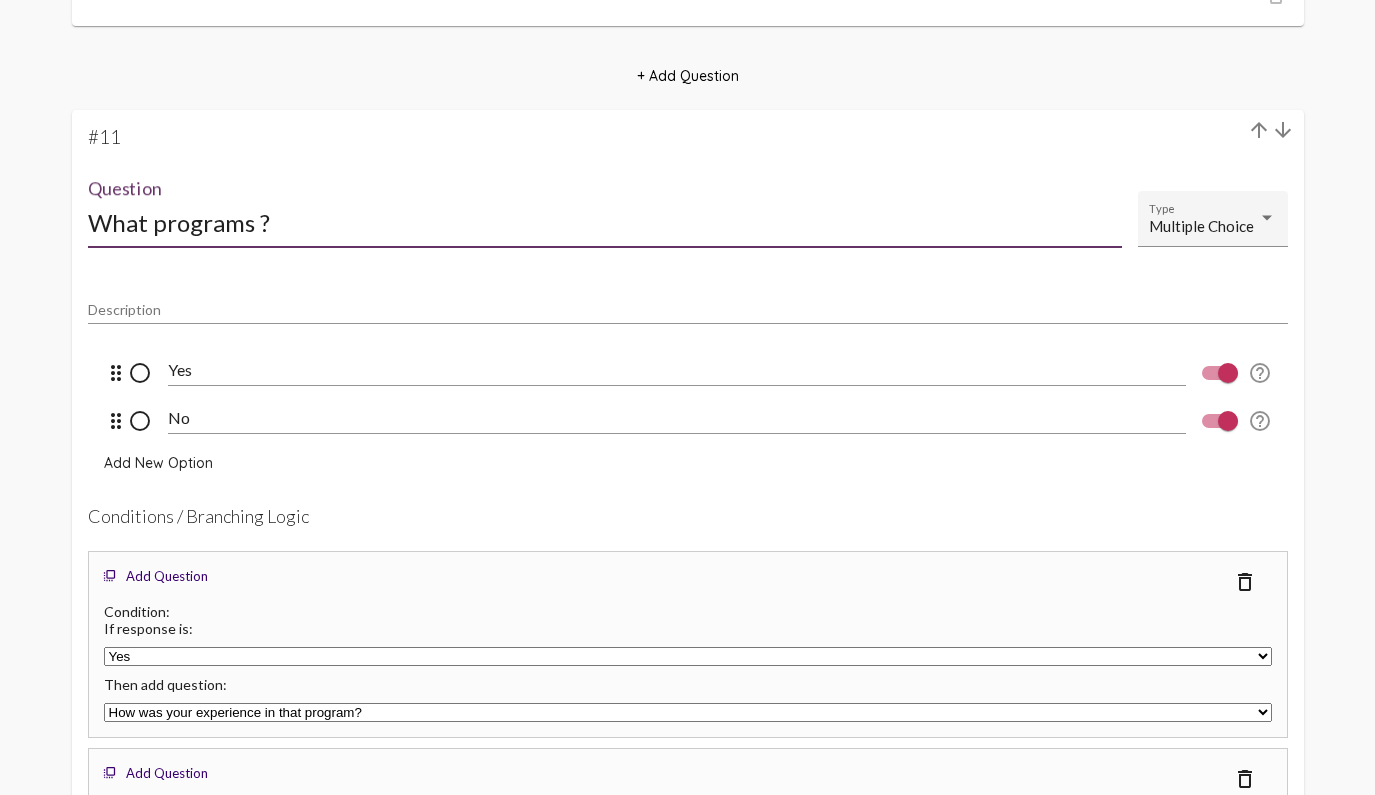 click on "What programs ?" at bounding box center (605, 222) 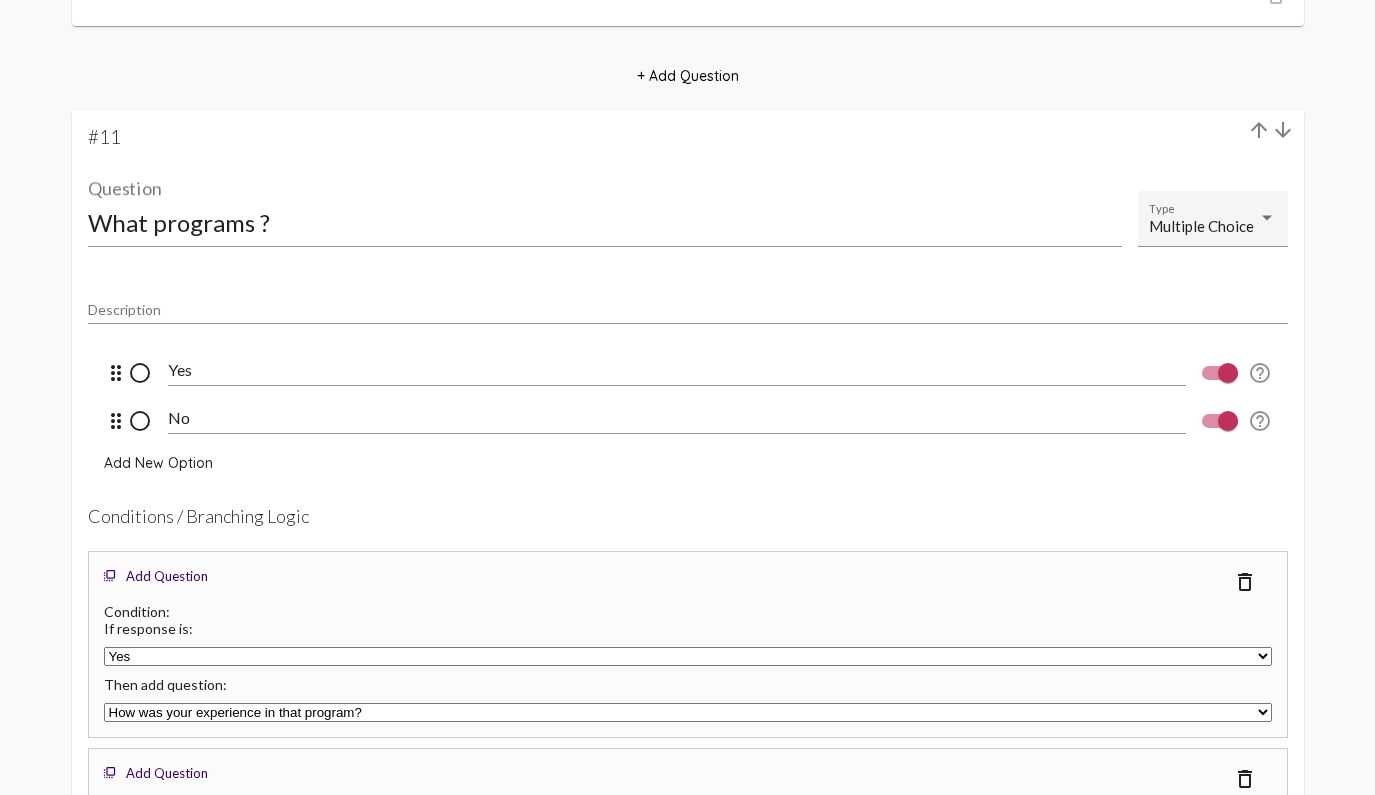 click on "What programs ? Question" 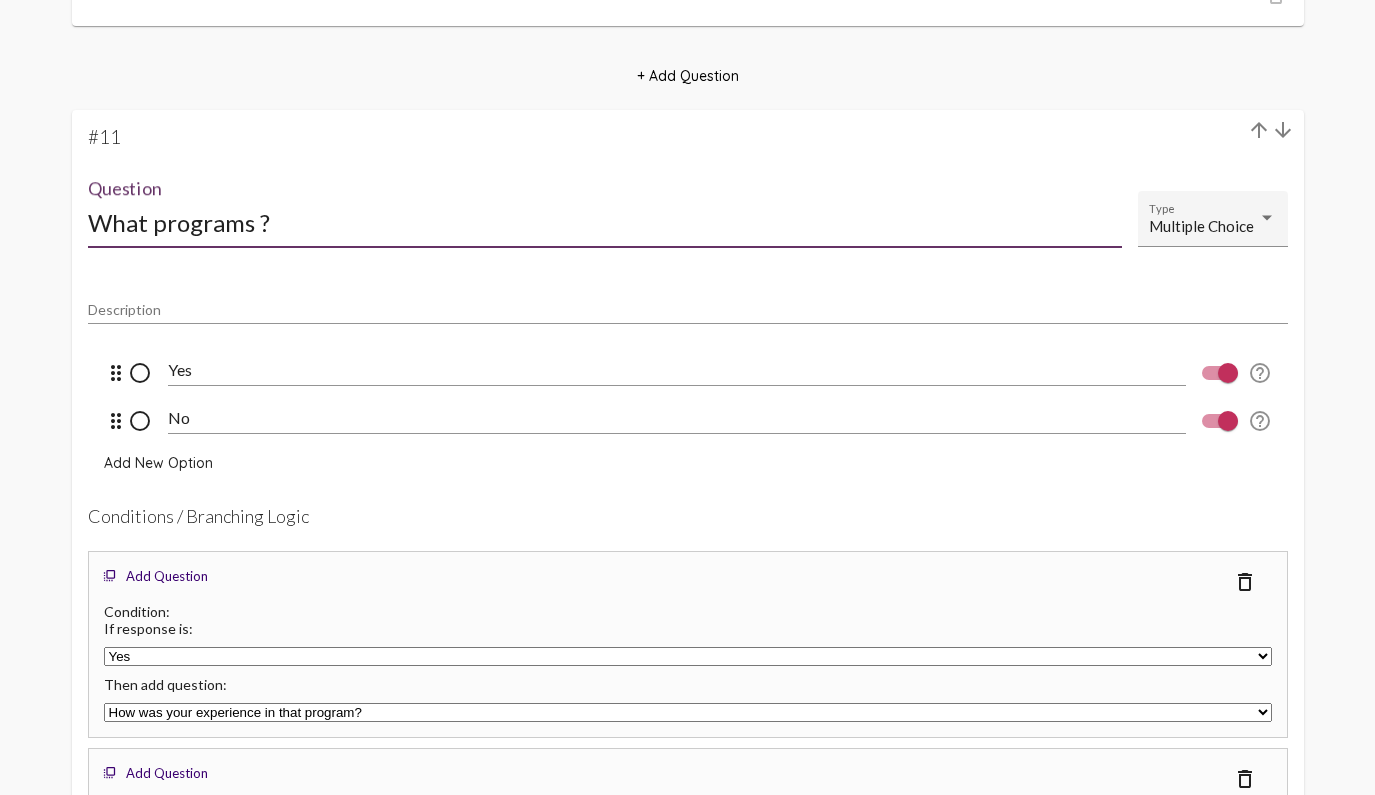 click on "What programs ?" at bounding box center (605, 222) 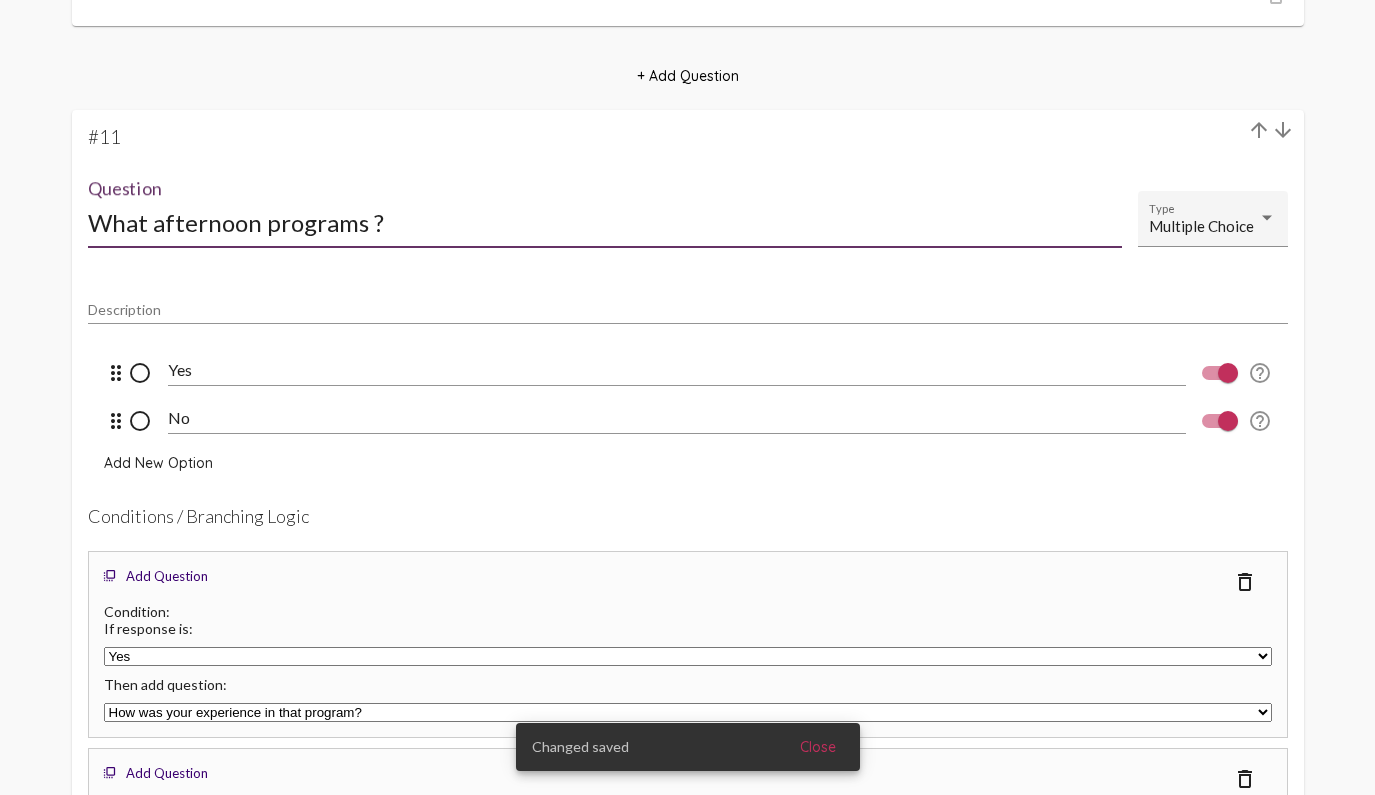 click on "What afternoon programs ?" at bounding box center [605, 222] 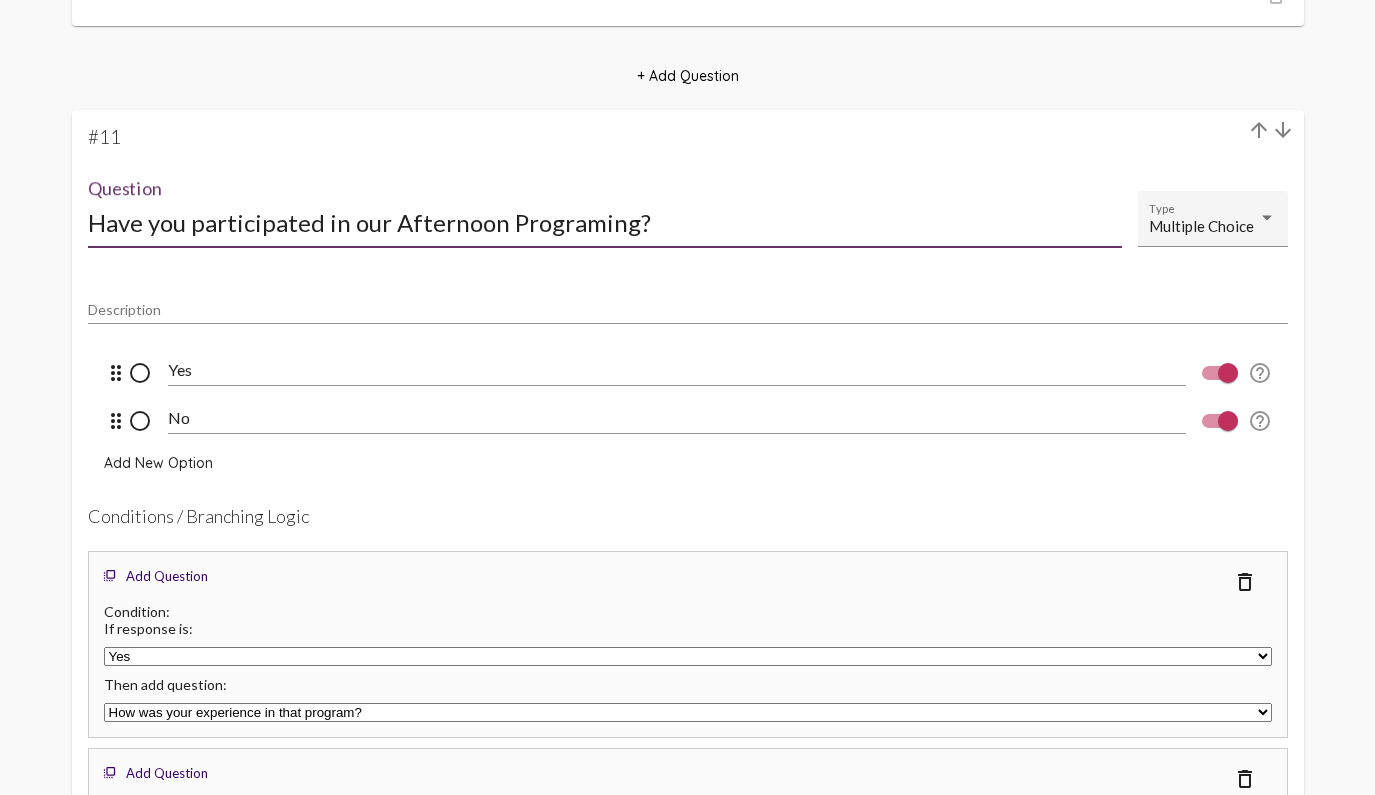 click on "Have you participated in our Afternoon Programing?" at bounding box center (605, 222) 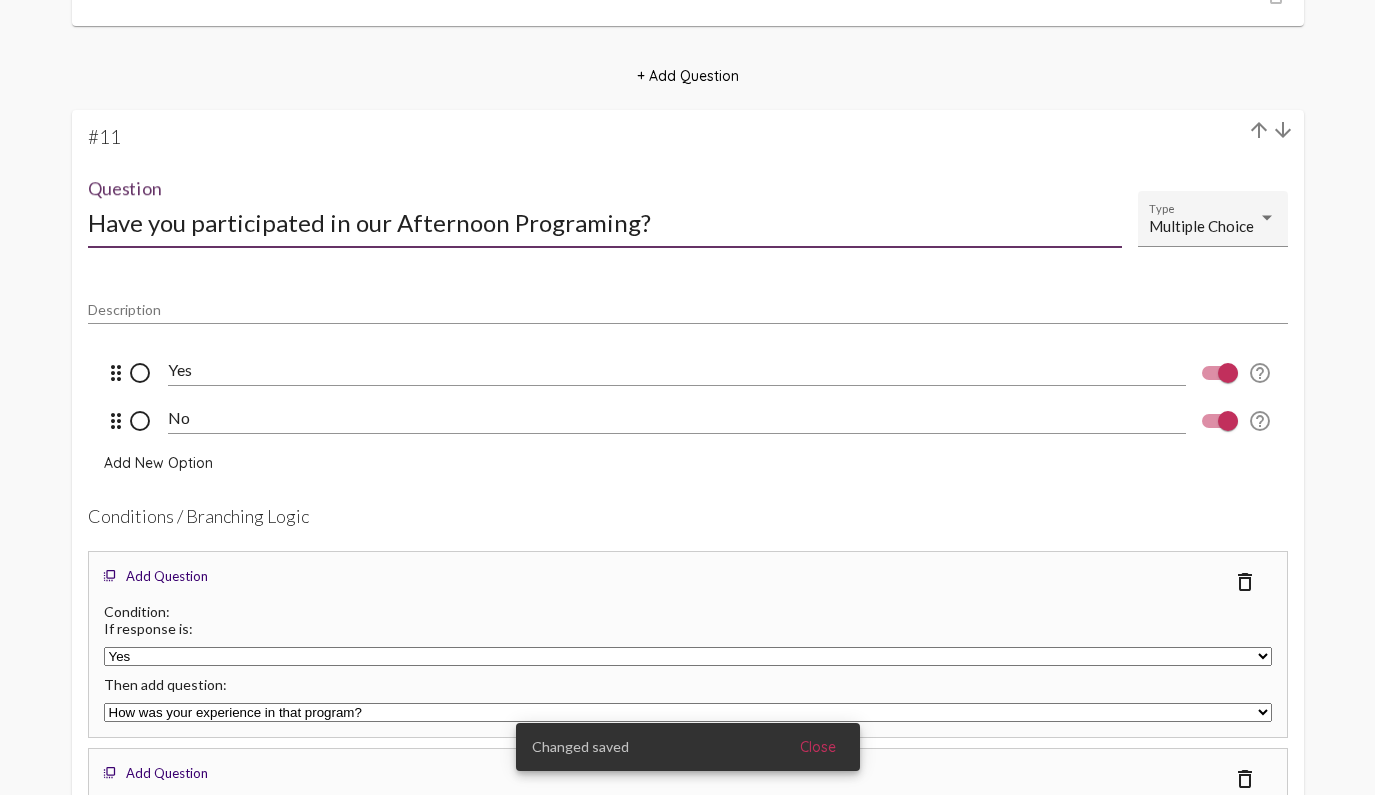 click on "Have you participated in our Afternoon Programing?" at bounding box center (605, 222) 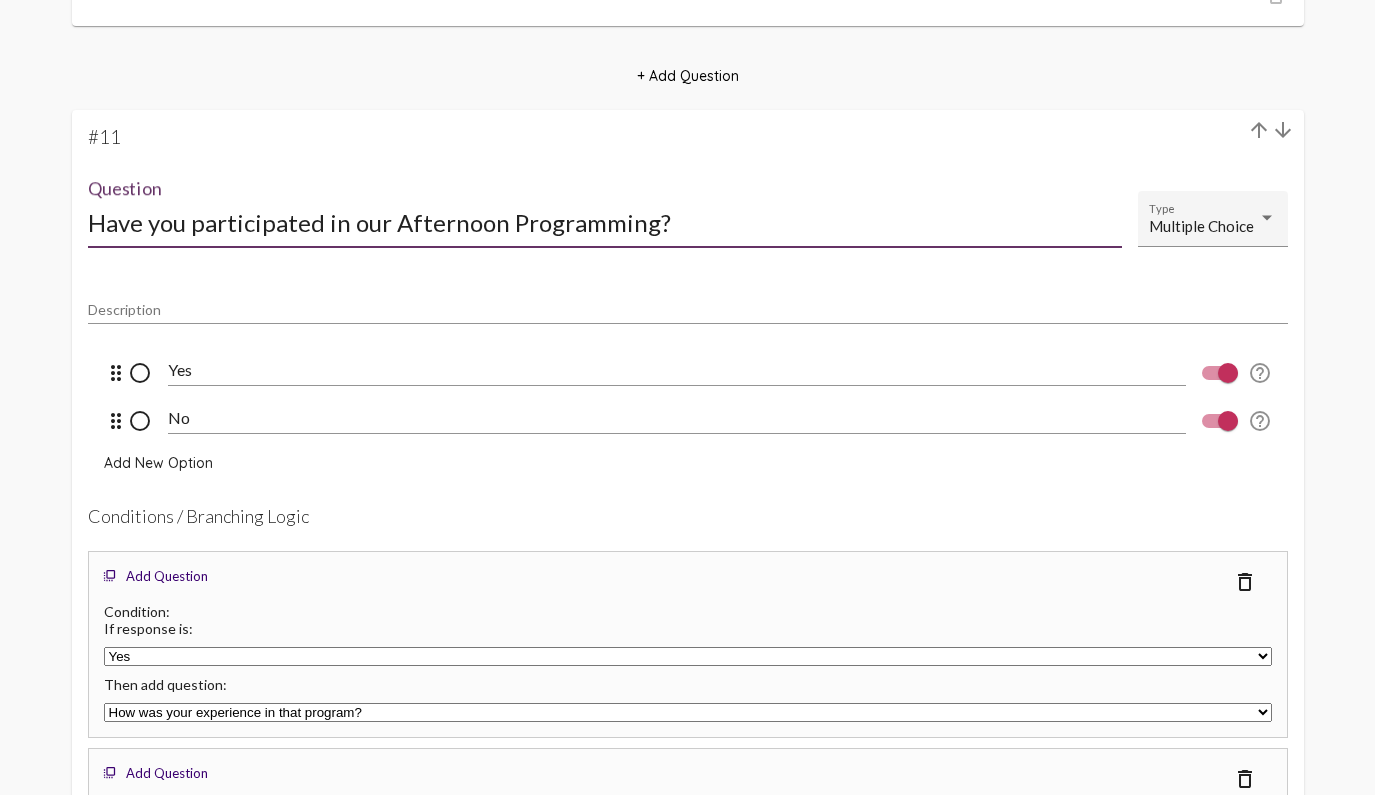 type on "Have you participated in our Afternoon Programming?" 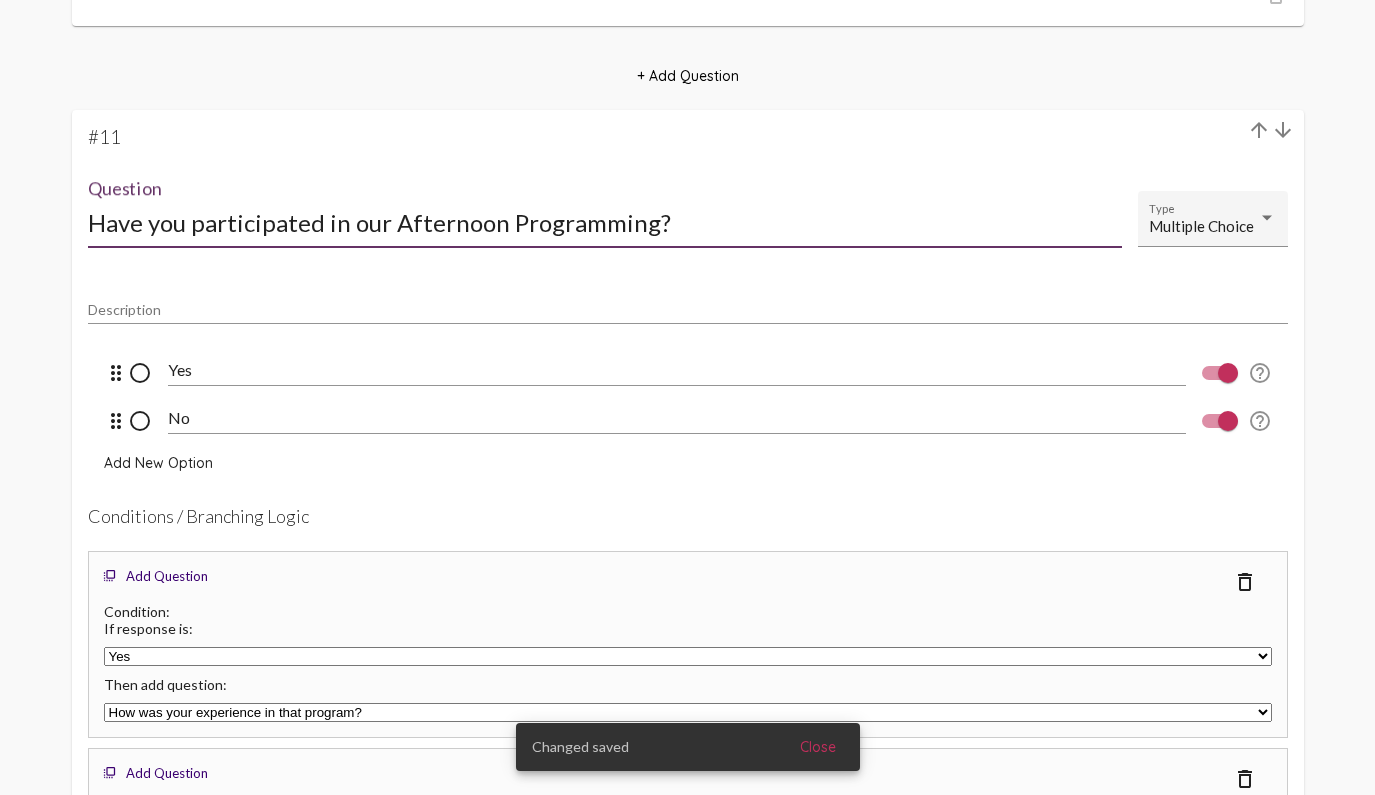 click on "Have you participated in our Afternoon Programming?" at bounding box center [605, 222] 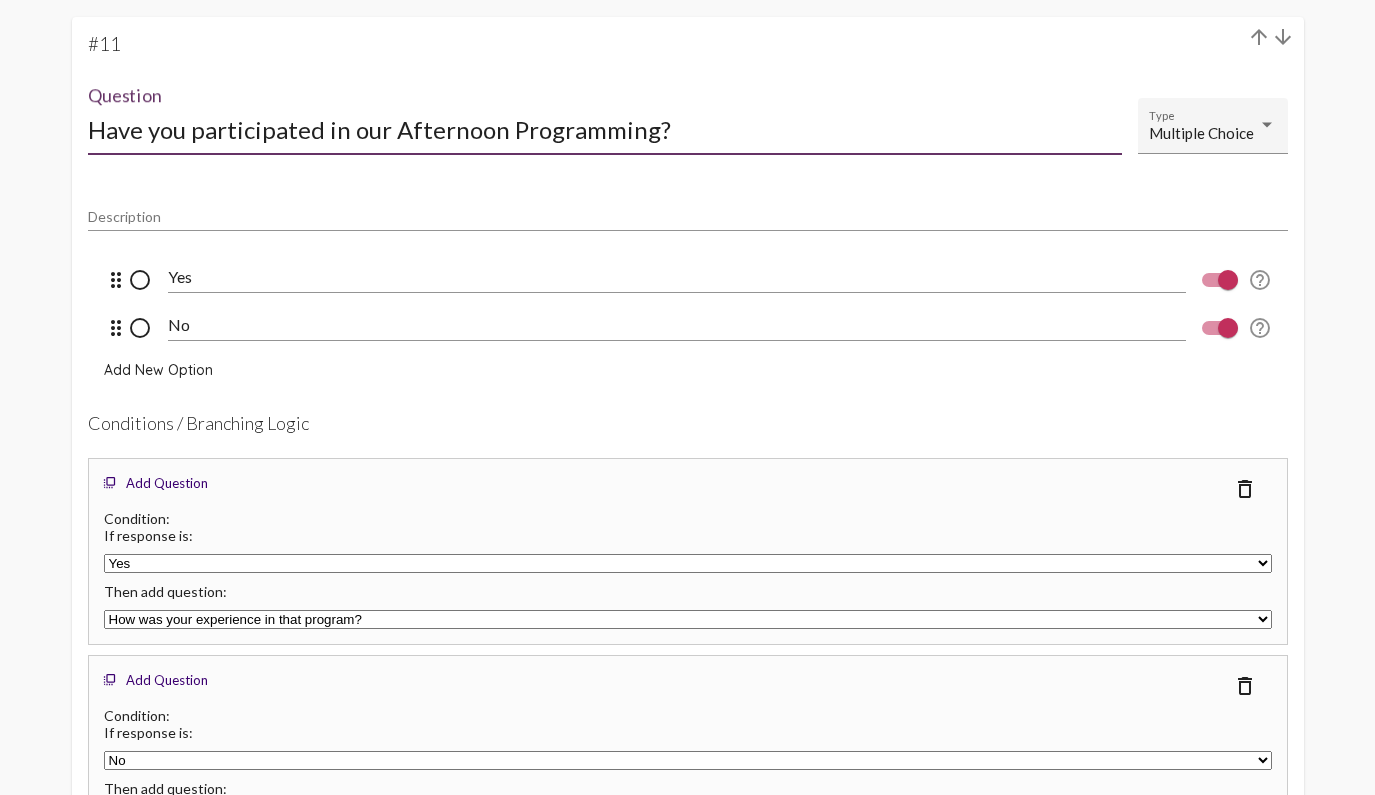scroll, scrollTop: 7992, scrollLeft: 0, axis: vertical 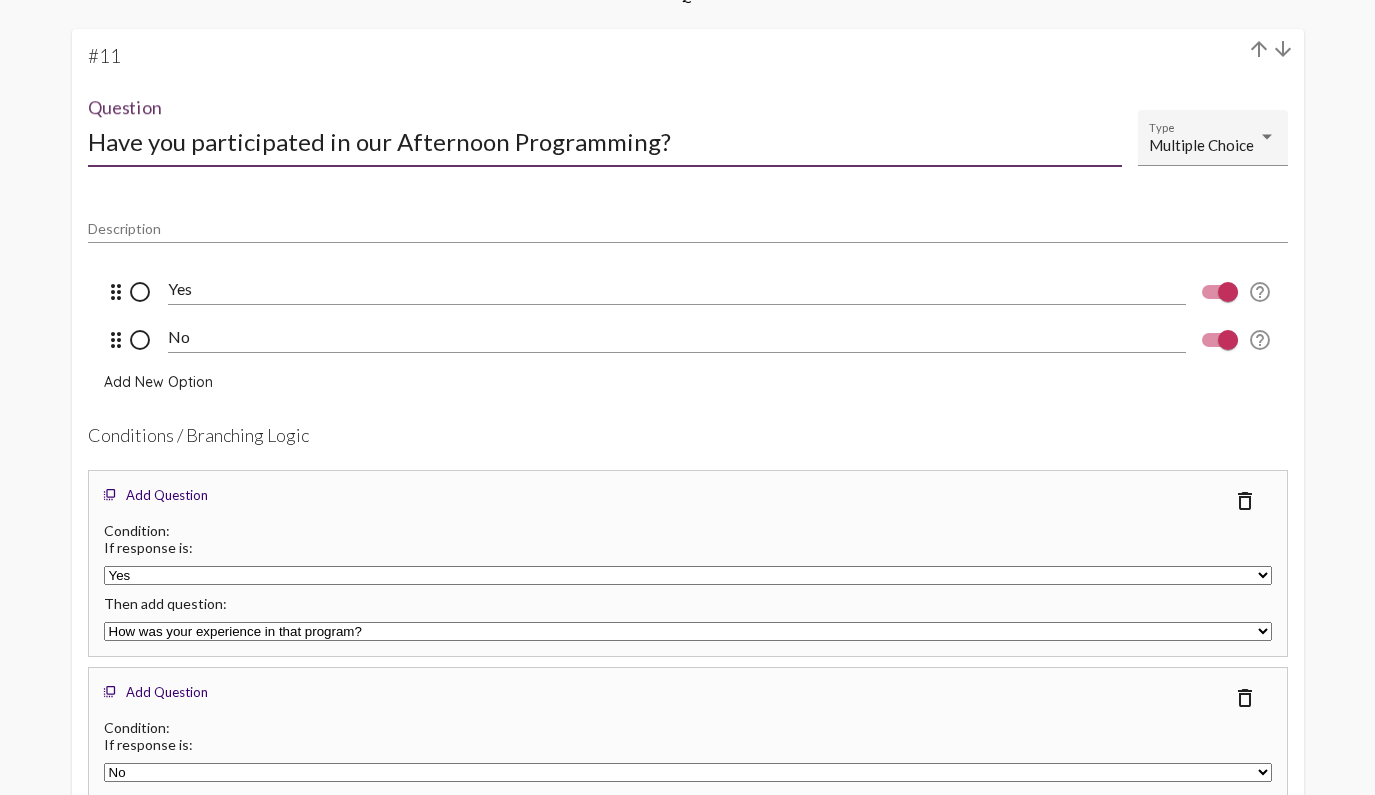 drag, startPoint x: 641, startPoint y: 172, endPoint x: 261, endPoint y: 146, distance: 380.88843 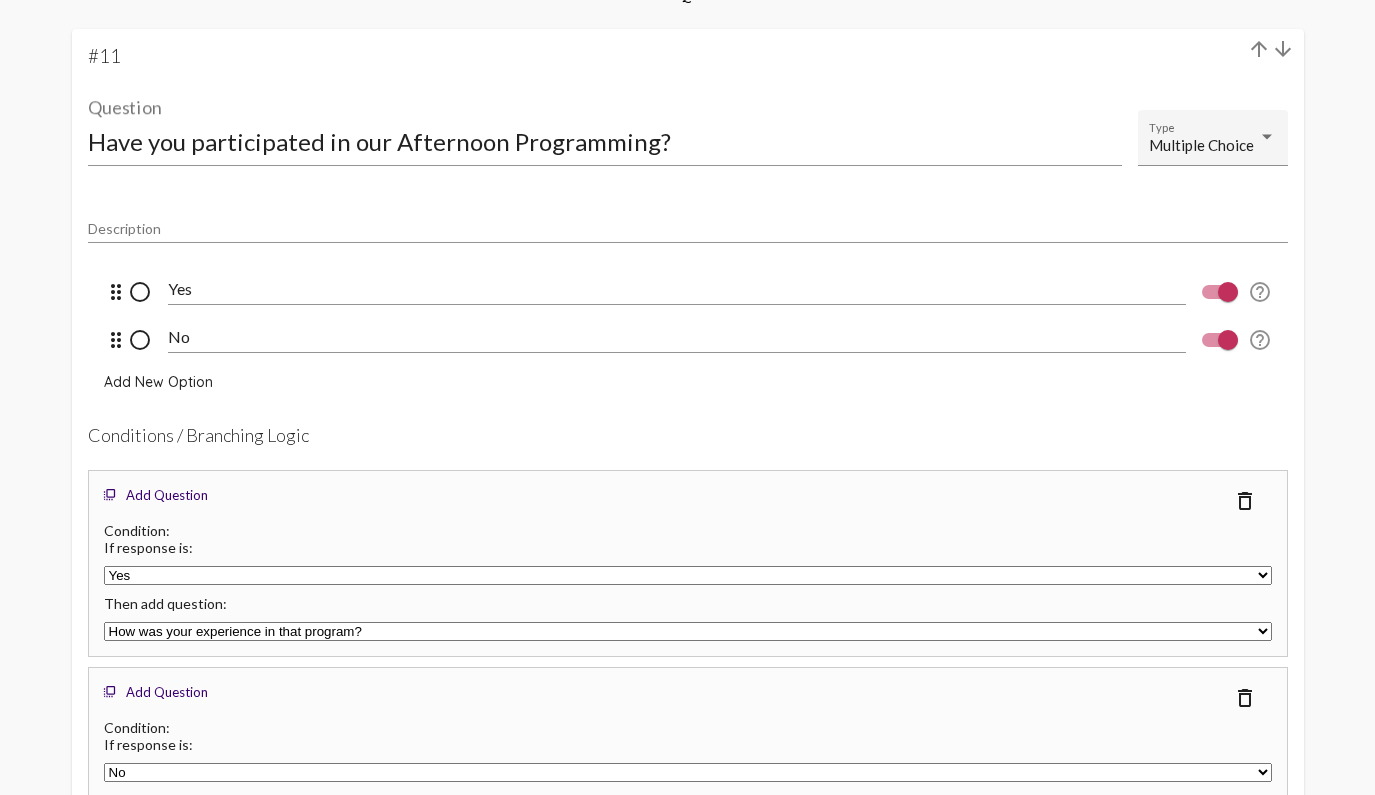 click on "Have you participated in our Afternoon Programming? Question Multiple Choice Type" 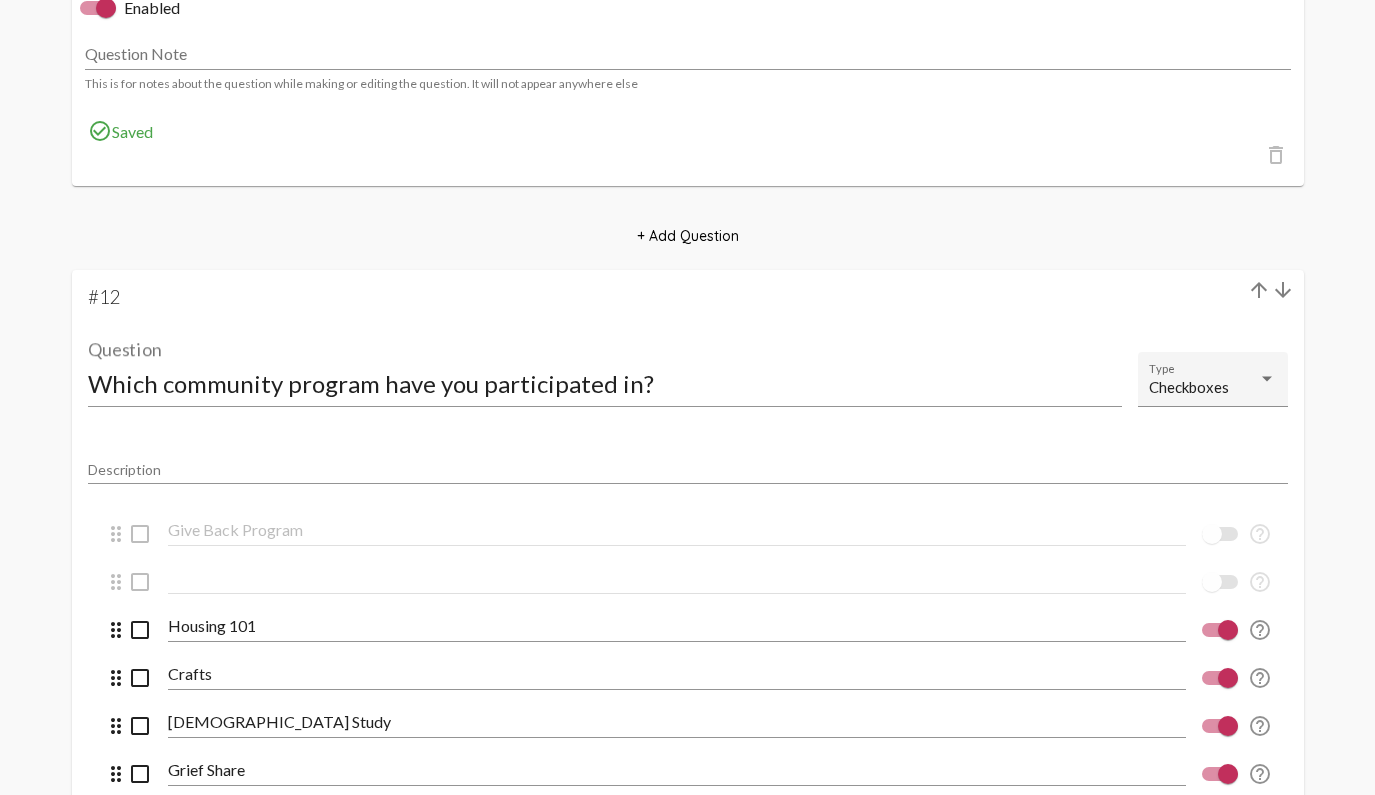 scroll, scrollTop: 9119, scrollLeft: 0, axis: vertical 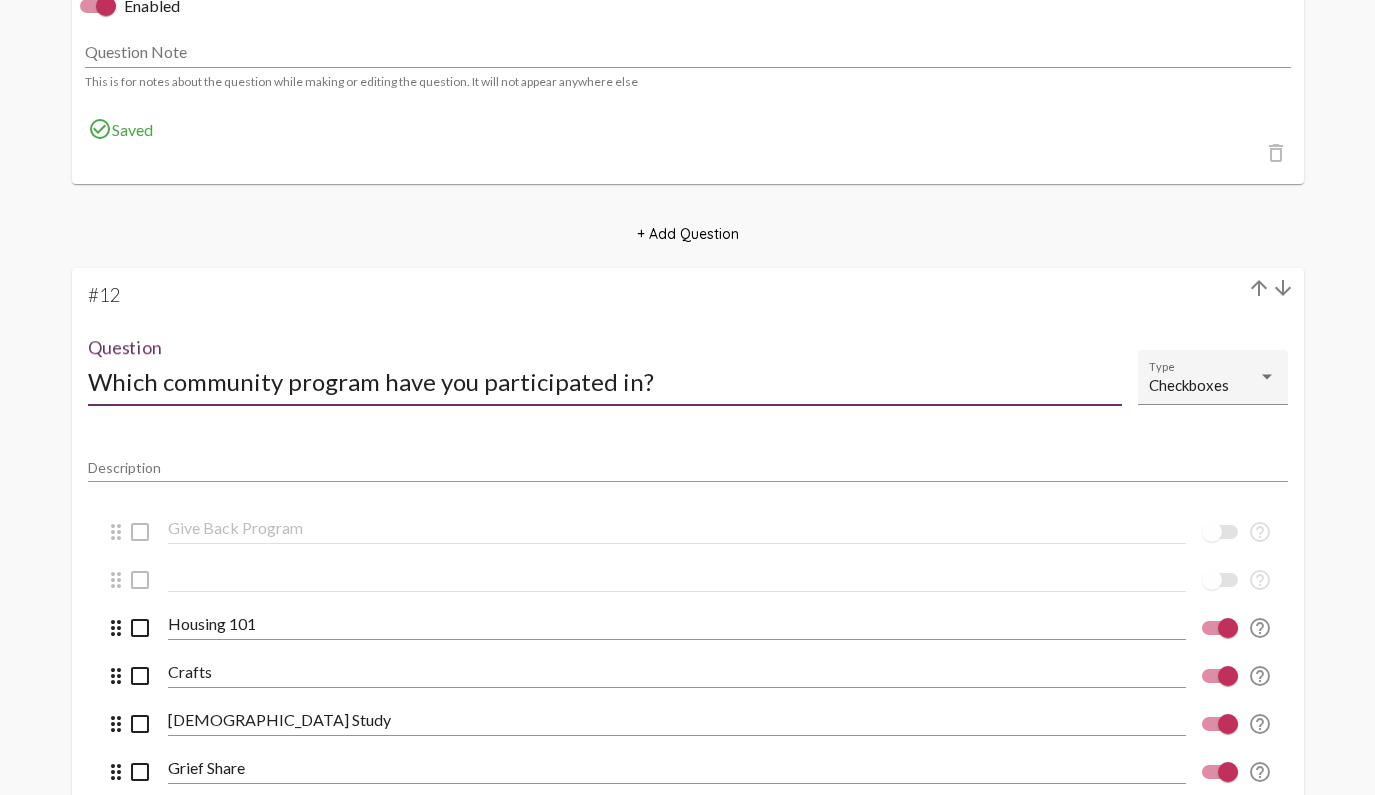 drag, startPoint x: 372, startPoint y: 408, endPoint x: 177, endPoint y: 398, distance: 195.25624 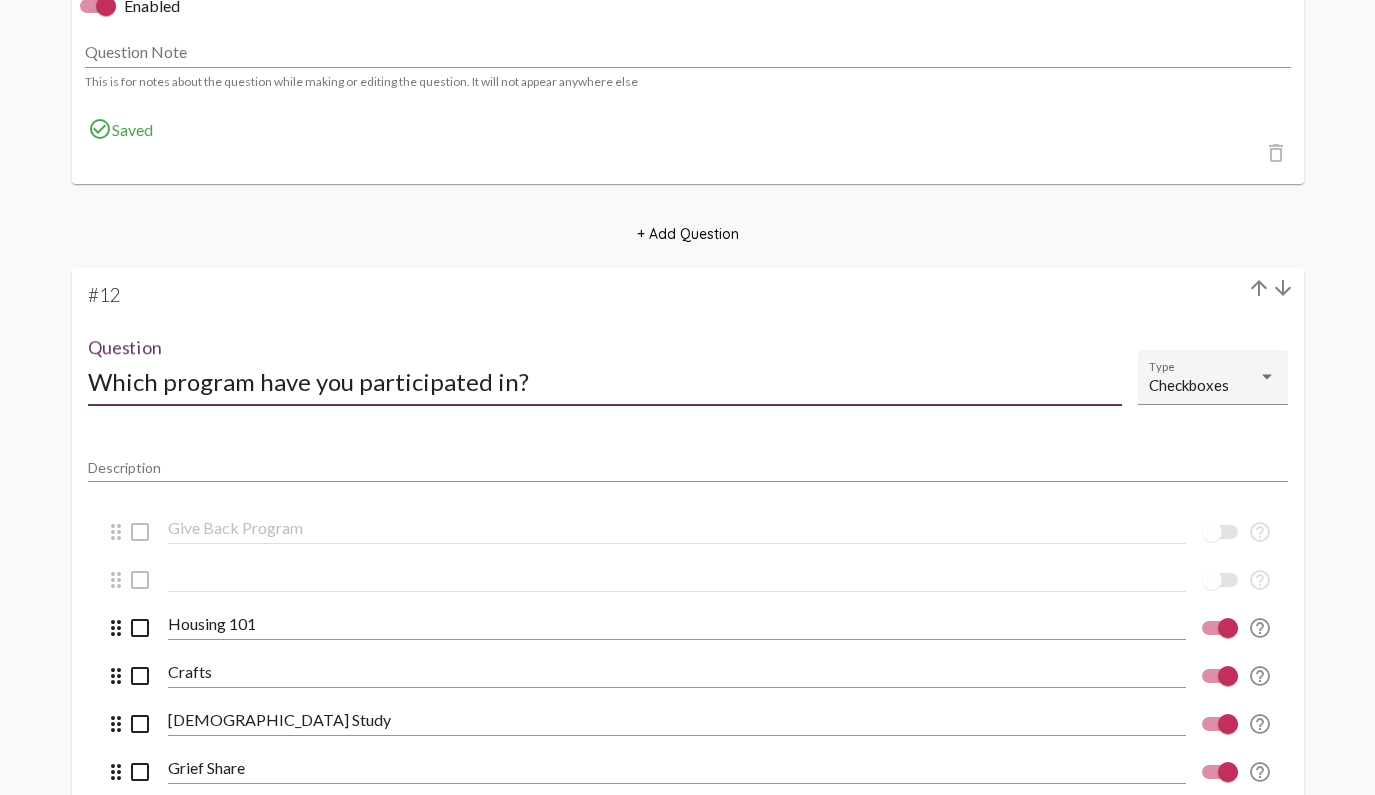 type on "Which program have you participated in?" 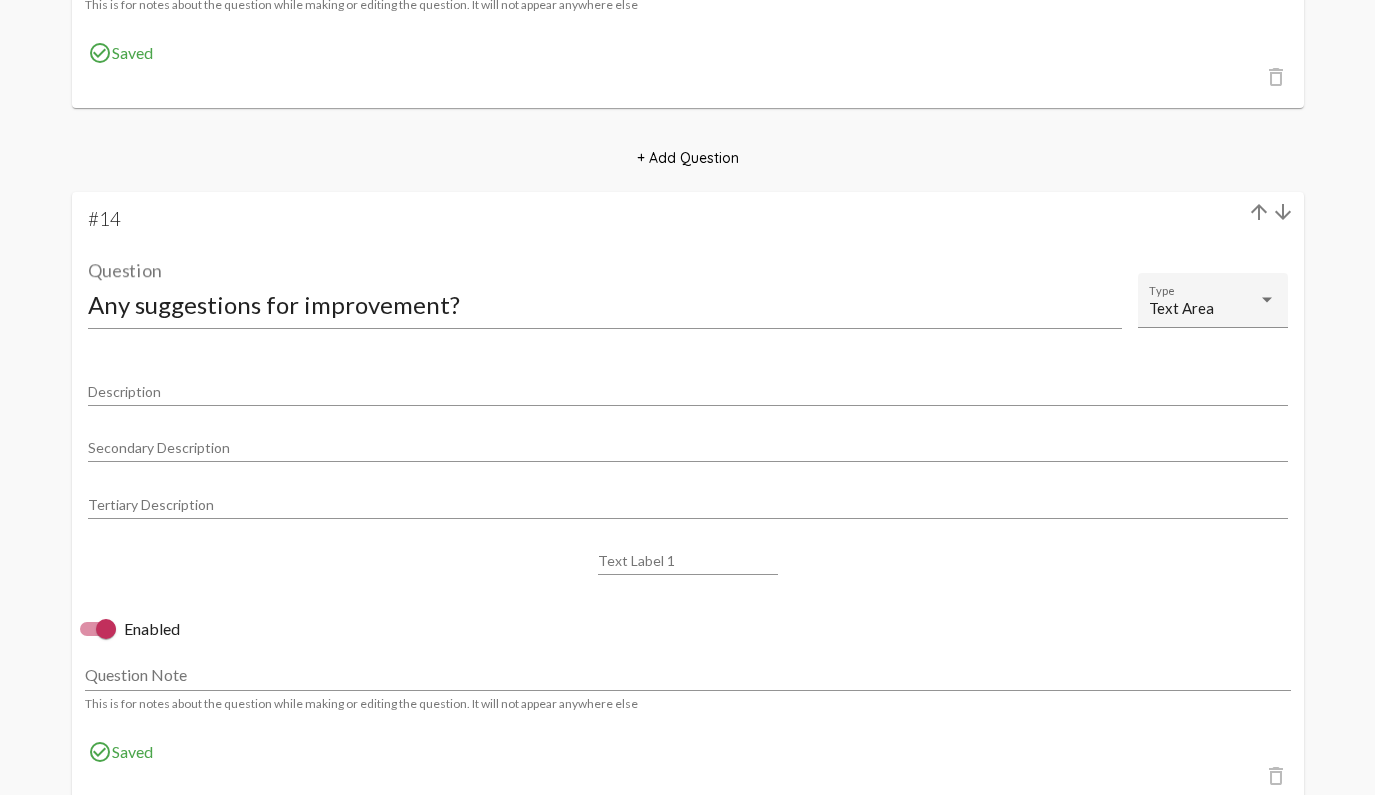 scroll, scrollTop: 11147, scrollLeft: 0, axis: vertical 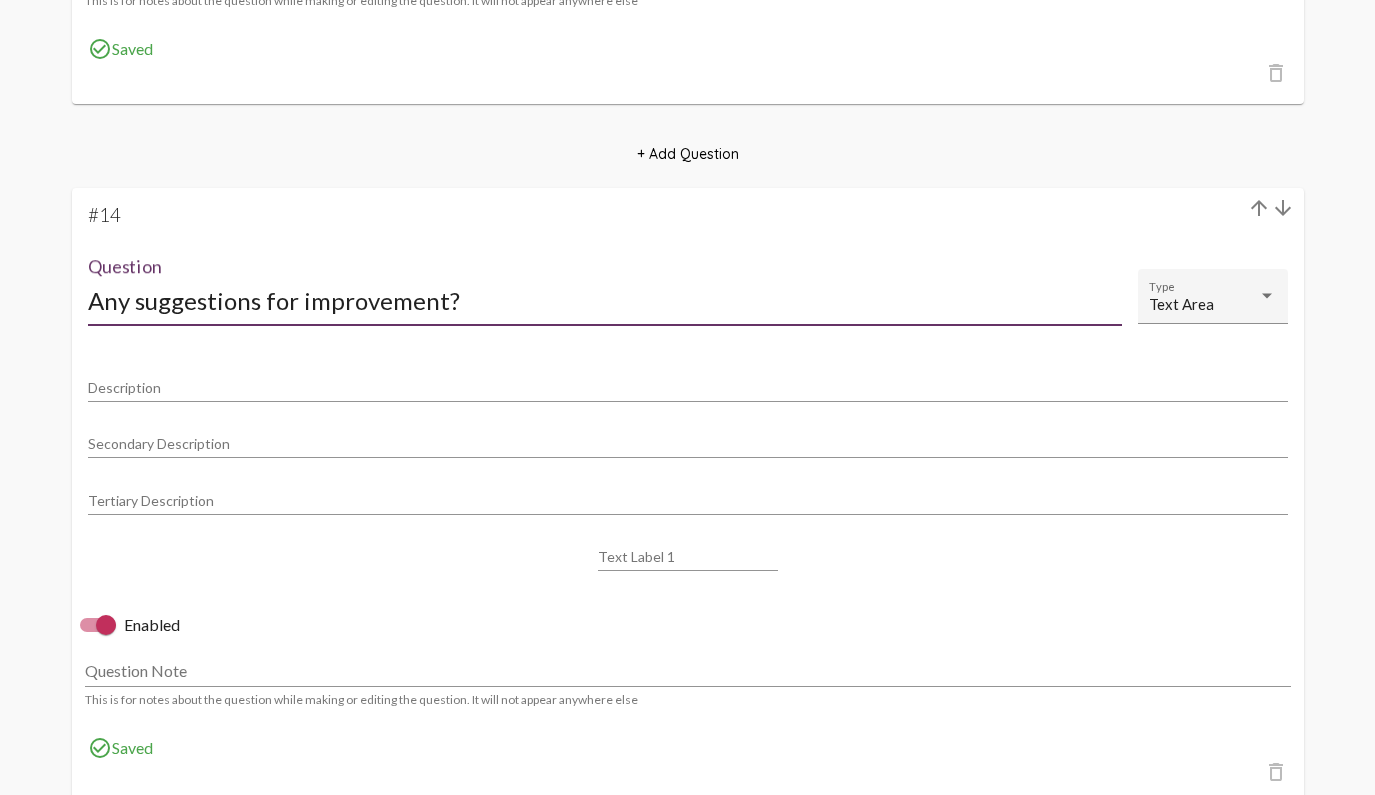 click on "Any suggestions for improvement?" at bounding box center [605, 300] 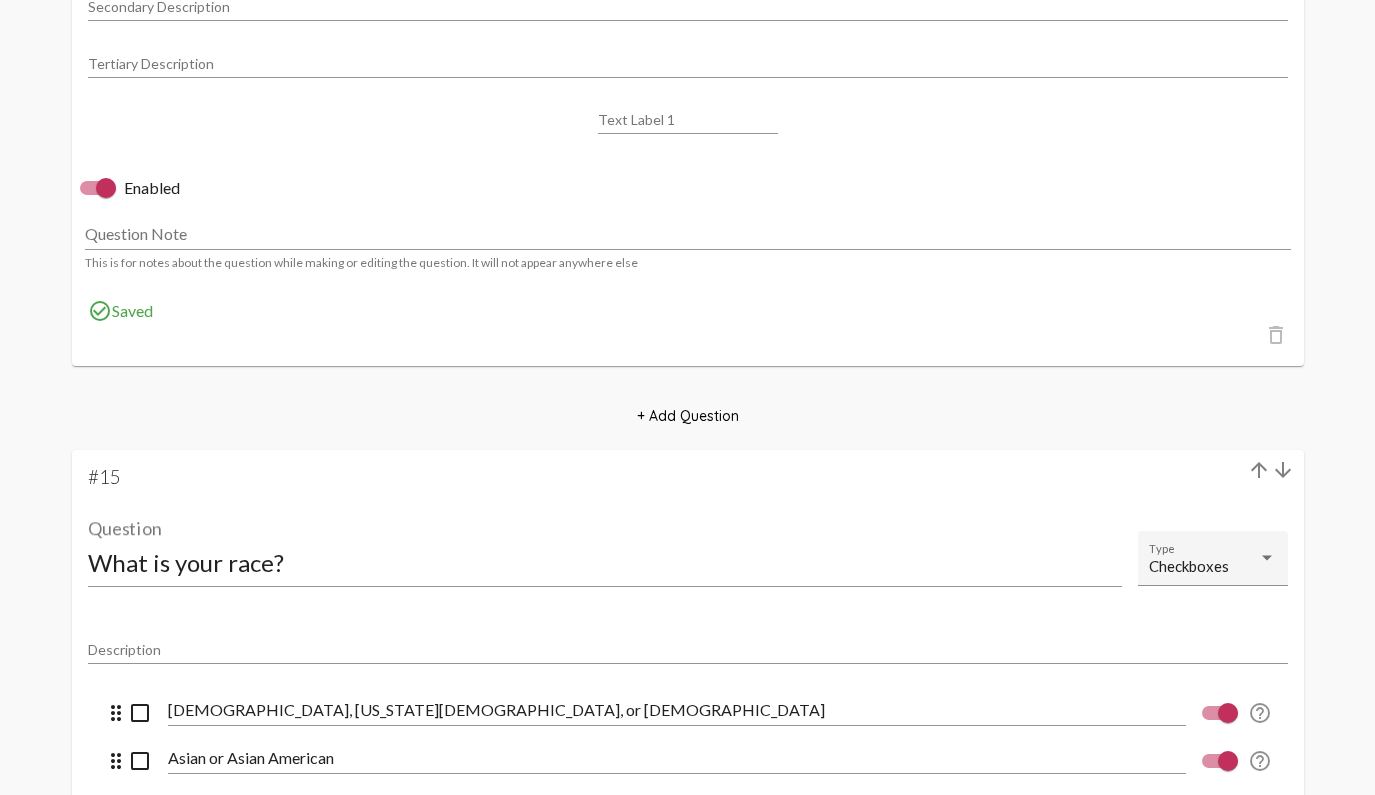 scroll, scrollTop: 11557, scrollLeft: 0, axis: vertical 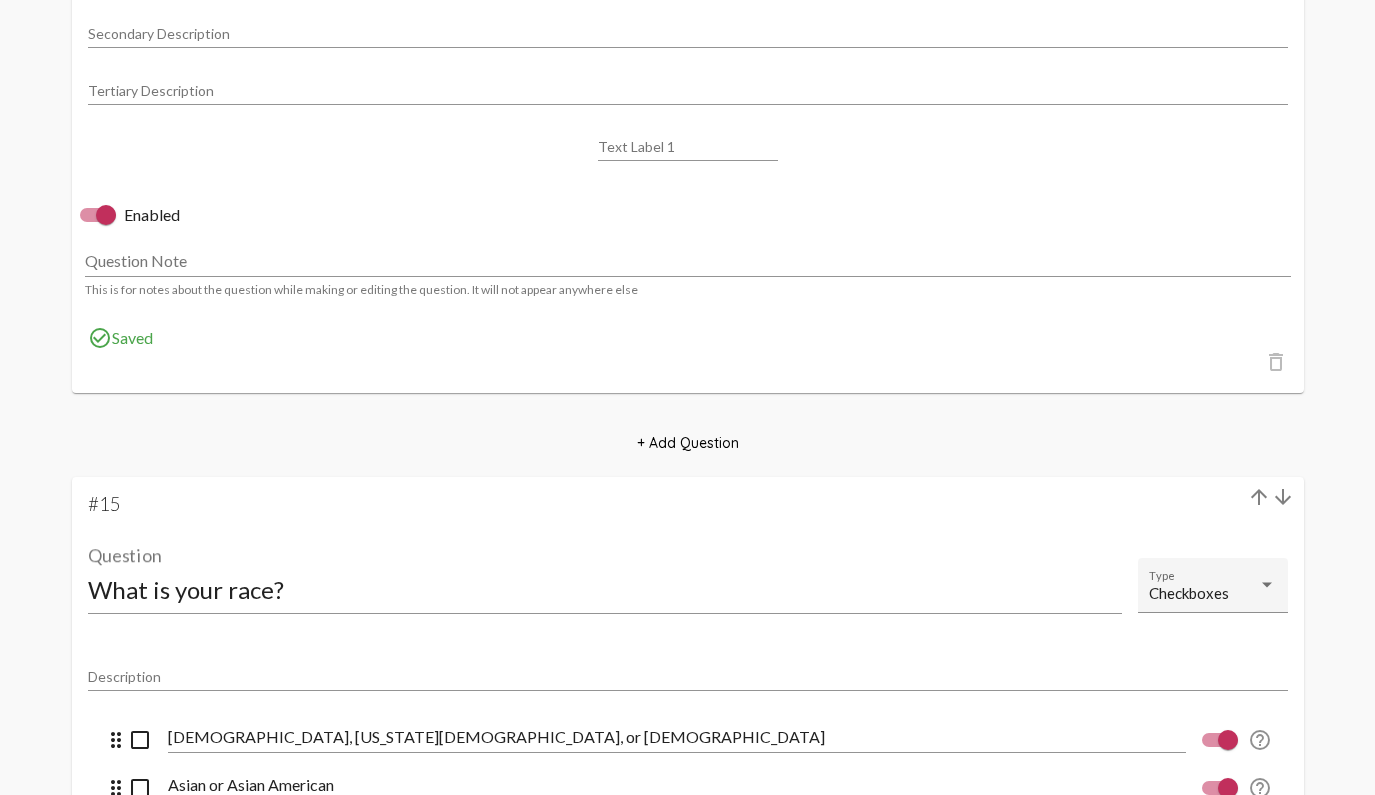 click on "+ Add Question" 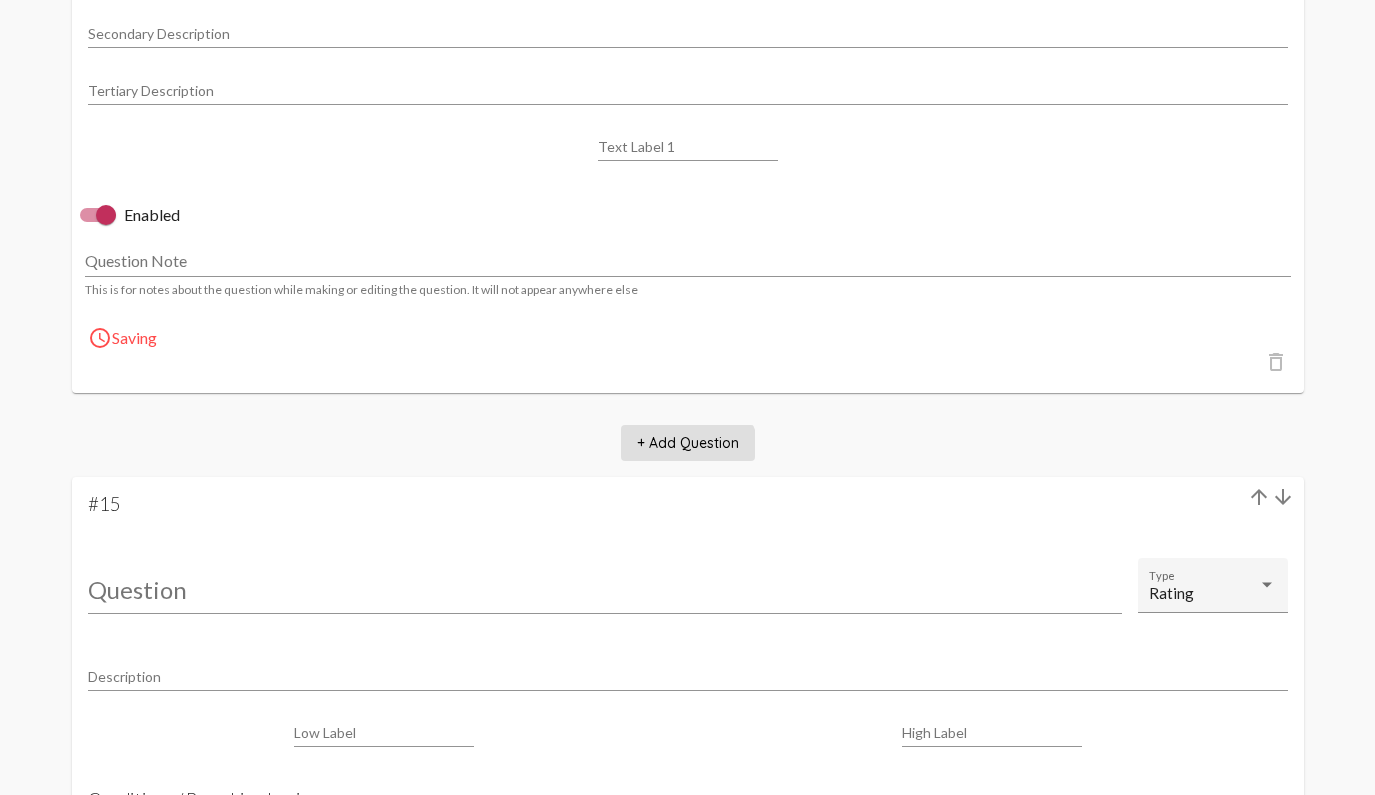 select on "9556" 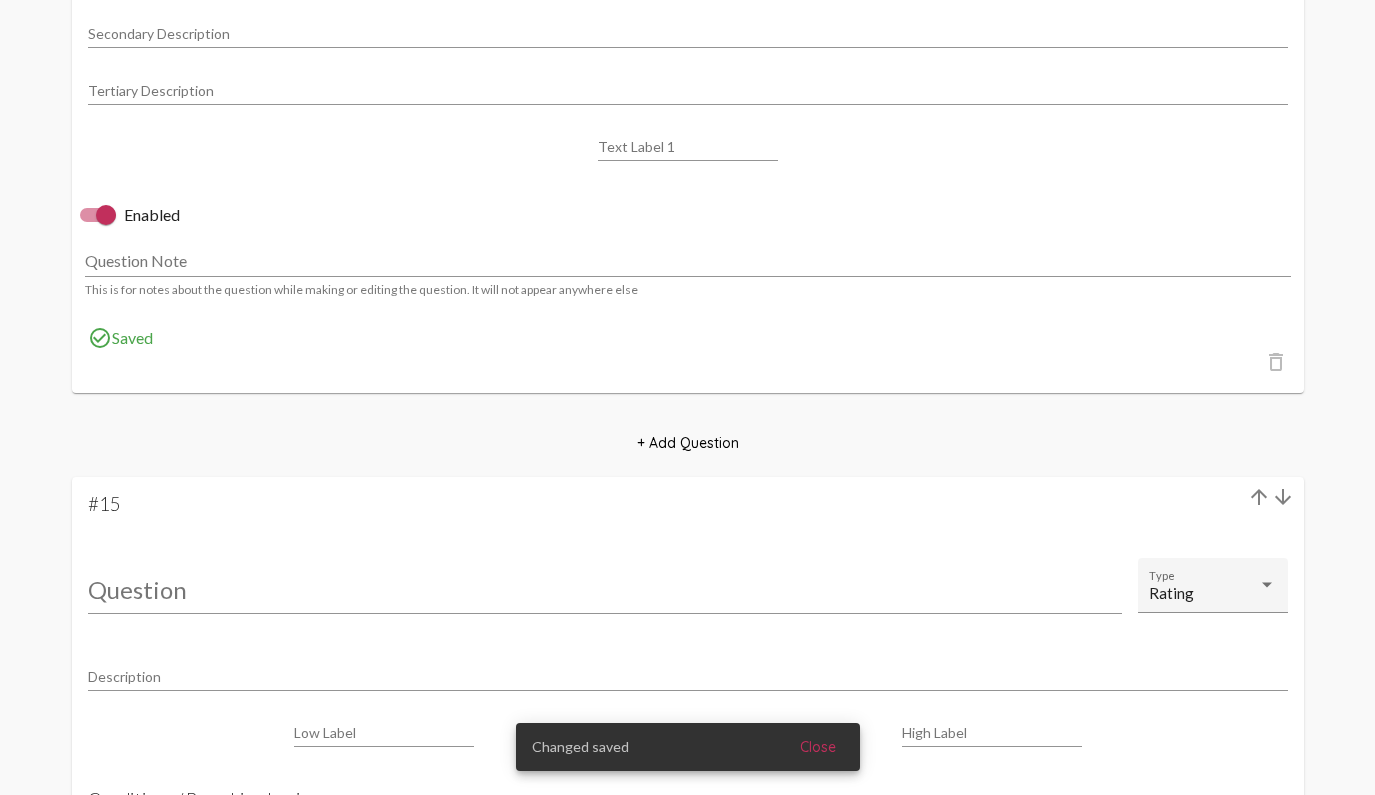 click on "Question" 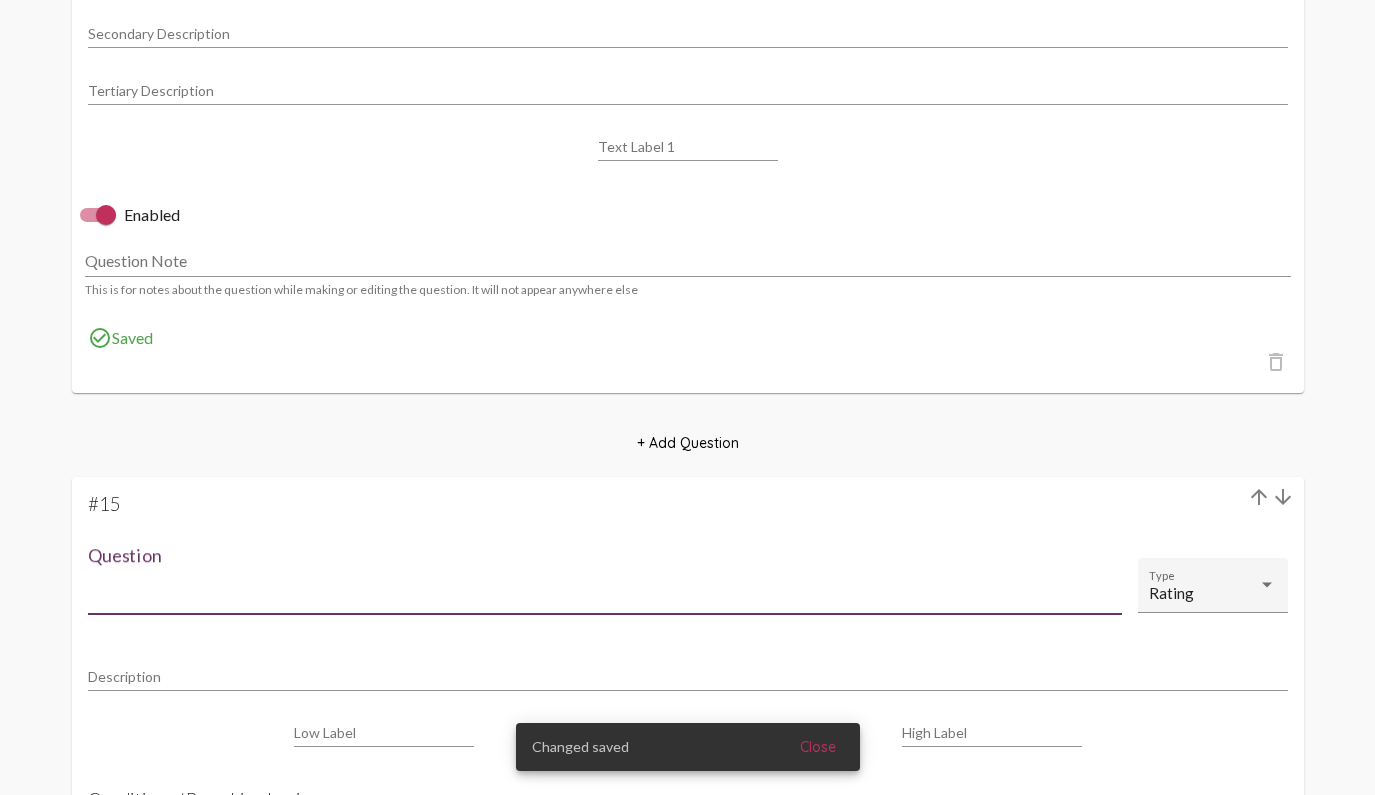 click on "Question" at bounding box center [605, 589] 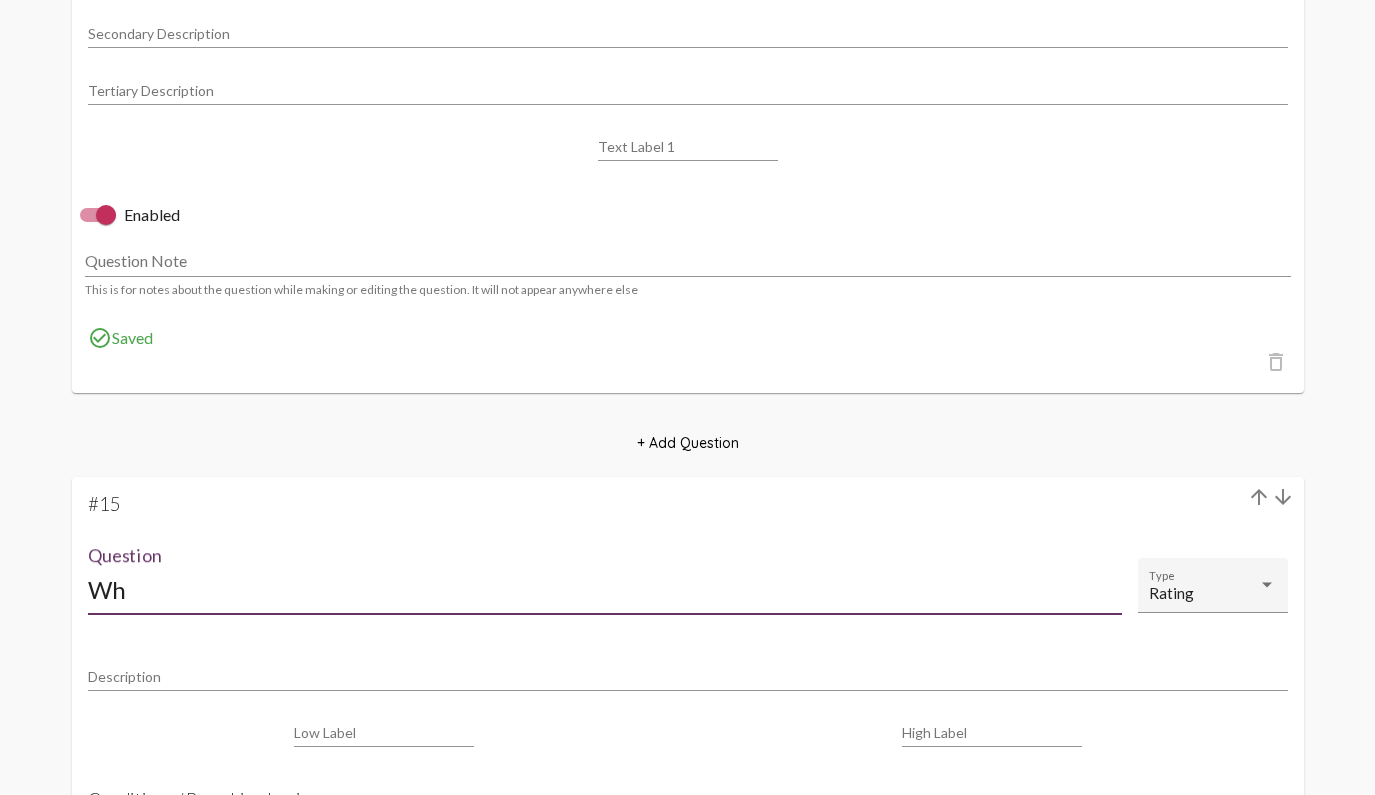 type on "W" 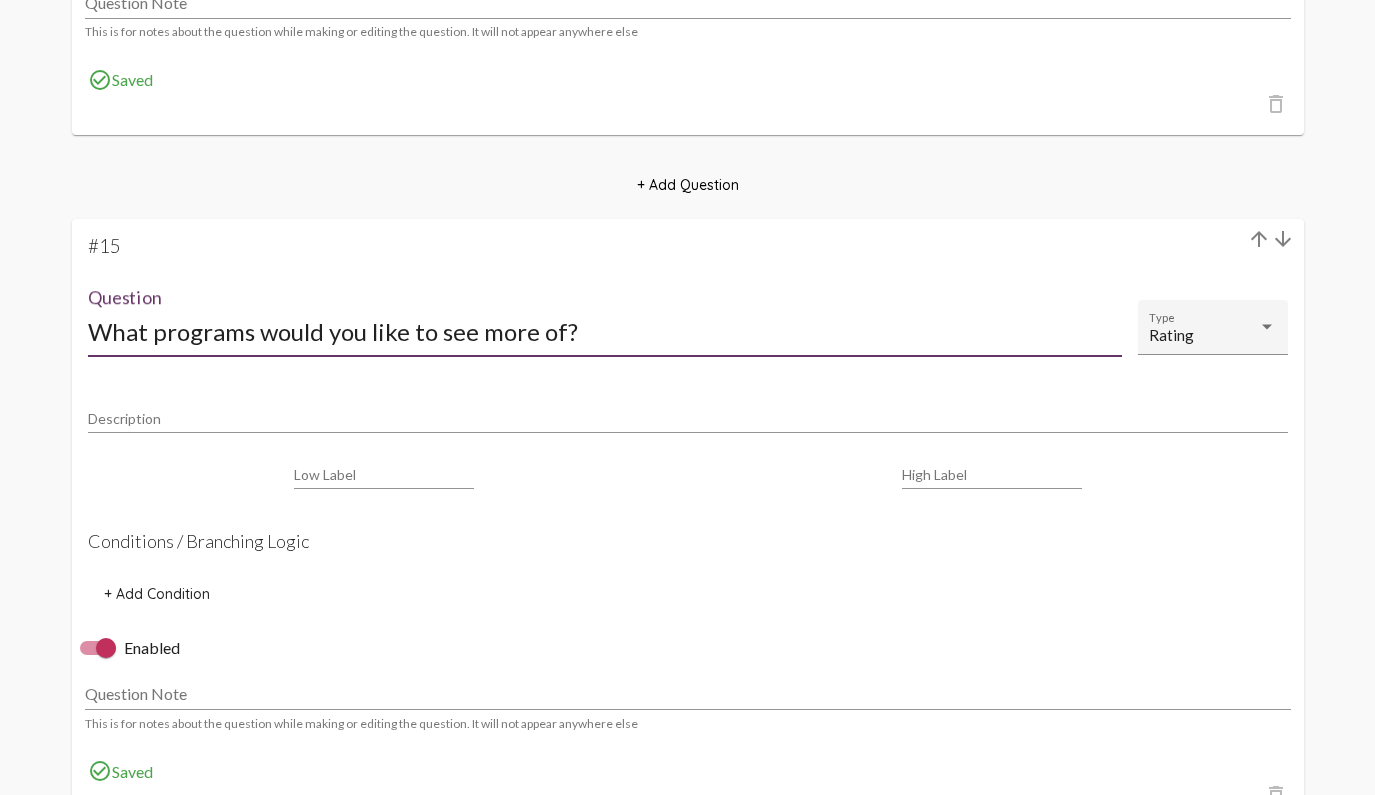 scroll, scrollTop: 11824, scrollLeft: 0, axis: vertical 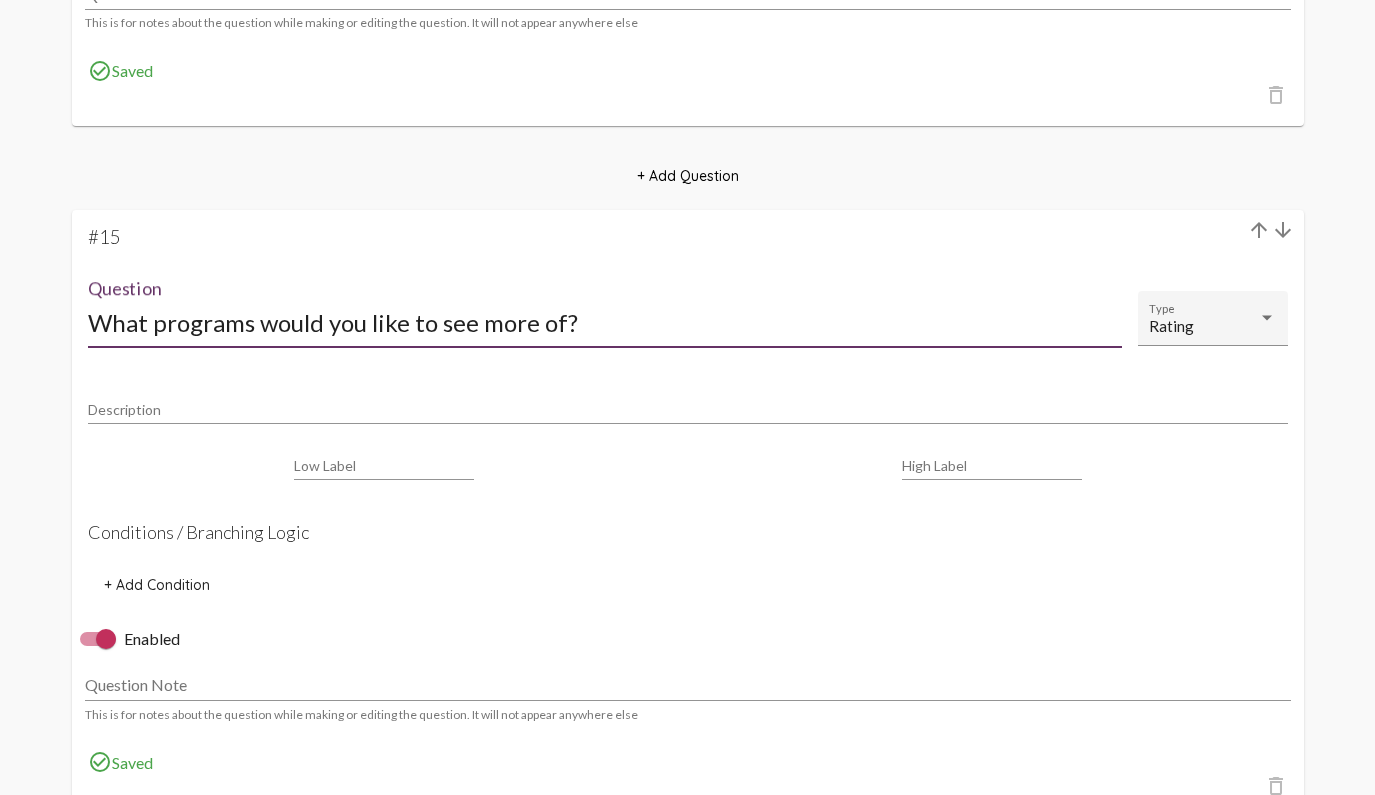 type on "What programs would you like to see more of?" 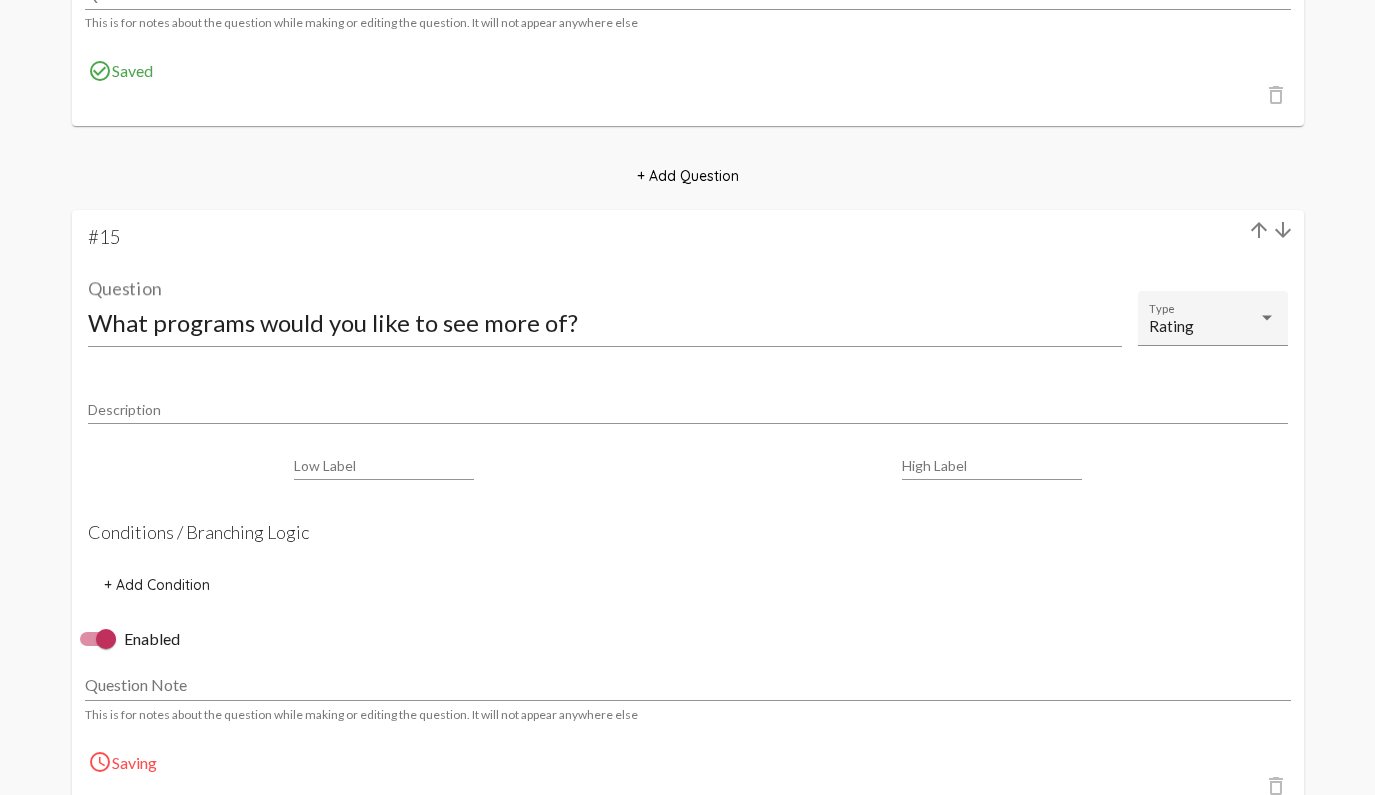 click on "arrow_upward" 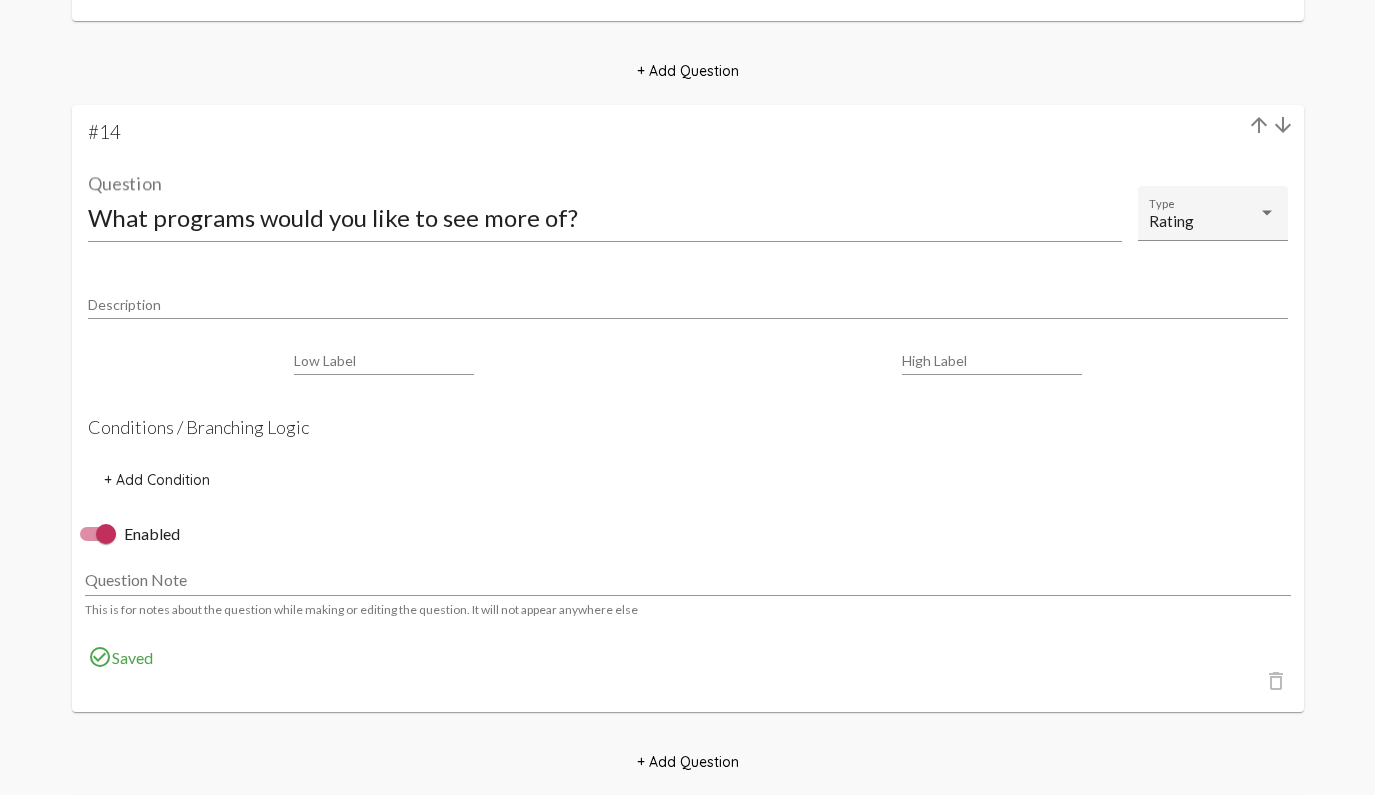 scroll, scrollTop: 11229, scrollLeft: 0, axis: vertical 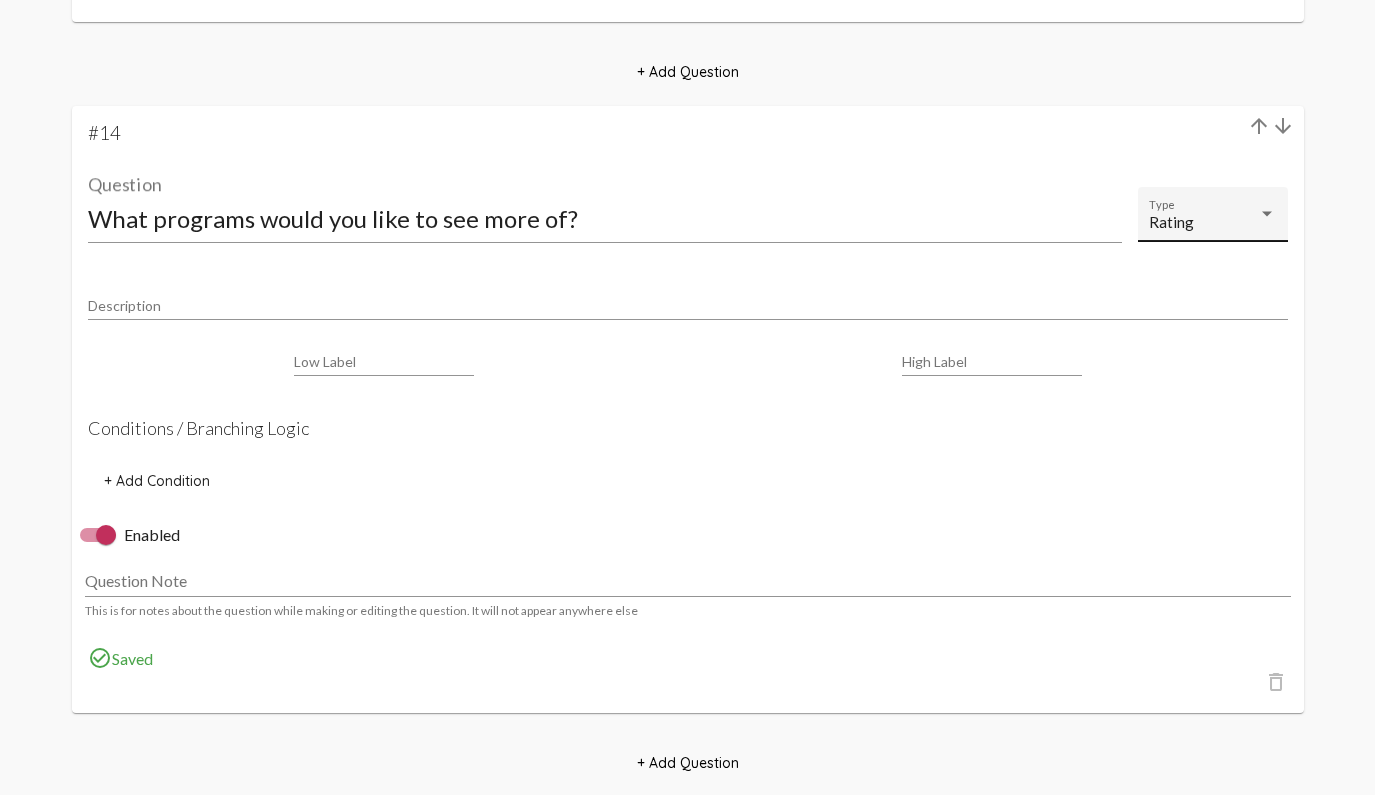 click on "Rating" at bounding box center (1204, 222) 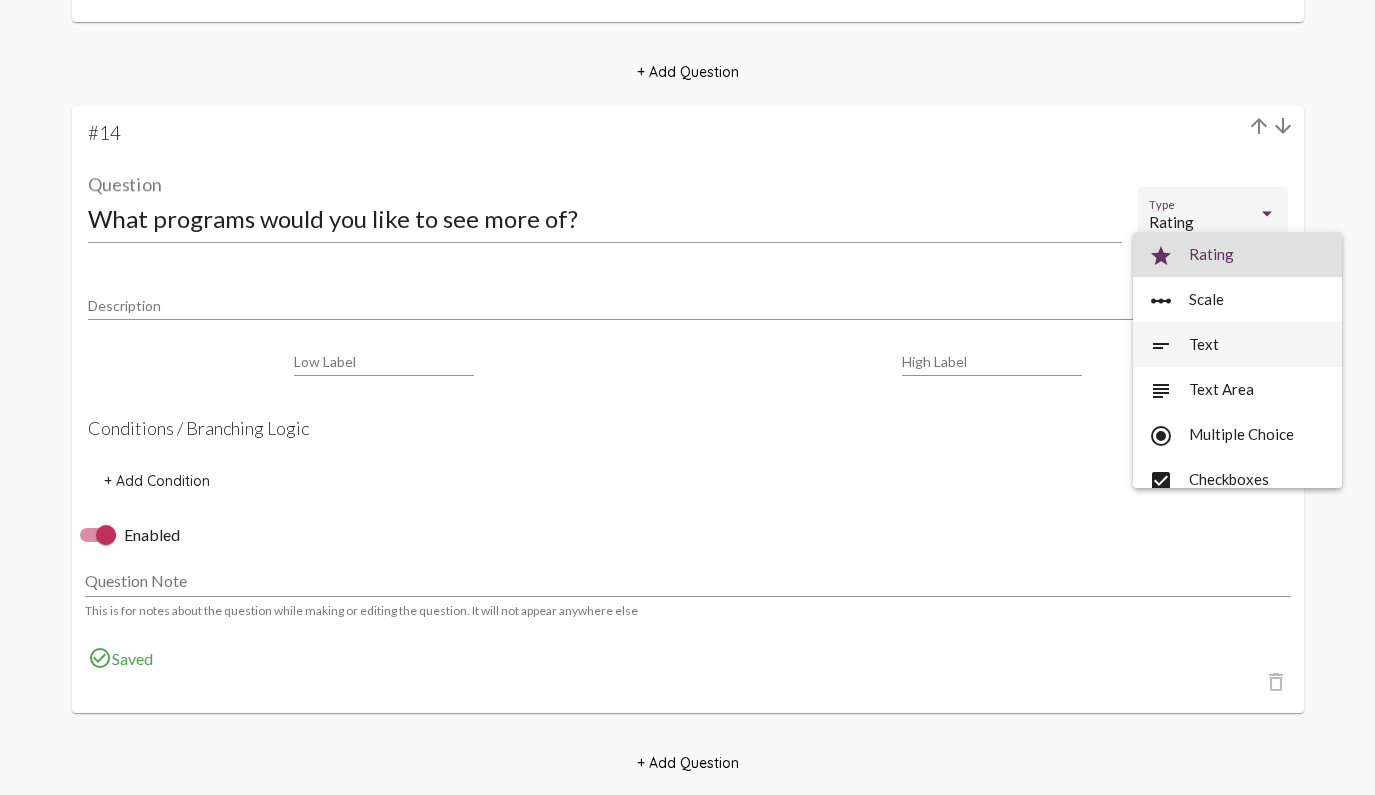 click on "short_text Text" at bounding box center [1237, 344] 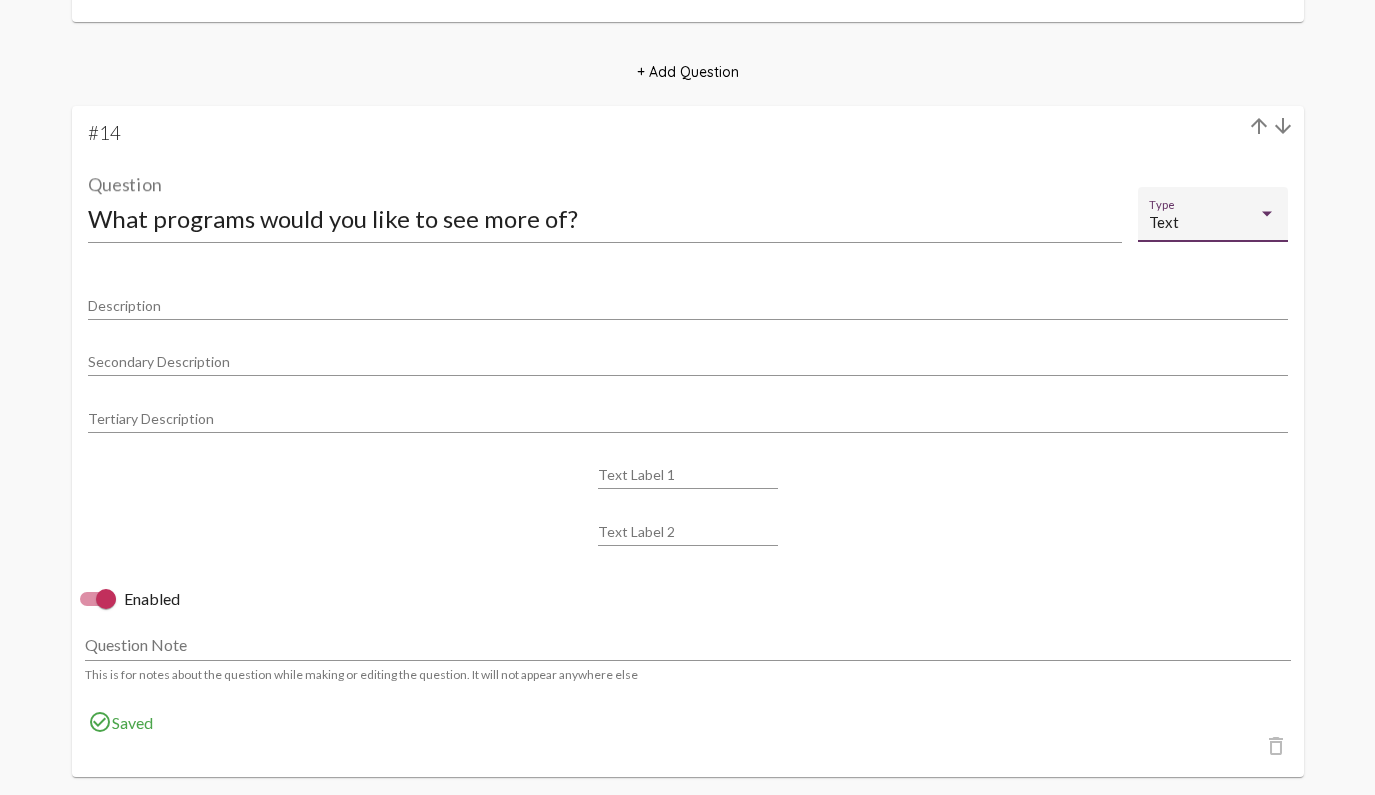 click on "Text Type" 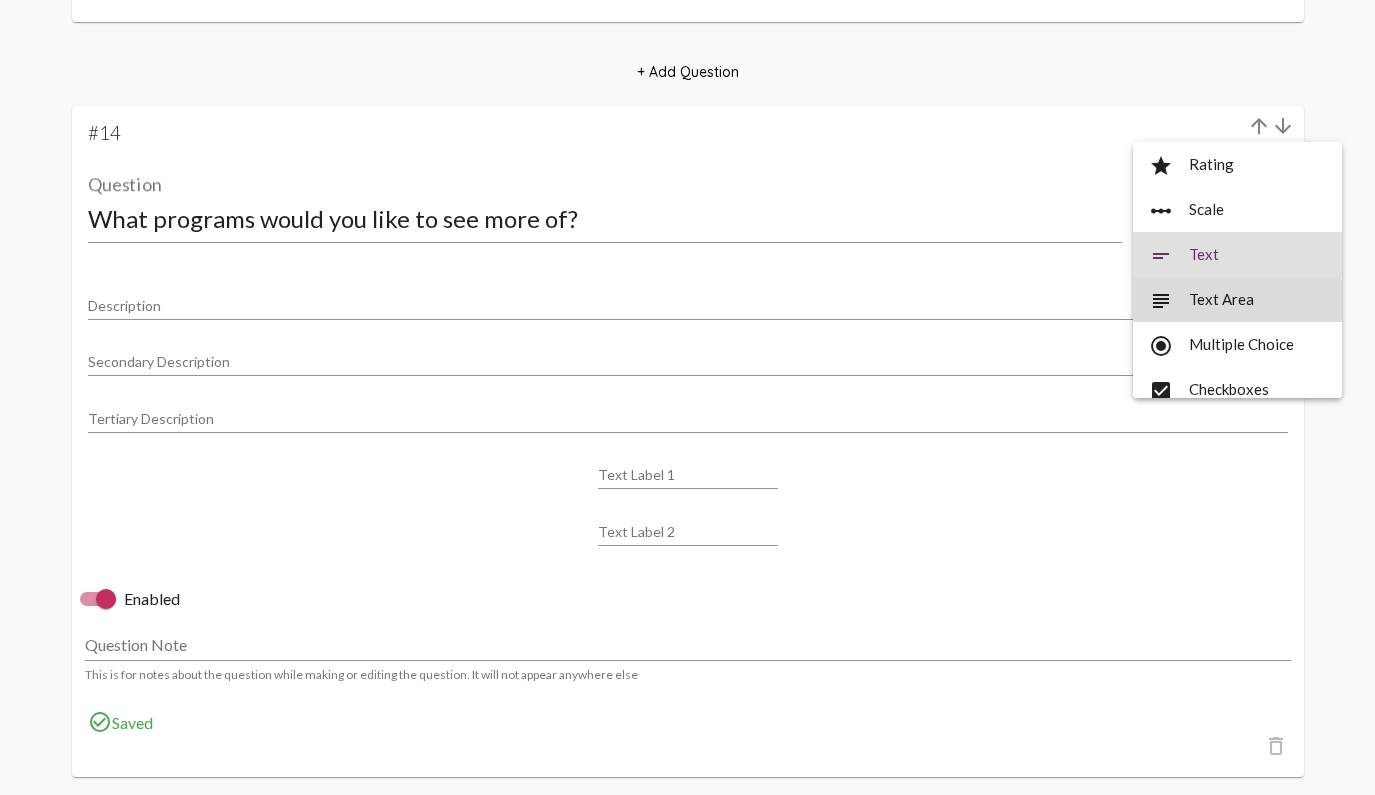click on "subject Text Area" at bounding box center (1237, 299) 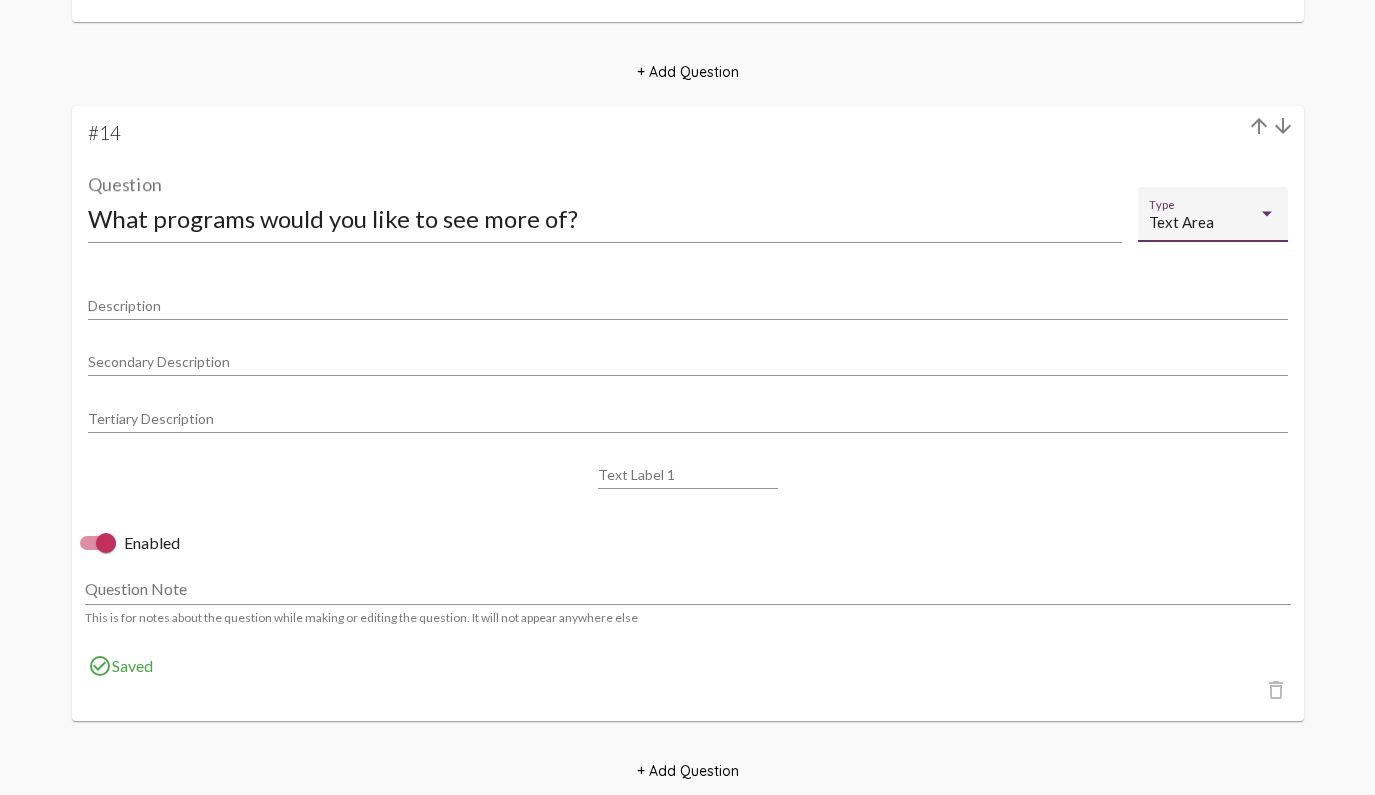 click on "Text Area" at bounding box center [1204, 222] 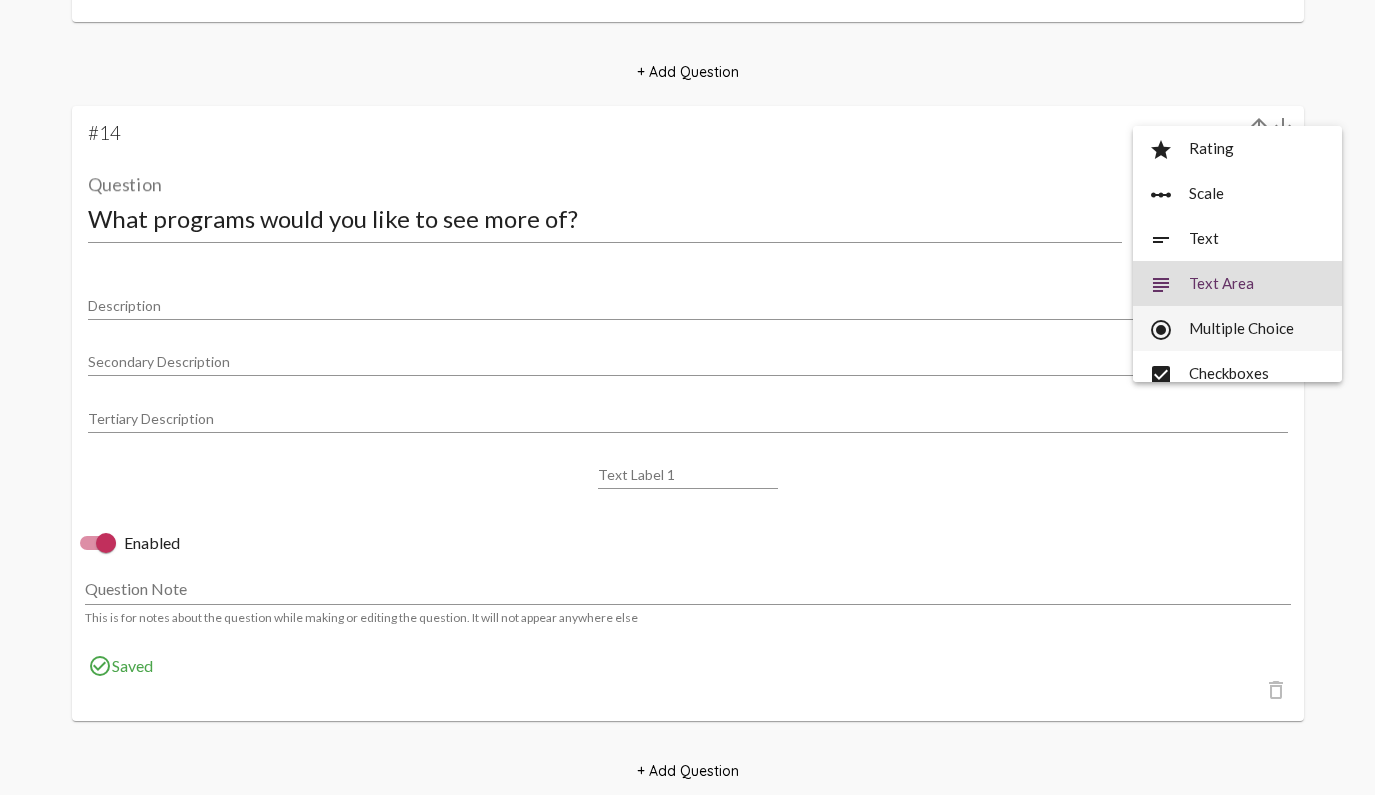 scroll, scrollTop: 29, scrollLeft: 0, axis: vertical 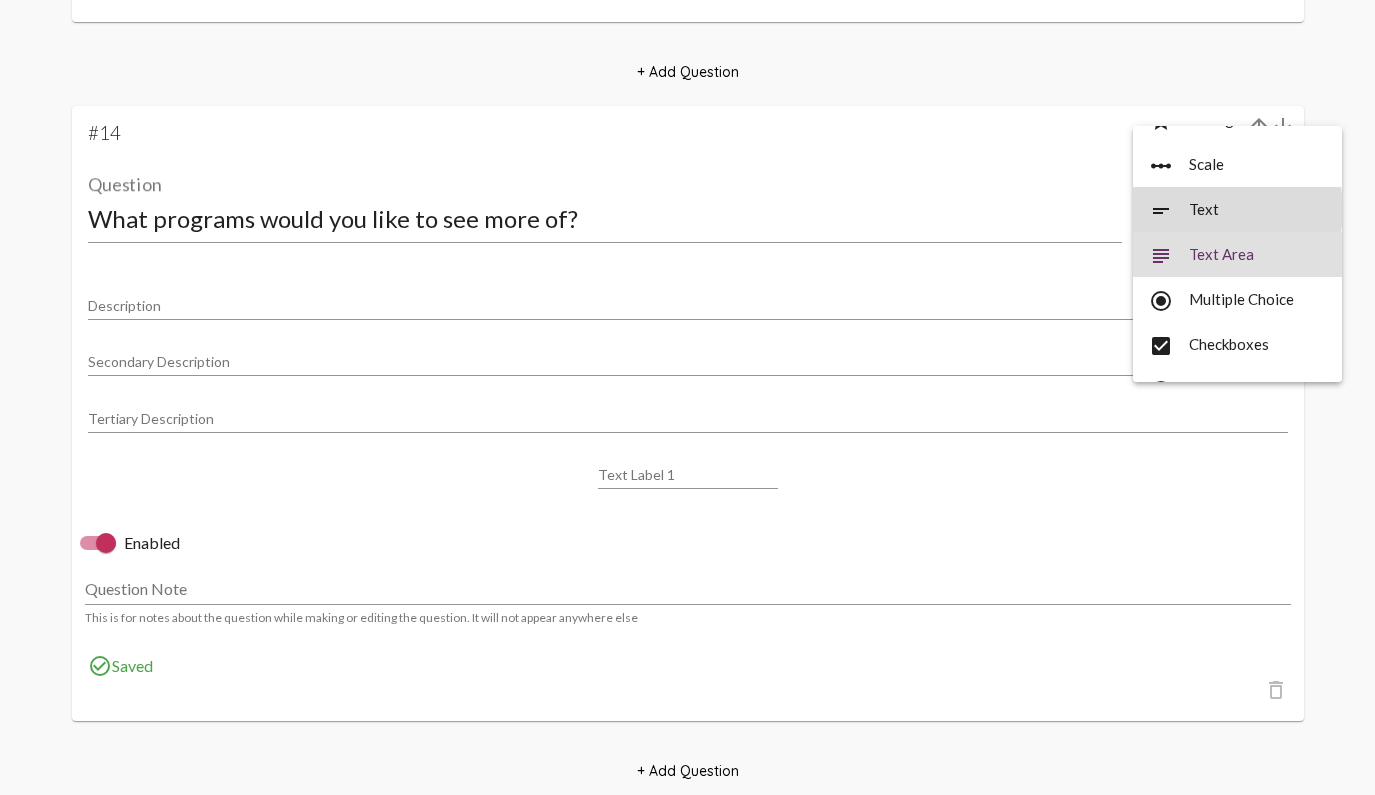 click on "short_text Text" at bounding box center [1237, 209] 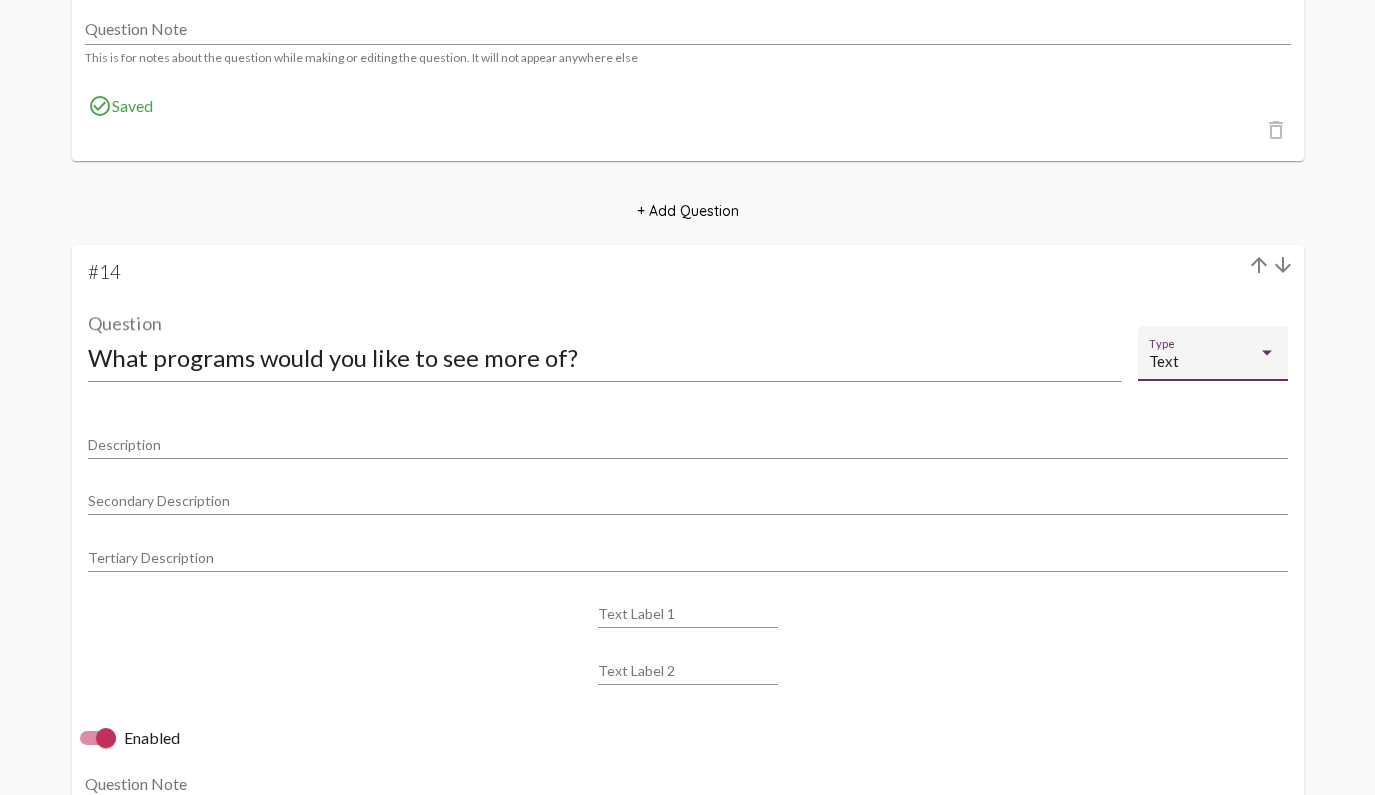 scroll, scrollTop: 11095, scrollLeft: 0, axis: vertical 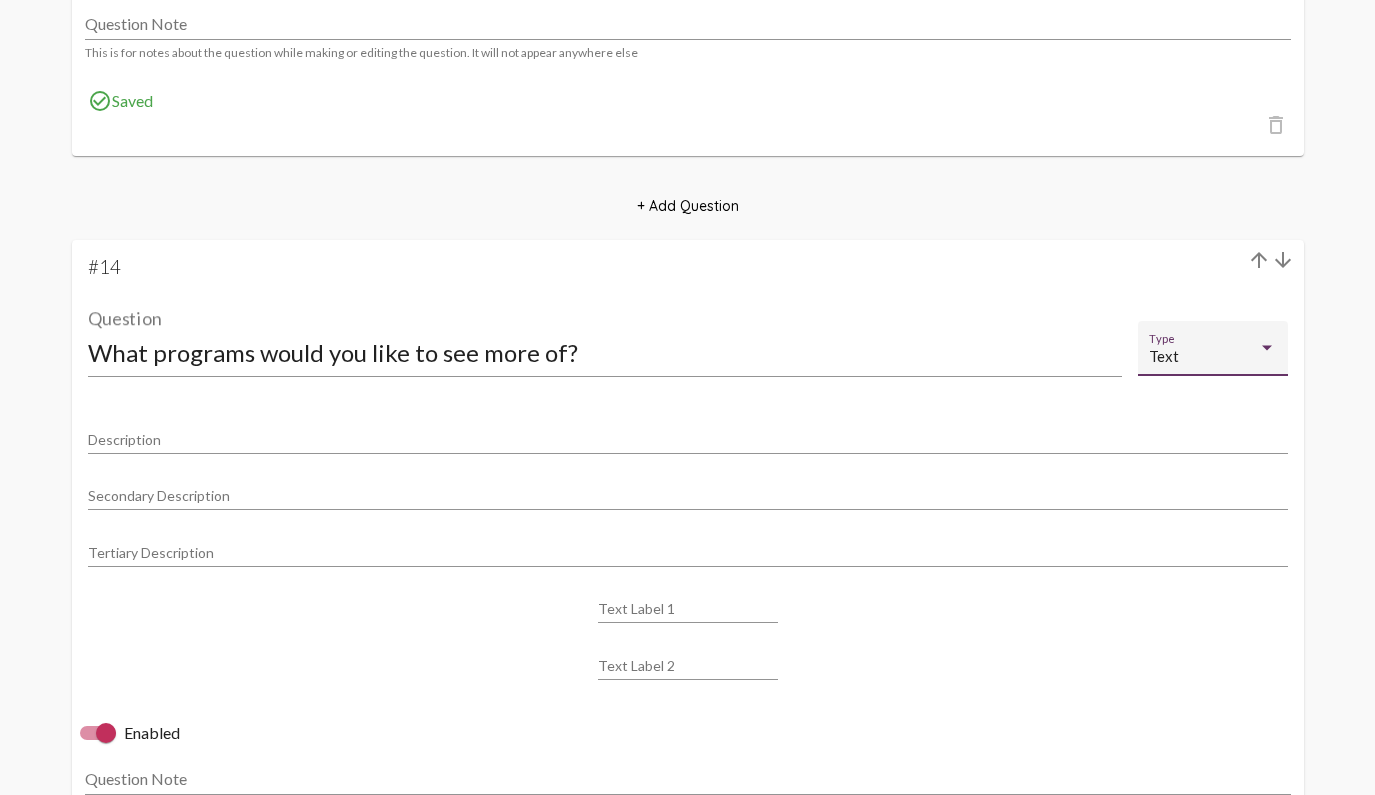 click on "Text" at bounding box center [1204, 356] 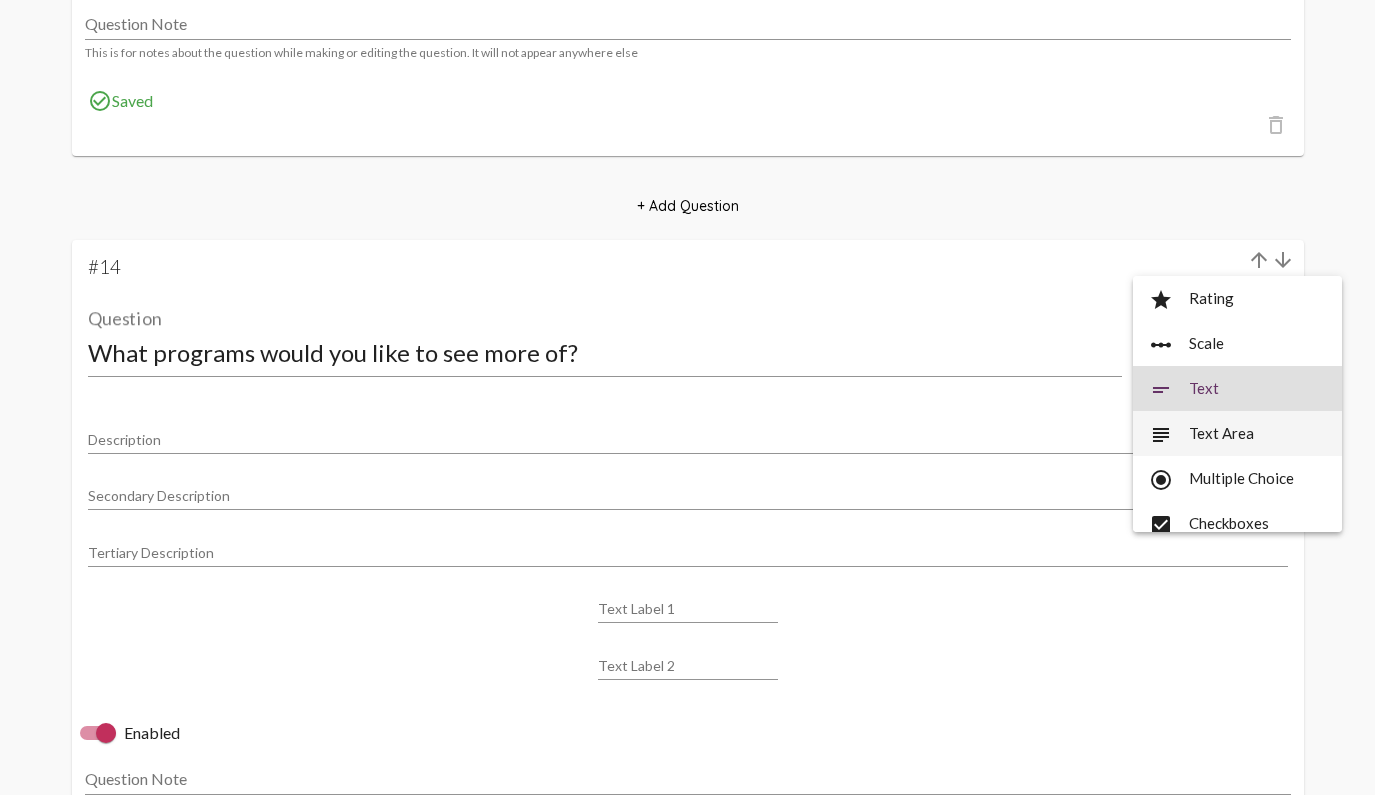 click on "subject Text Area" at bounding box center (1237, 433) 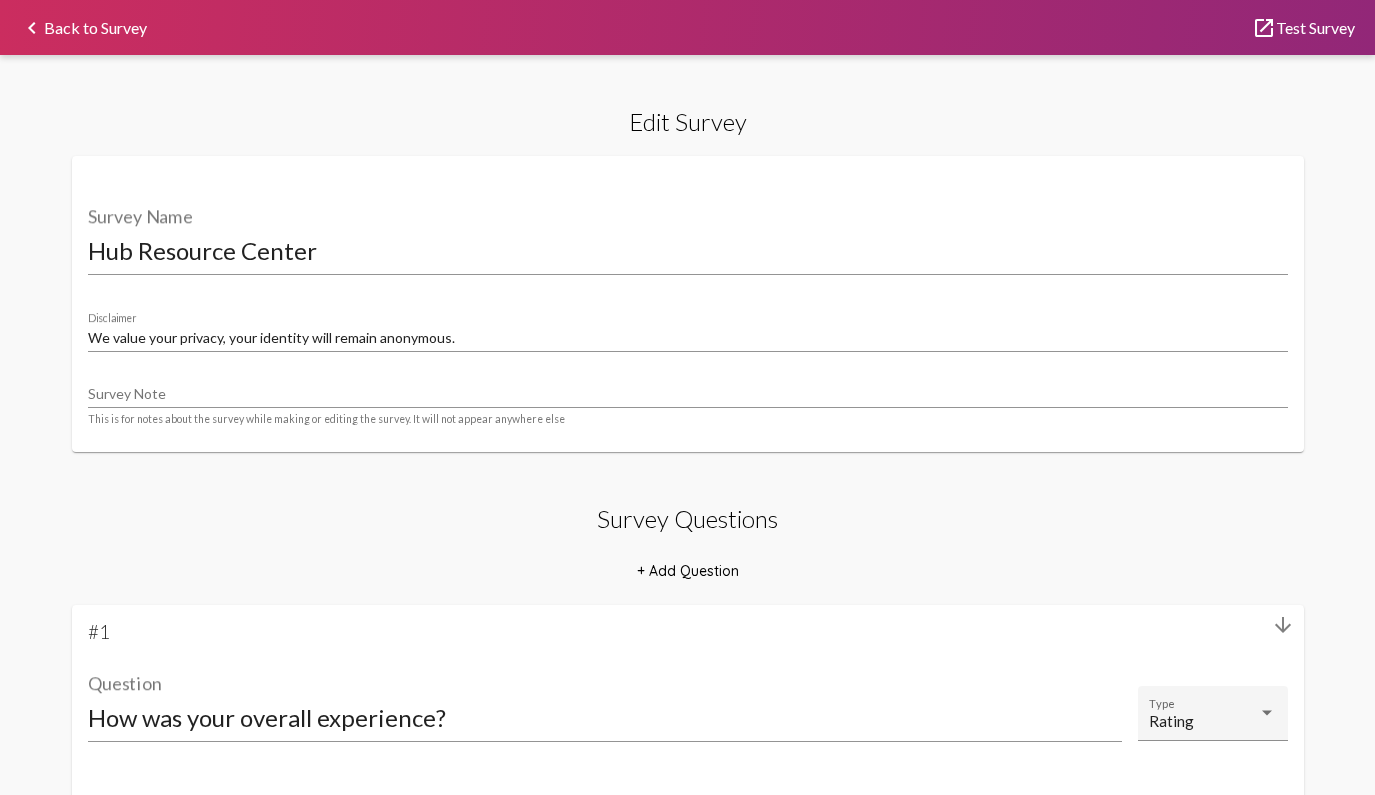 scroll, scrollTop: 0, scrollLeft: 0, axis: both 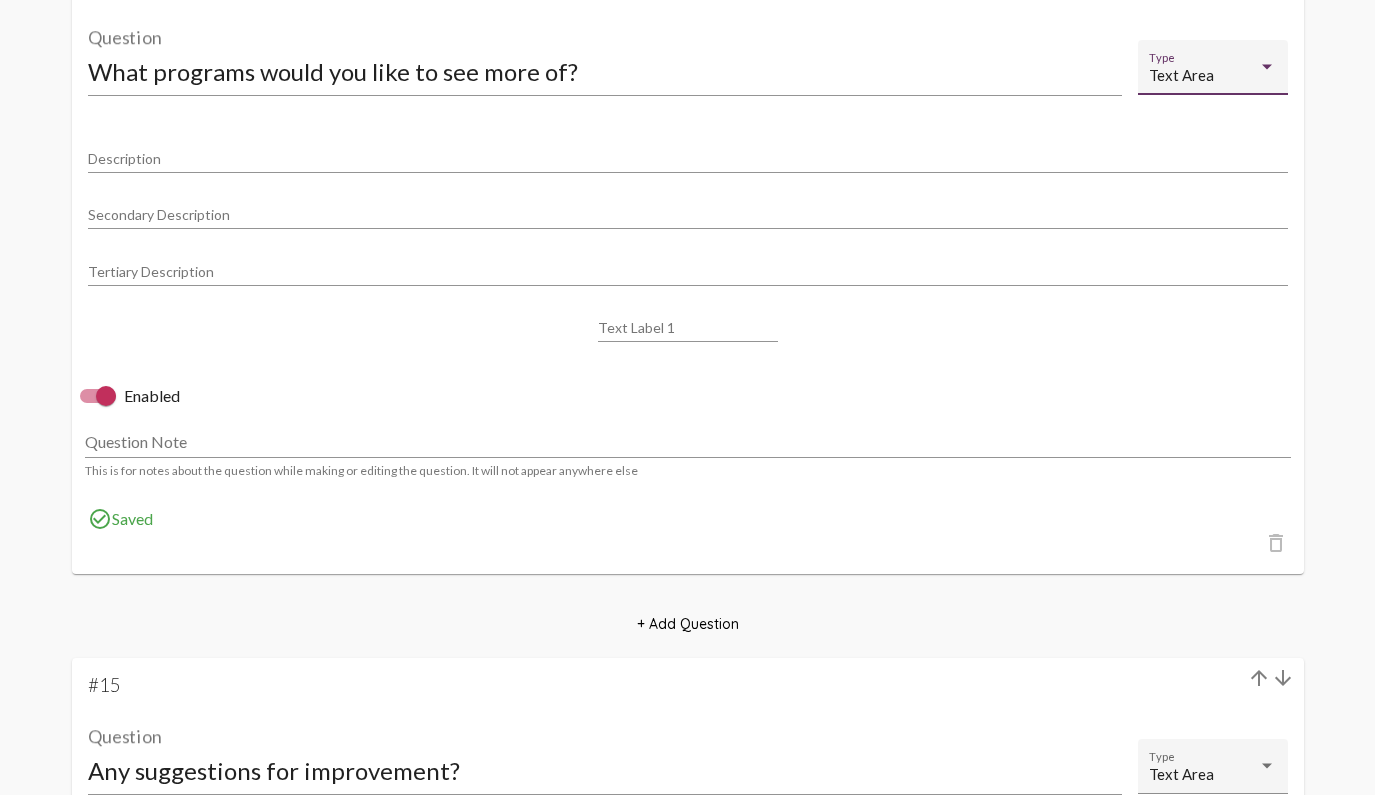 click on "Text Area" at bounding box center [1181, 75] 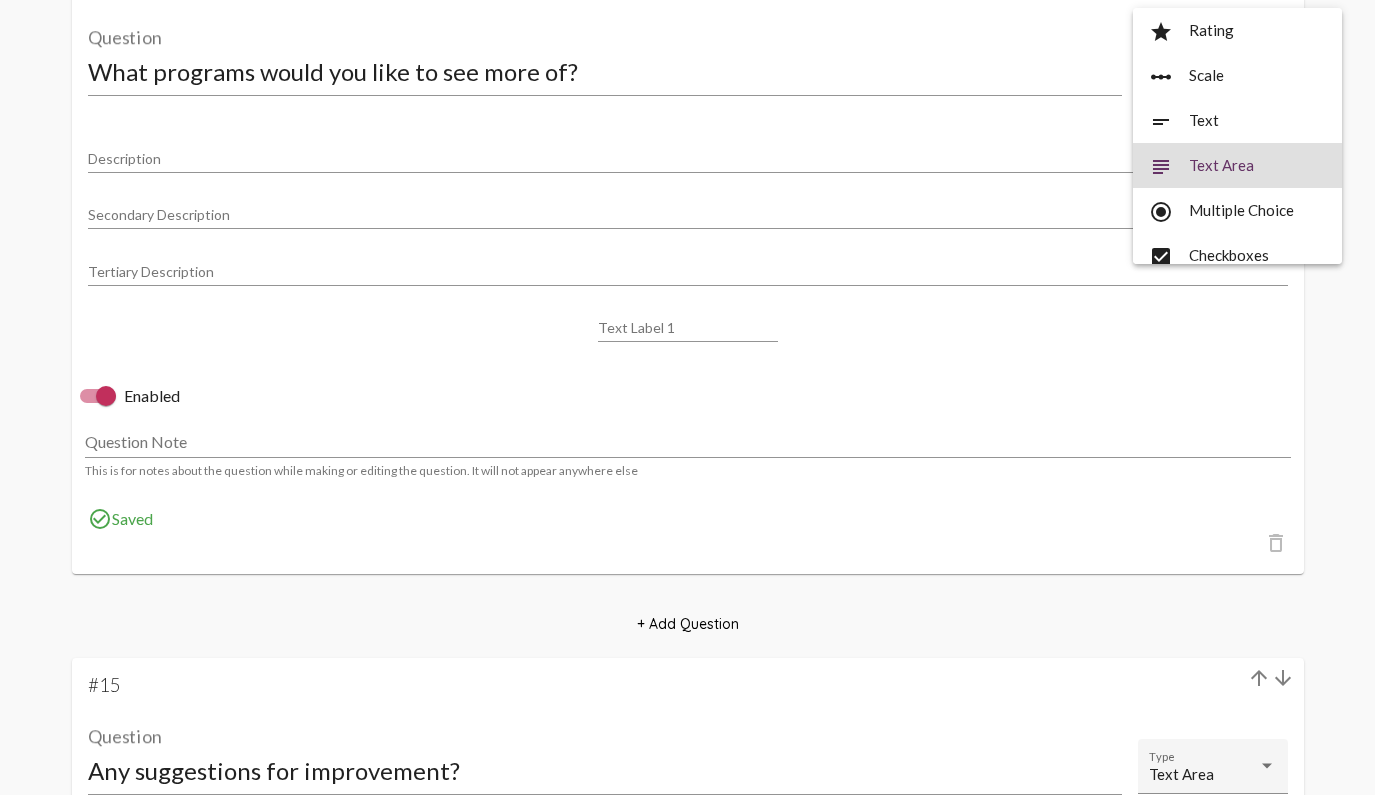 scroll, scrollTop: 58, scrollLeft: 0, axis: vertical 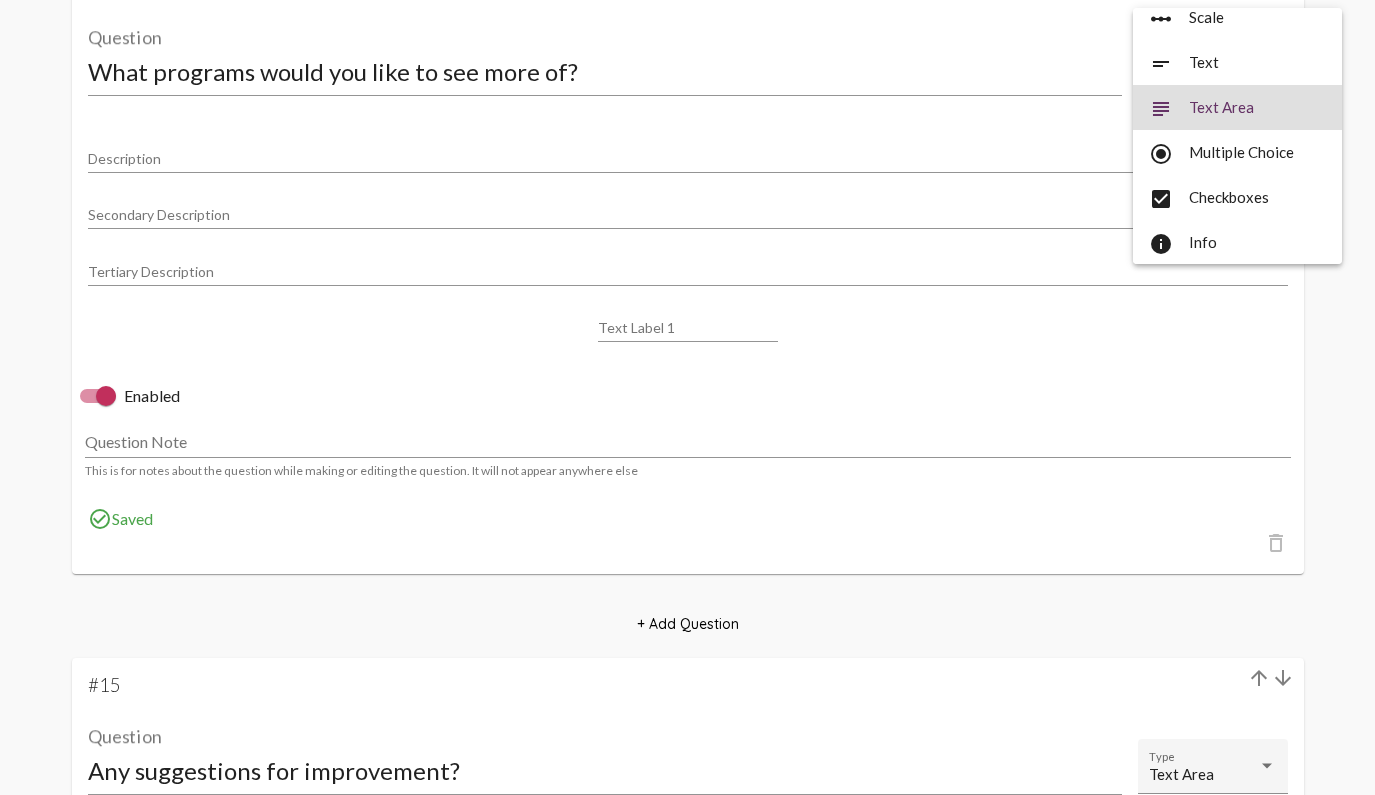 click on "subject" at bounding box center (1161, 109) 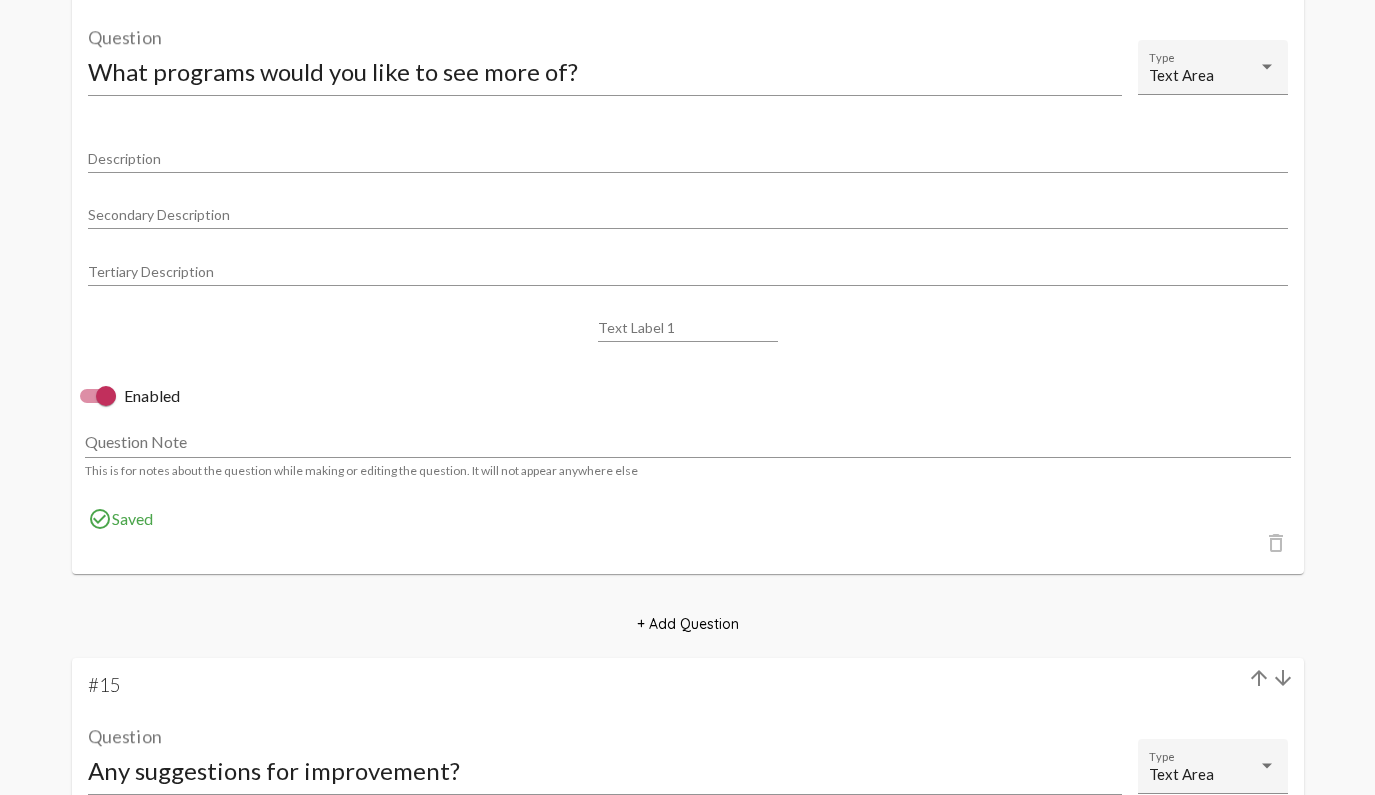click on "Text Label 1" 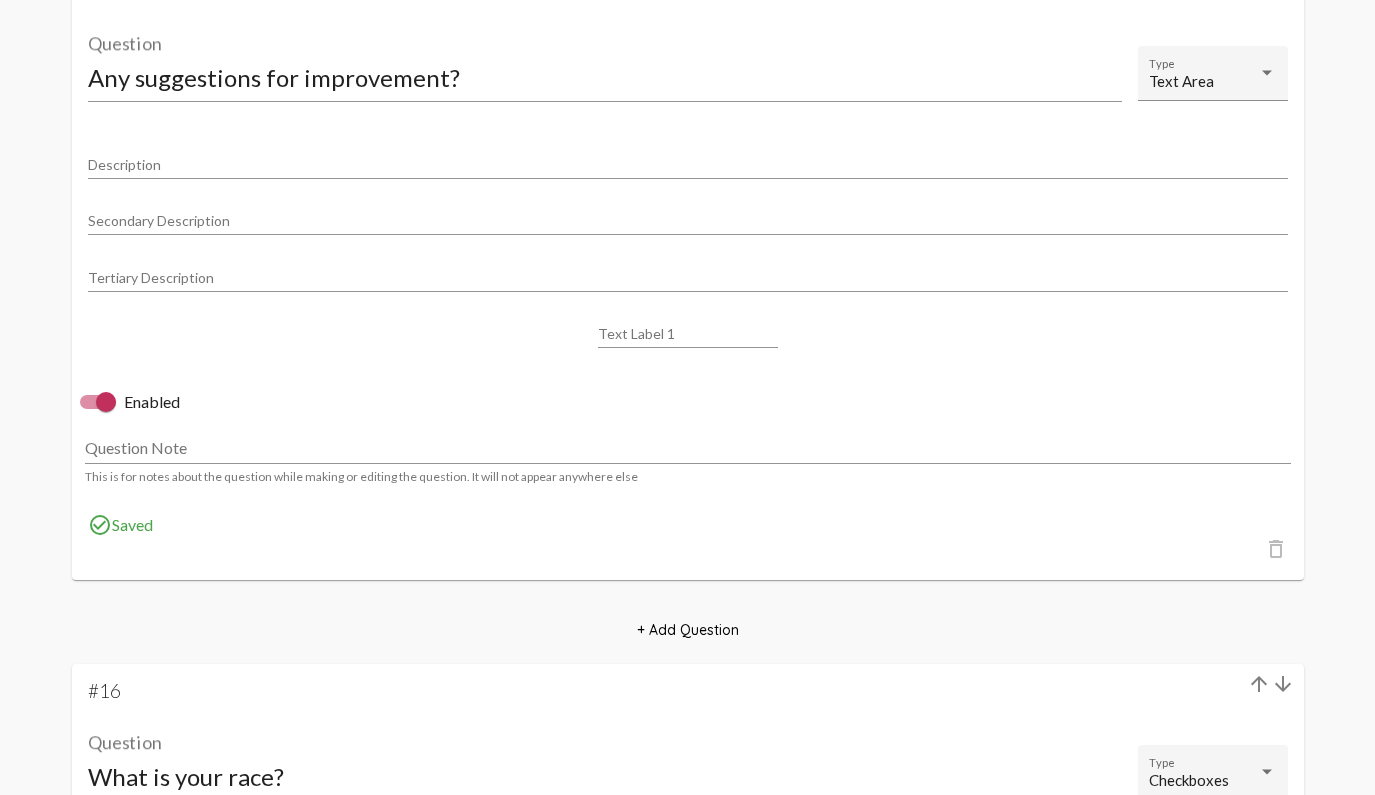 scroll, scrollTop: 12065, scrollLeft: 0, axis: vertical 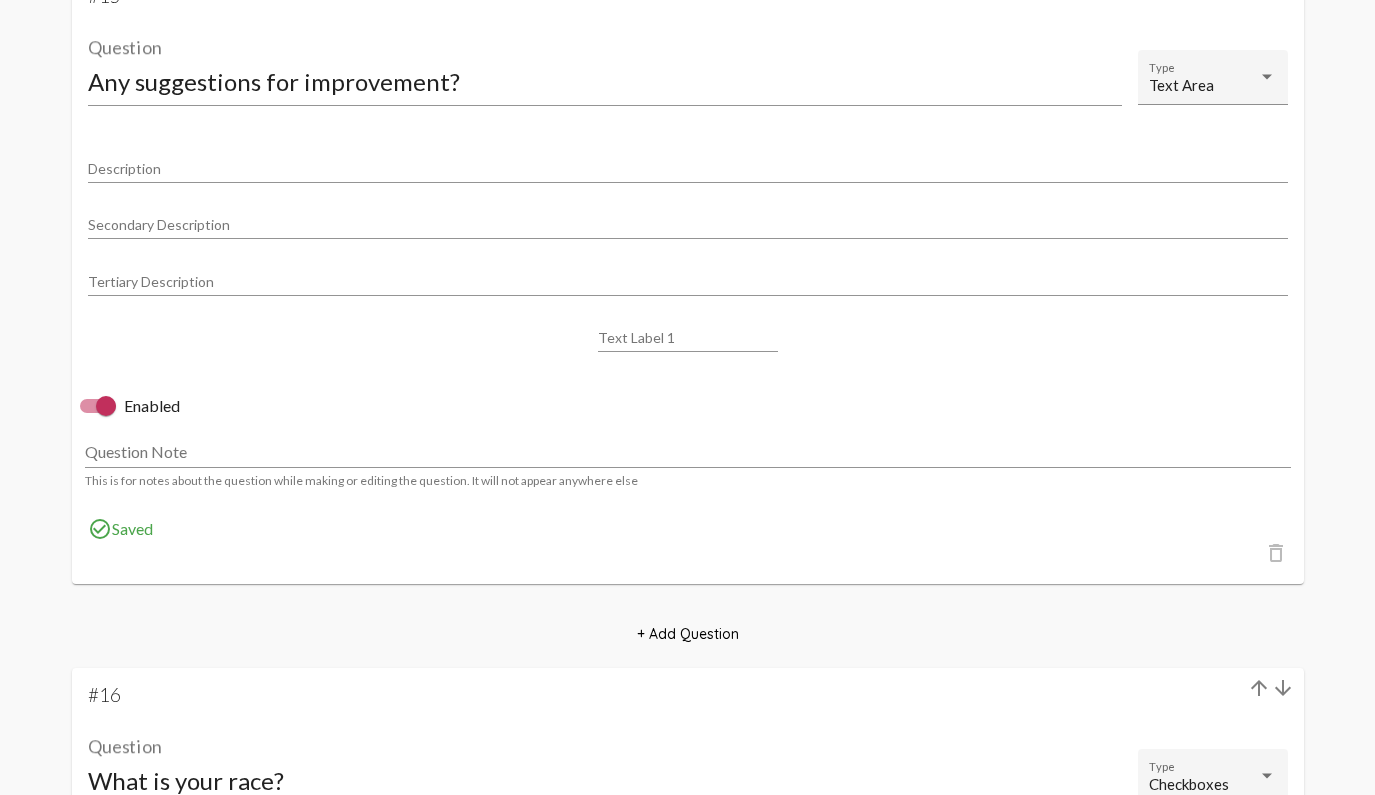 click on "Text Label 1" 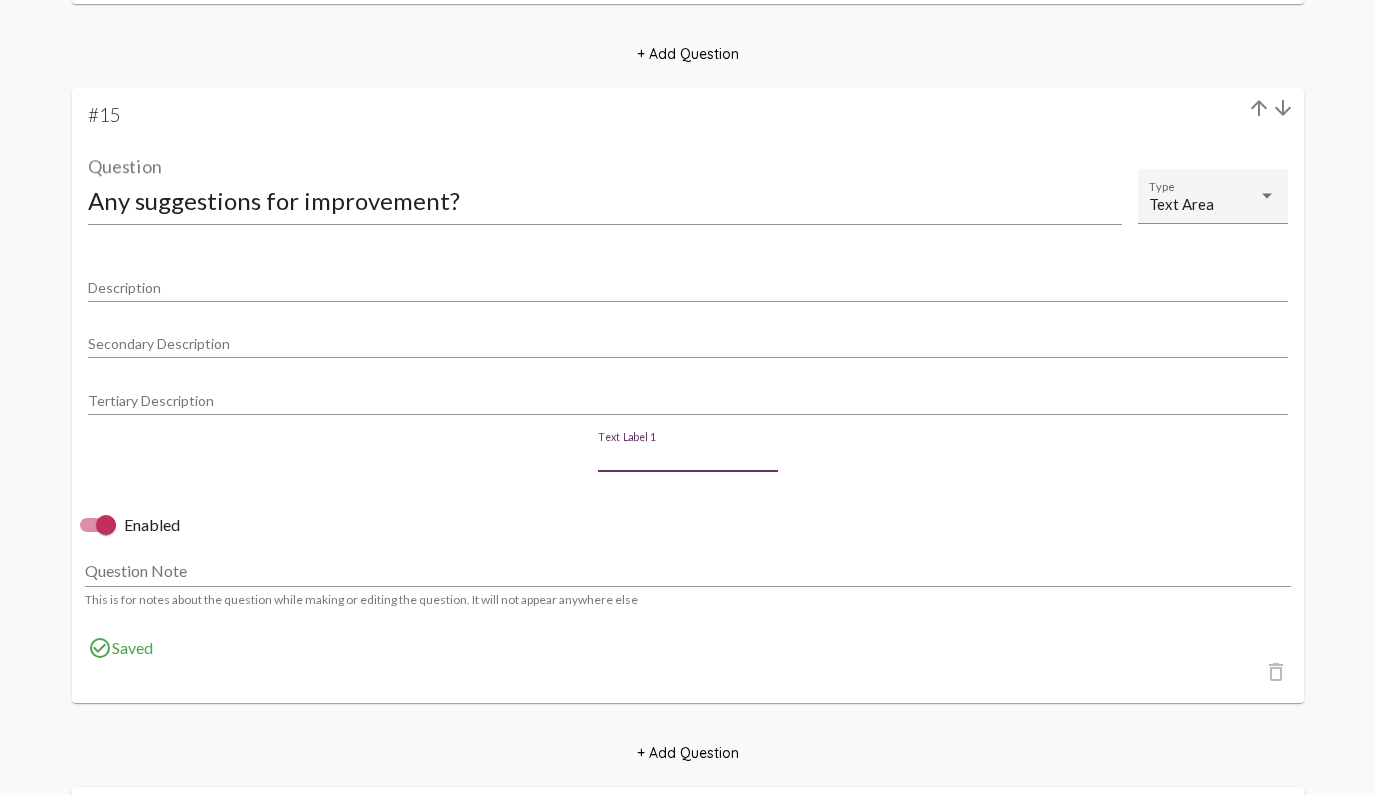 scroll, scrollTop: 11913, scrollLeft: 0, axis: vertical 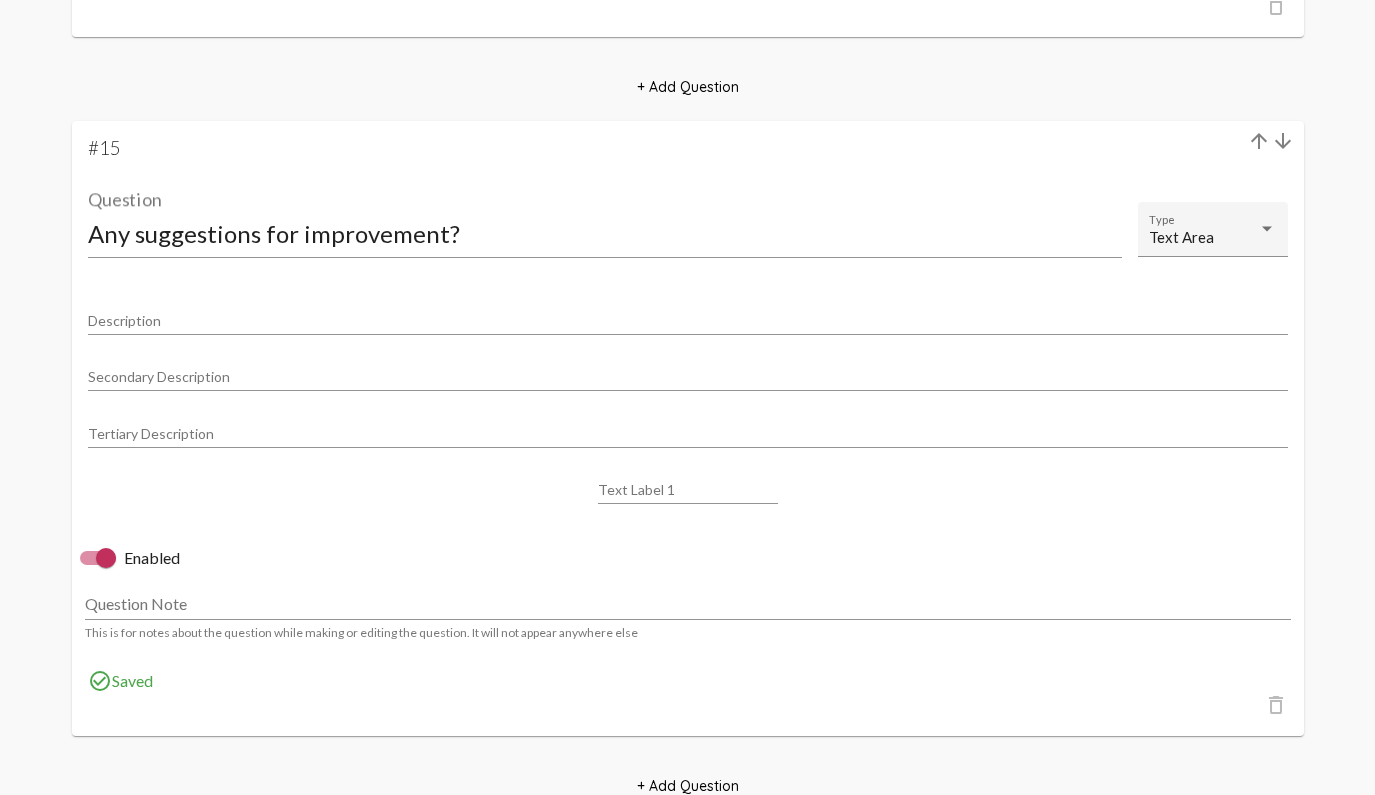 click on "check_circle_outline  Saved" 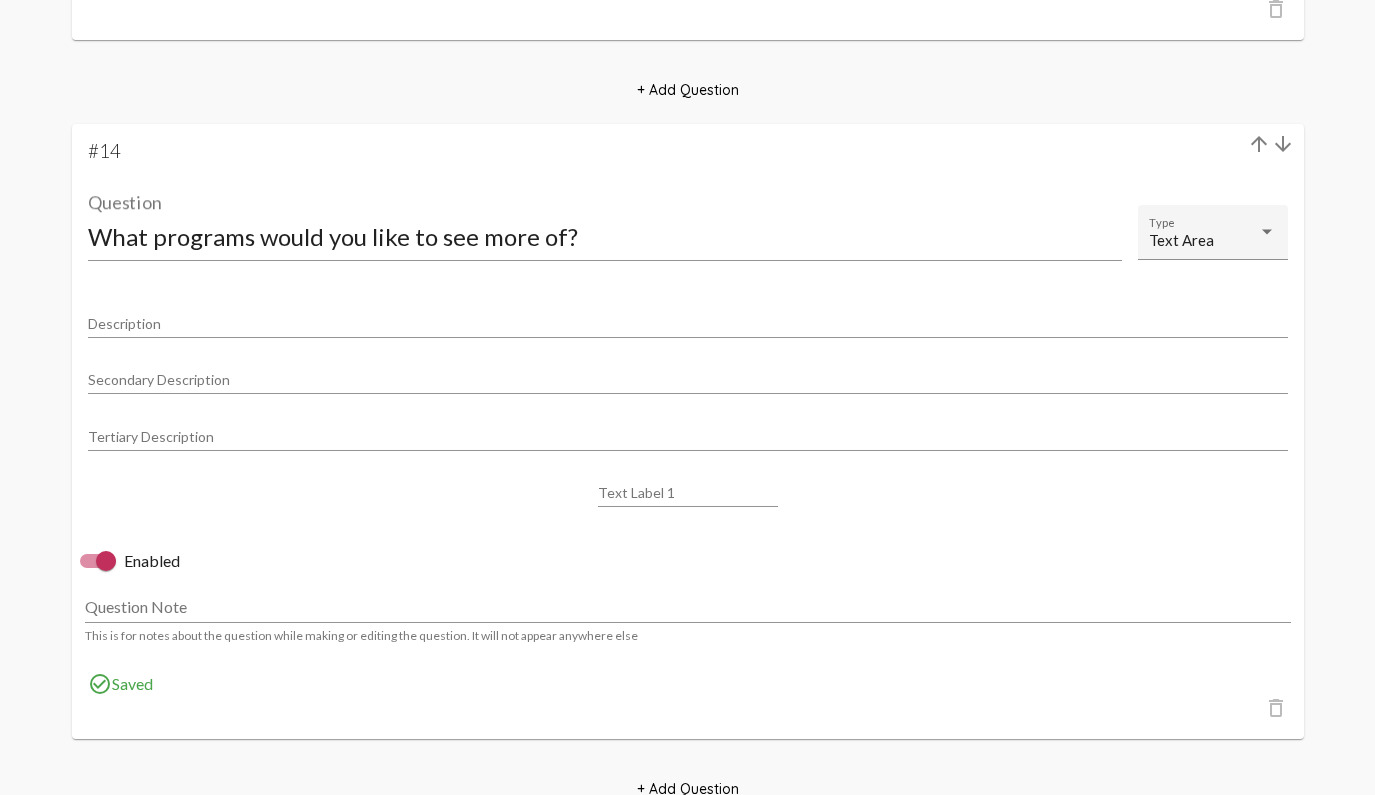 scroll, scrollTop: 11209, scrollLeft: 0, axis: vertical 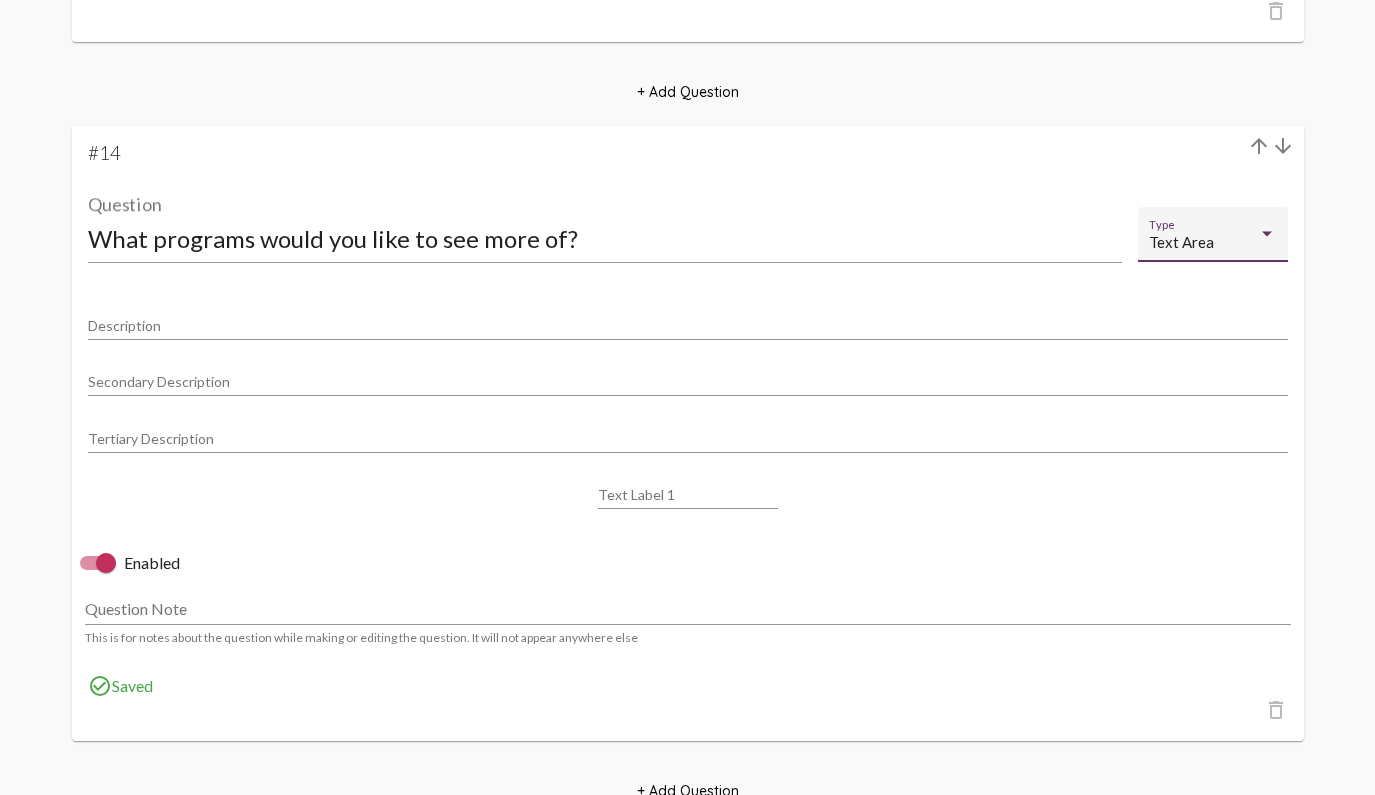 click on "Text Area" at bounding box center (1204, 242) 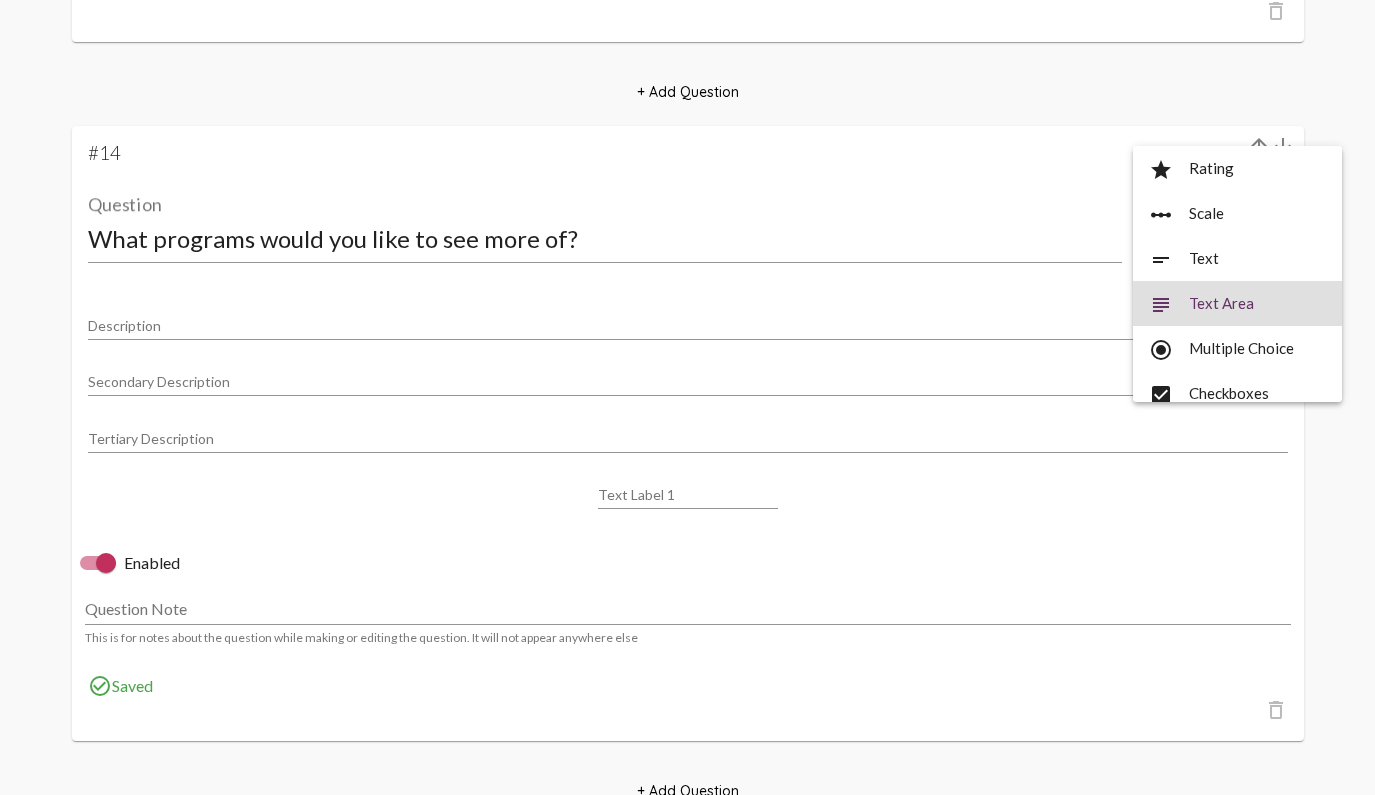 scroll, scrollTop: 29, scrollLeft: 0, axis: vertical 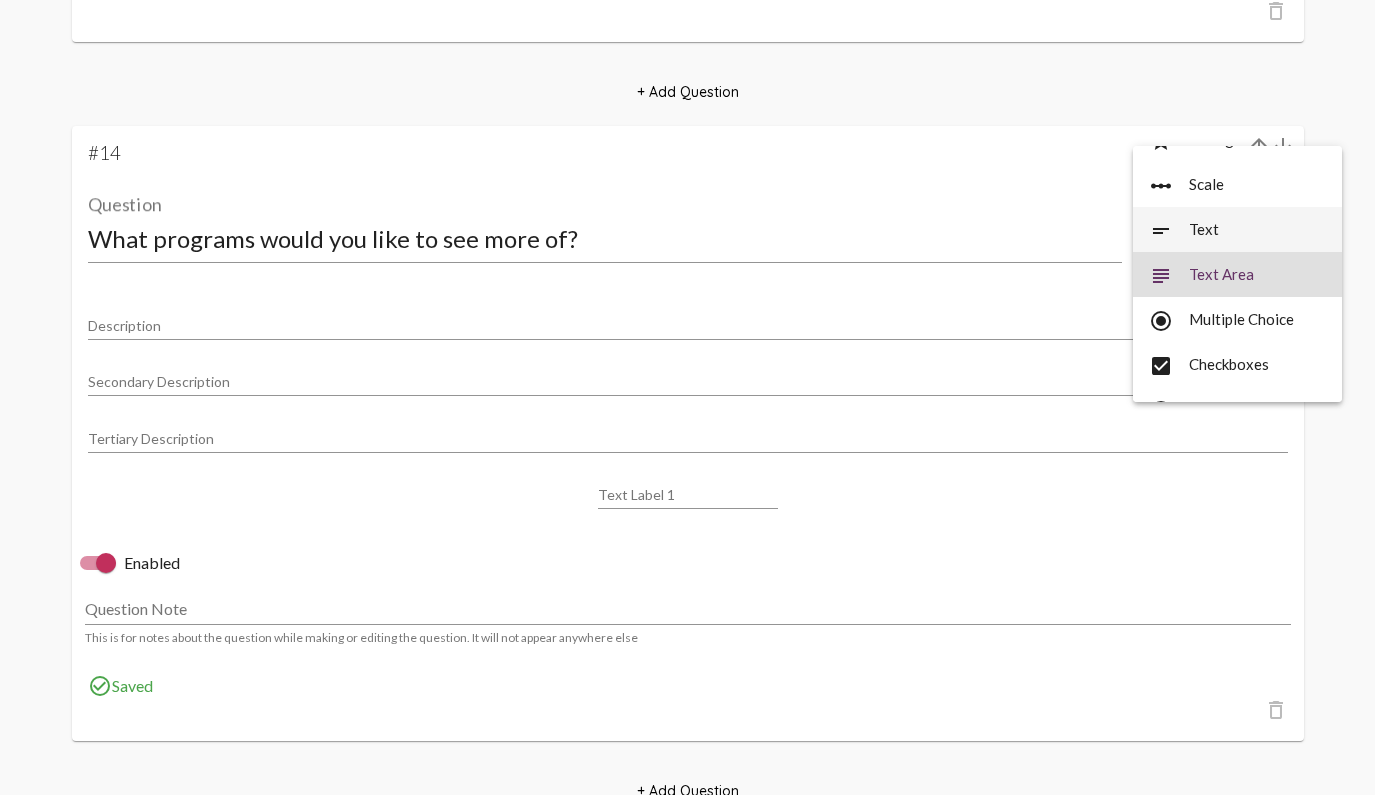 click on "short_text Text" at bounding box center [1237, 229] 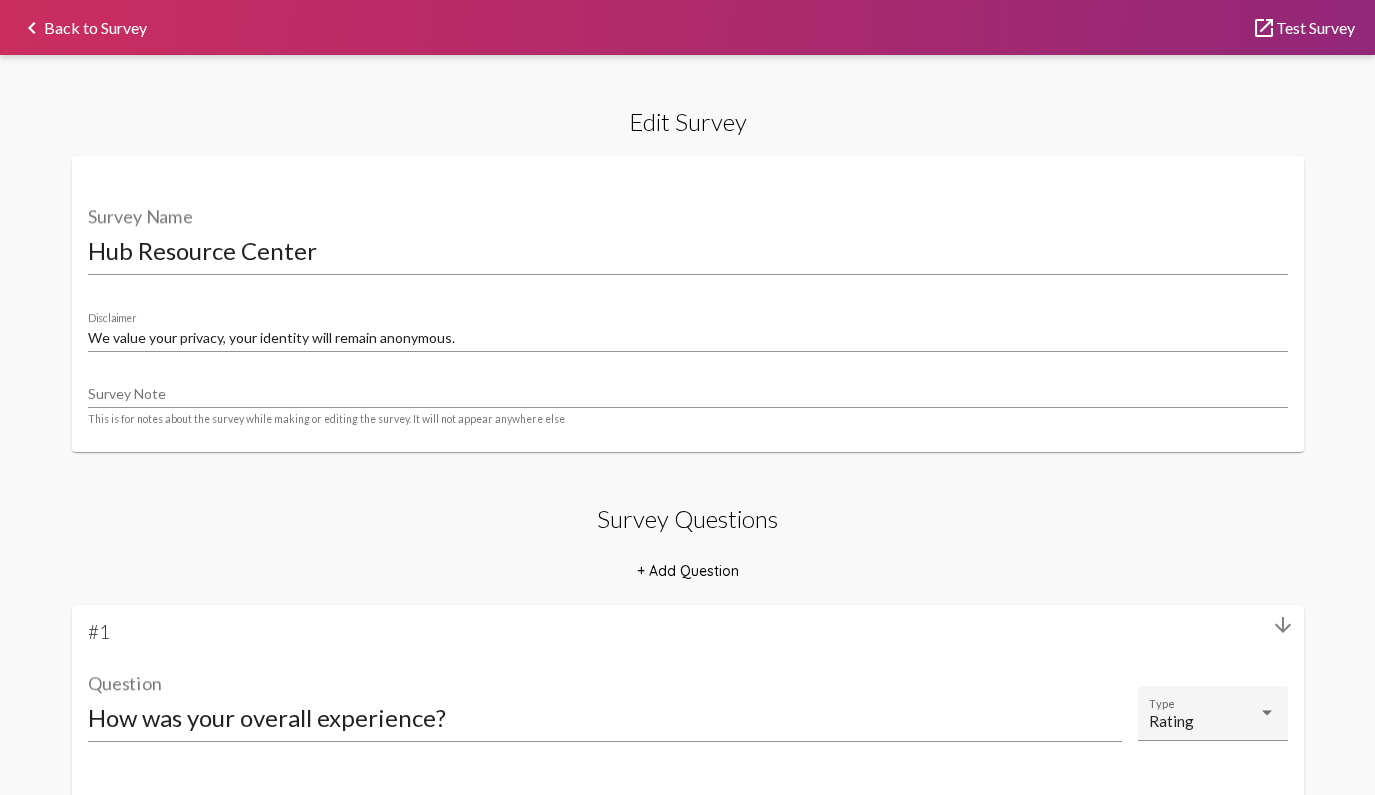 scroll, scrollTop: 0, scrollLeft: 0, axis: both 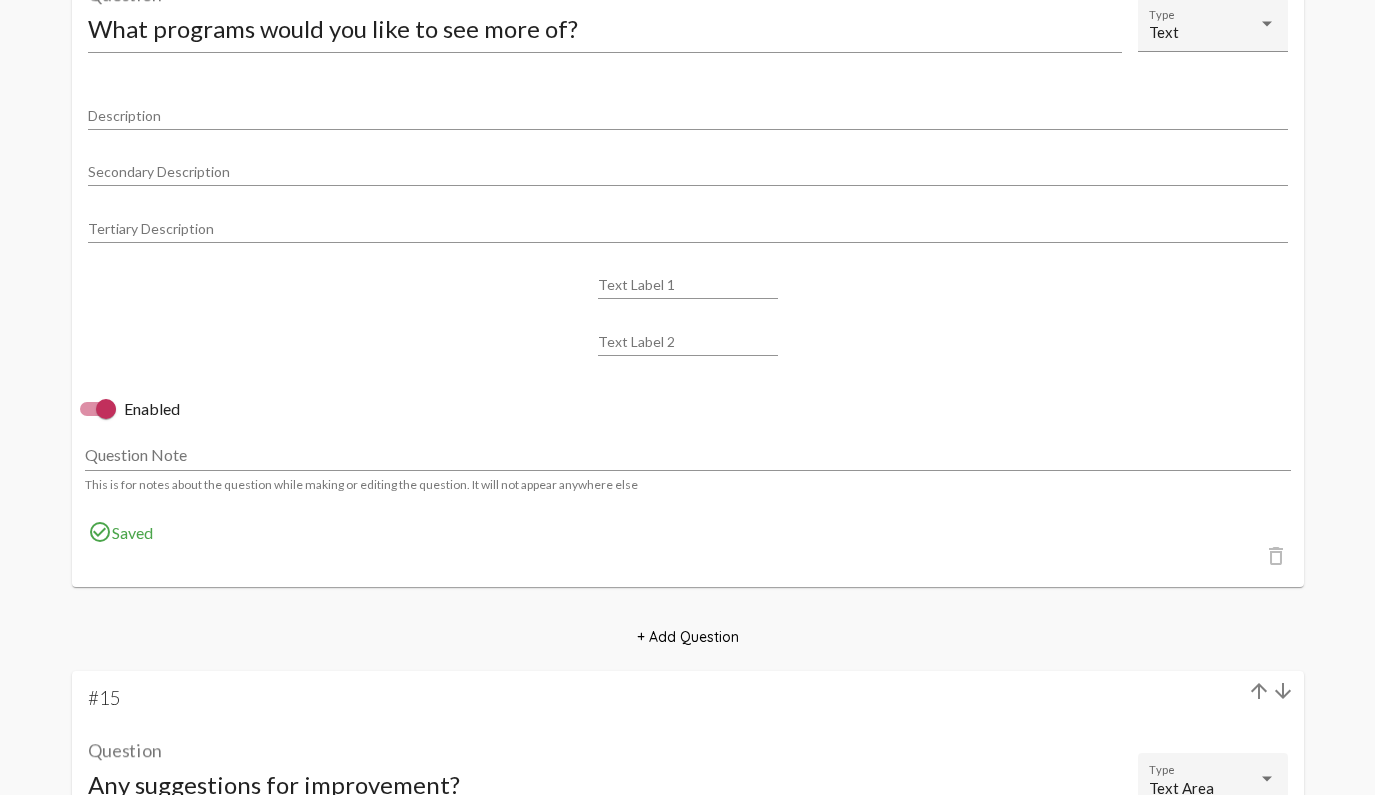 click on "Text Label 2" at bounding box center [688, 342] 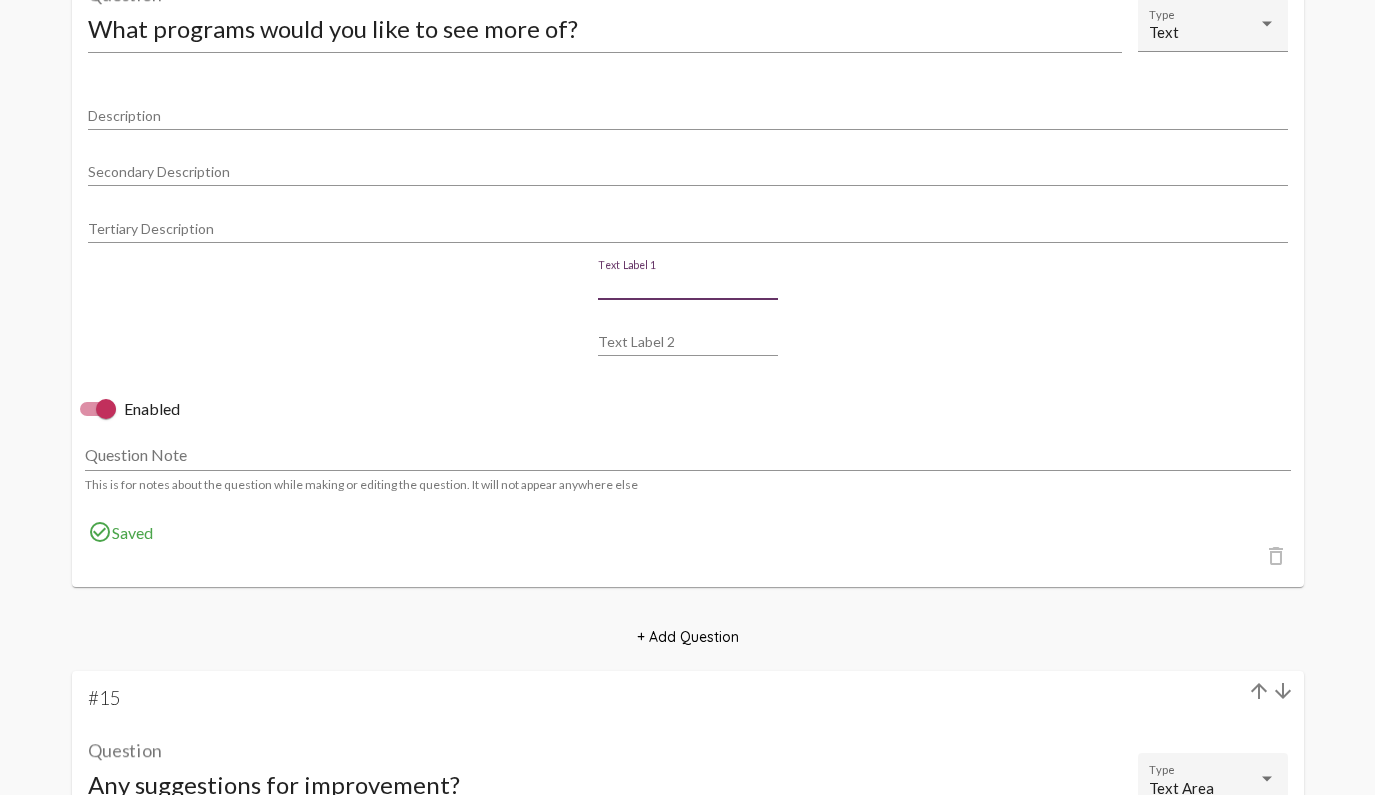 click on "Text Label 1" at bounding box center [688, 285] 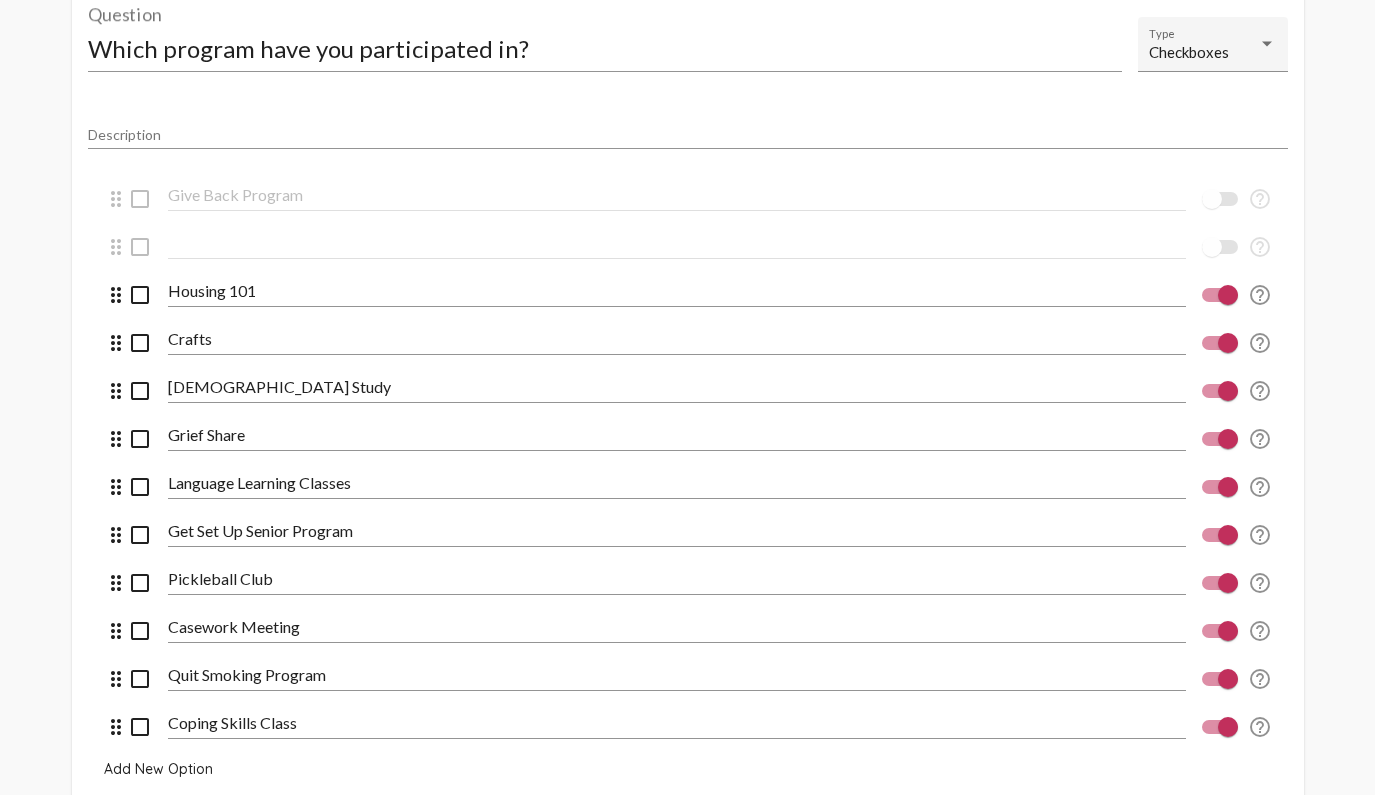 scroll, scrollTop: 9445, scrollLeft: 0, axis: vertical 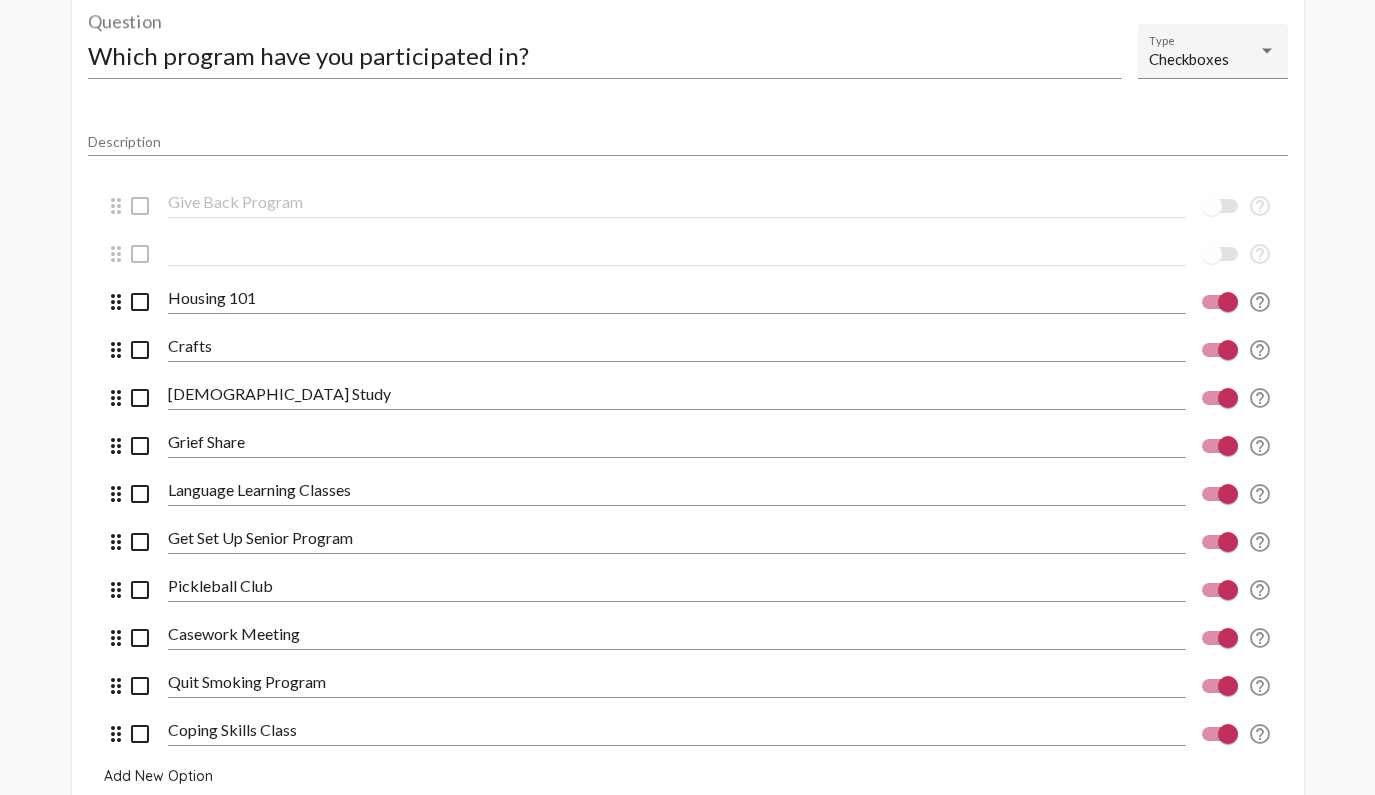 click on "drag_indicator" at bounding box center [116, 206] 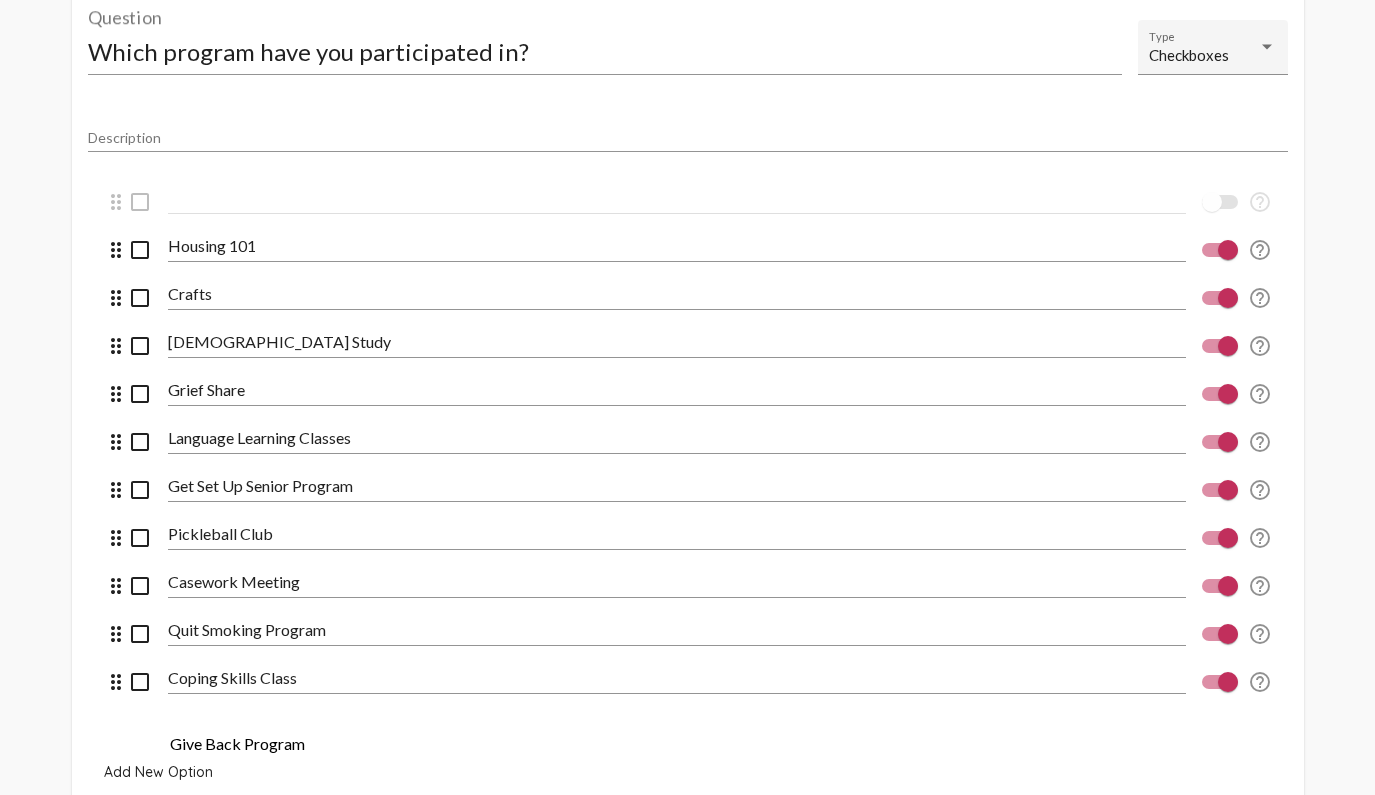 drag, startPoint x: 116, startPoint y: 233, endPoint x: 198, endPoint y: 758, distance: 531.36523 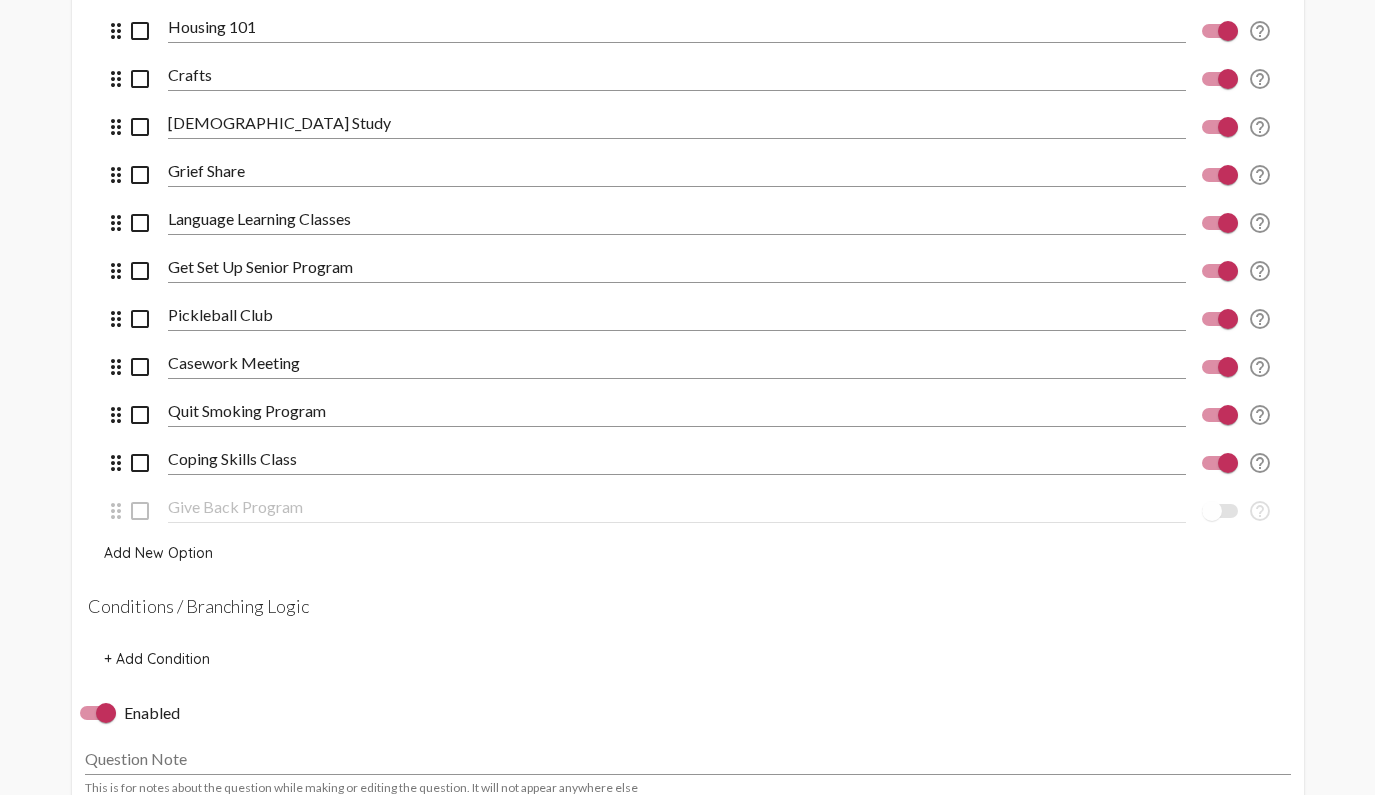scroll, scrollTop: 9650, scrollLeft: 0, axis: vertical 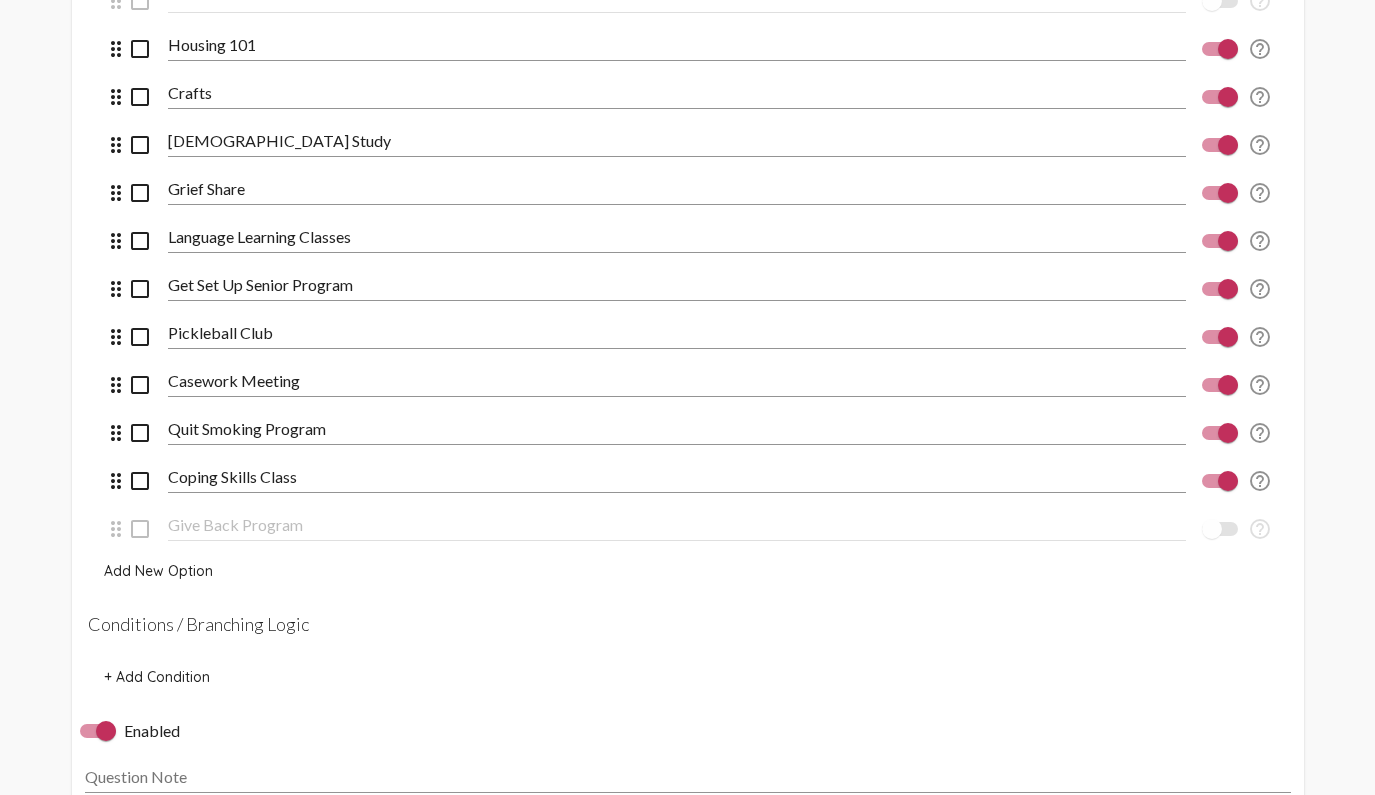 click on "drag_indicator" at bounding box center [116, 529] 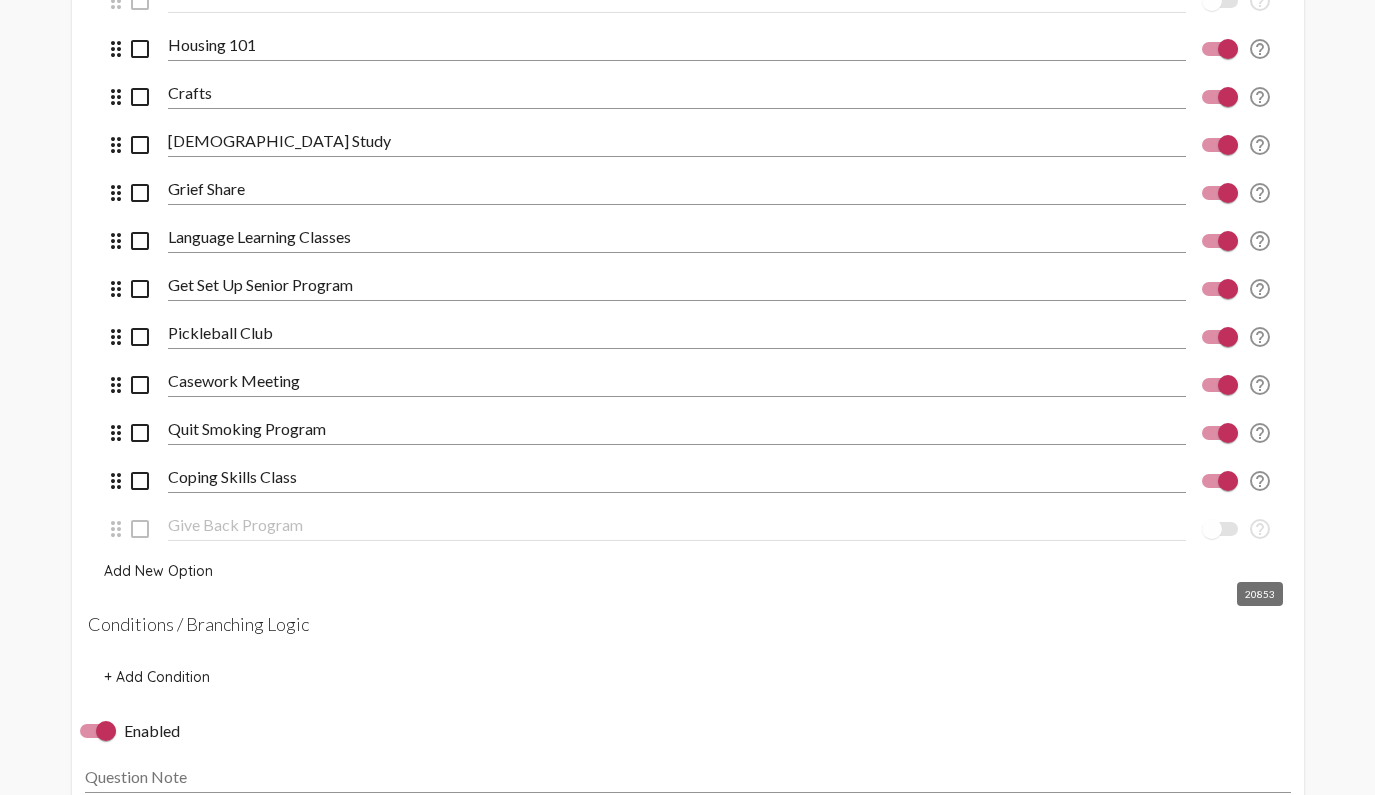 click on "help_outline" 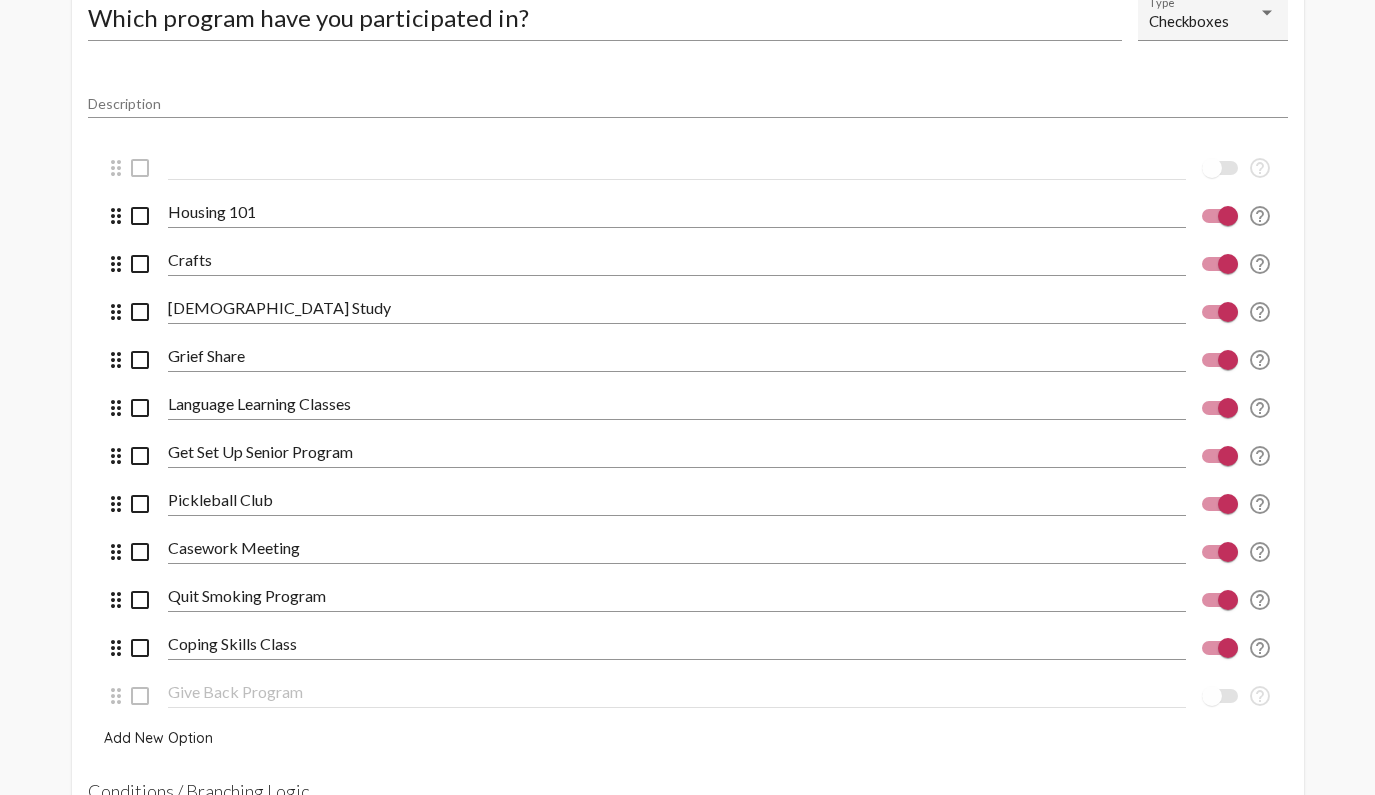 scroll, scrollTop: 9476, scrollLeft: 0, axis: vertical 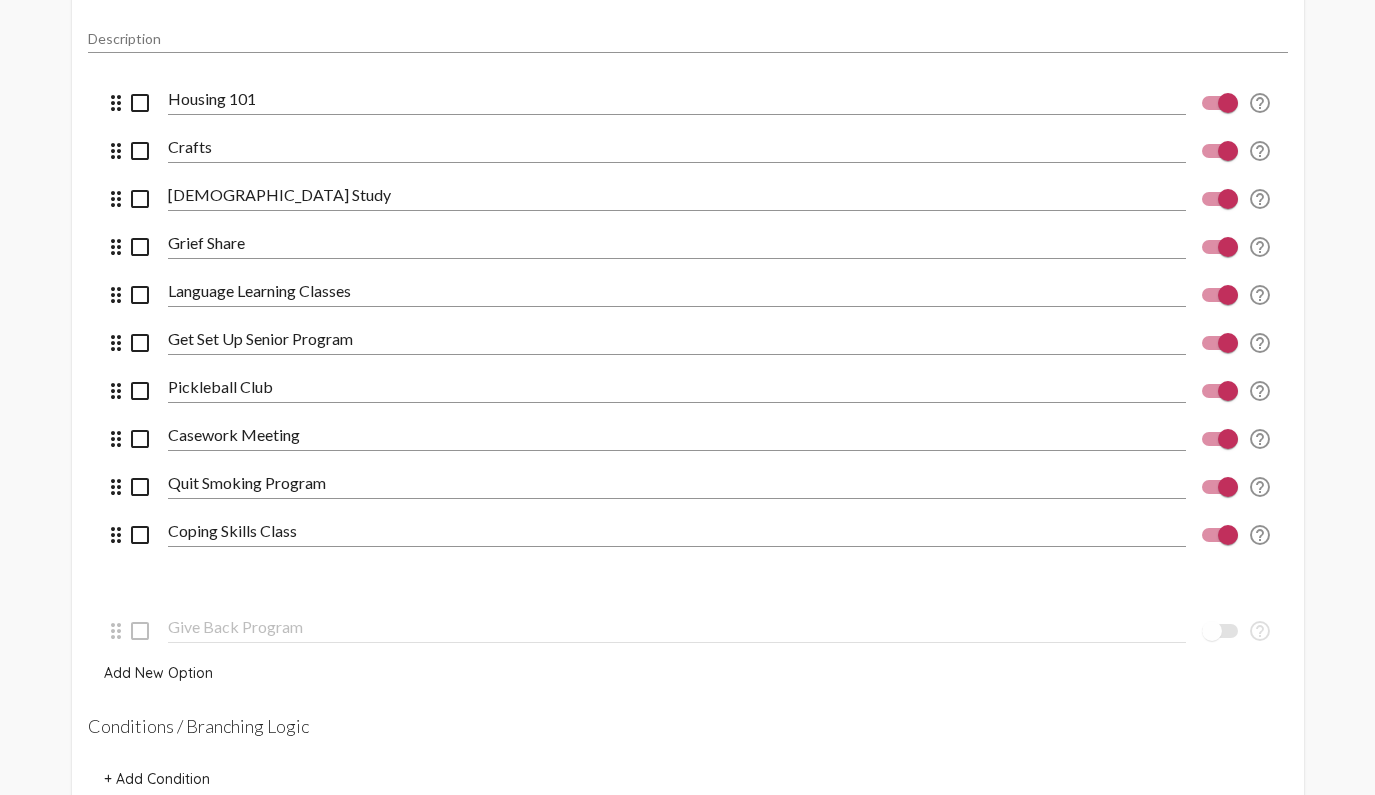 drag, startPoint x: 110, startPoint y: 203, endPoint x: 131, endPoint y: 606, distance: 403.54678 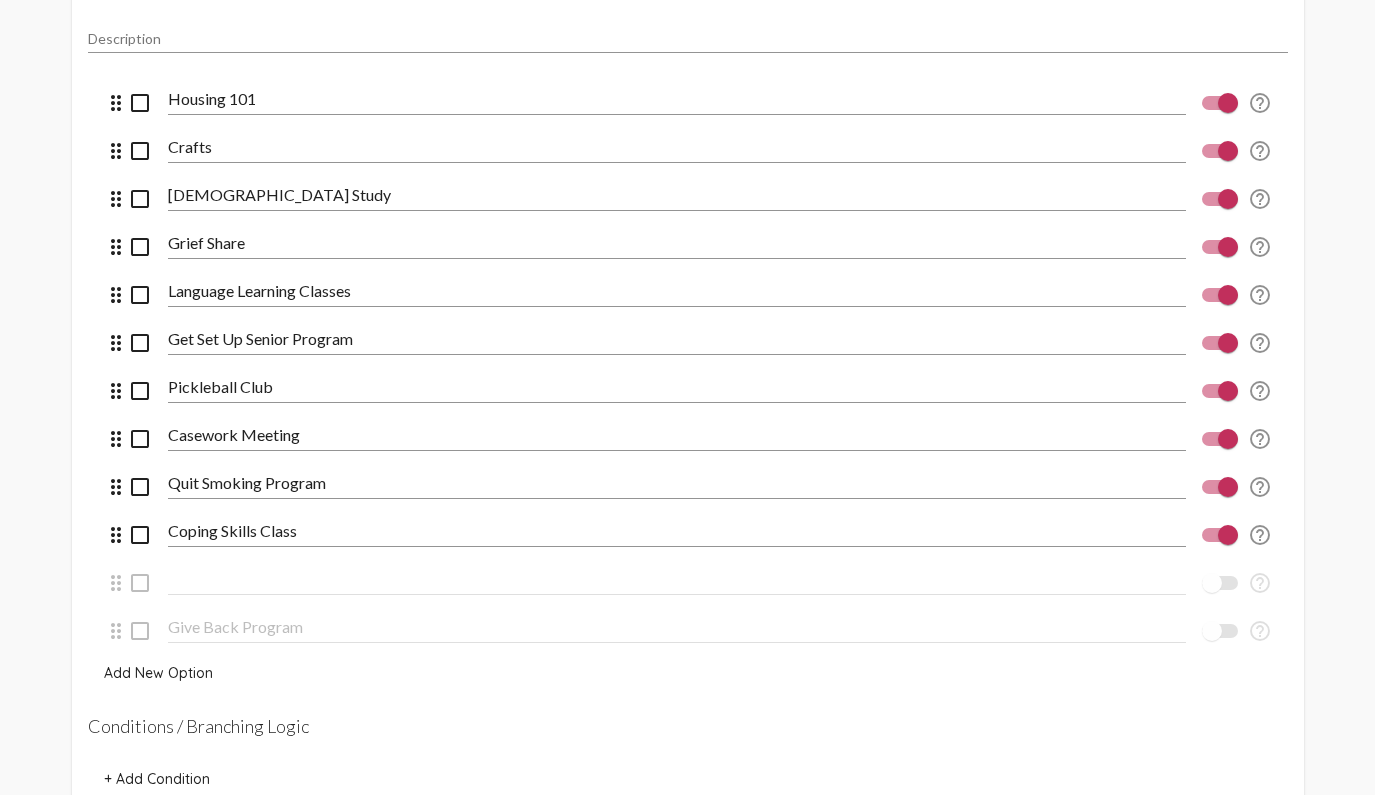 click on "check_box_outline_blank" at bounding box center [140, 583] 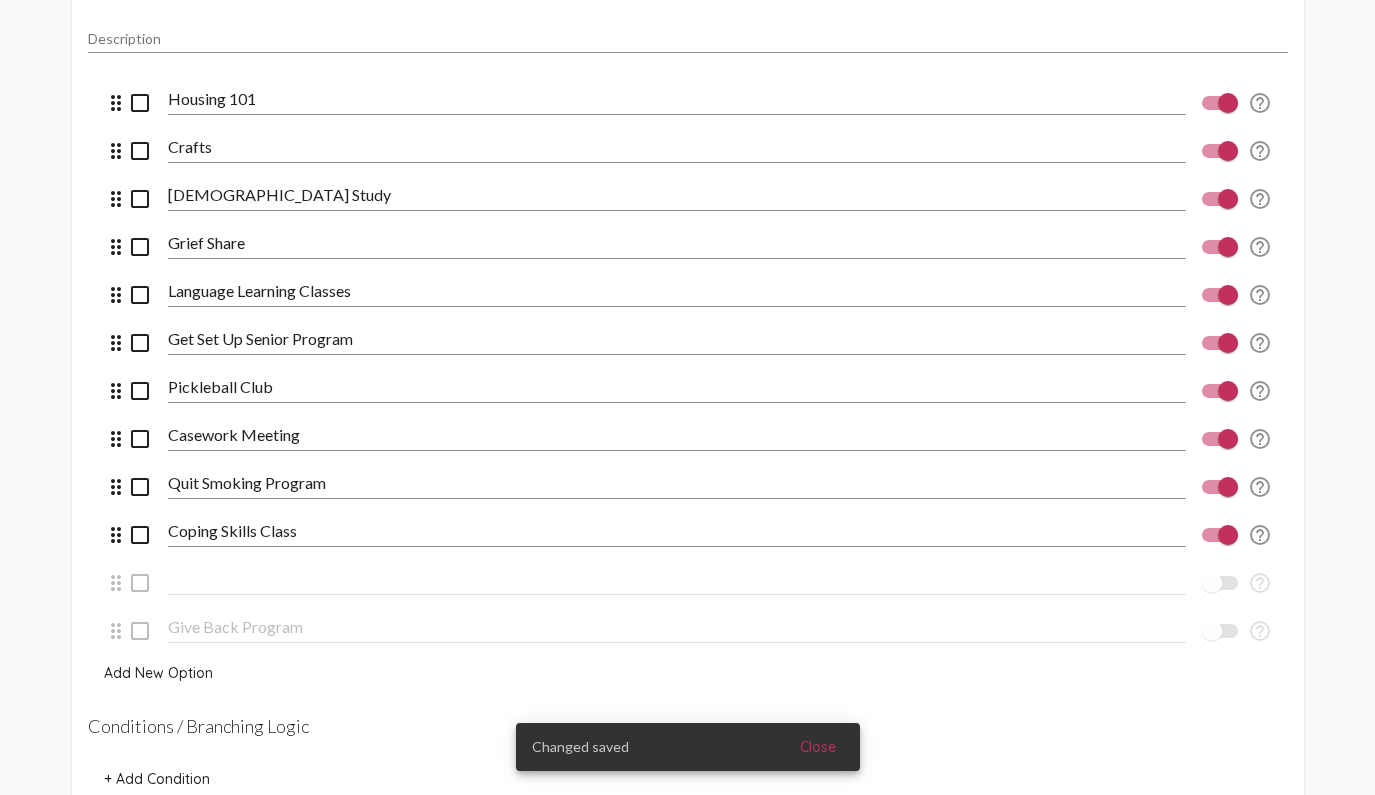 scroll, scrollTop: 9813, scrollLeft: 0, axis: vertical 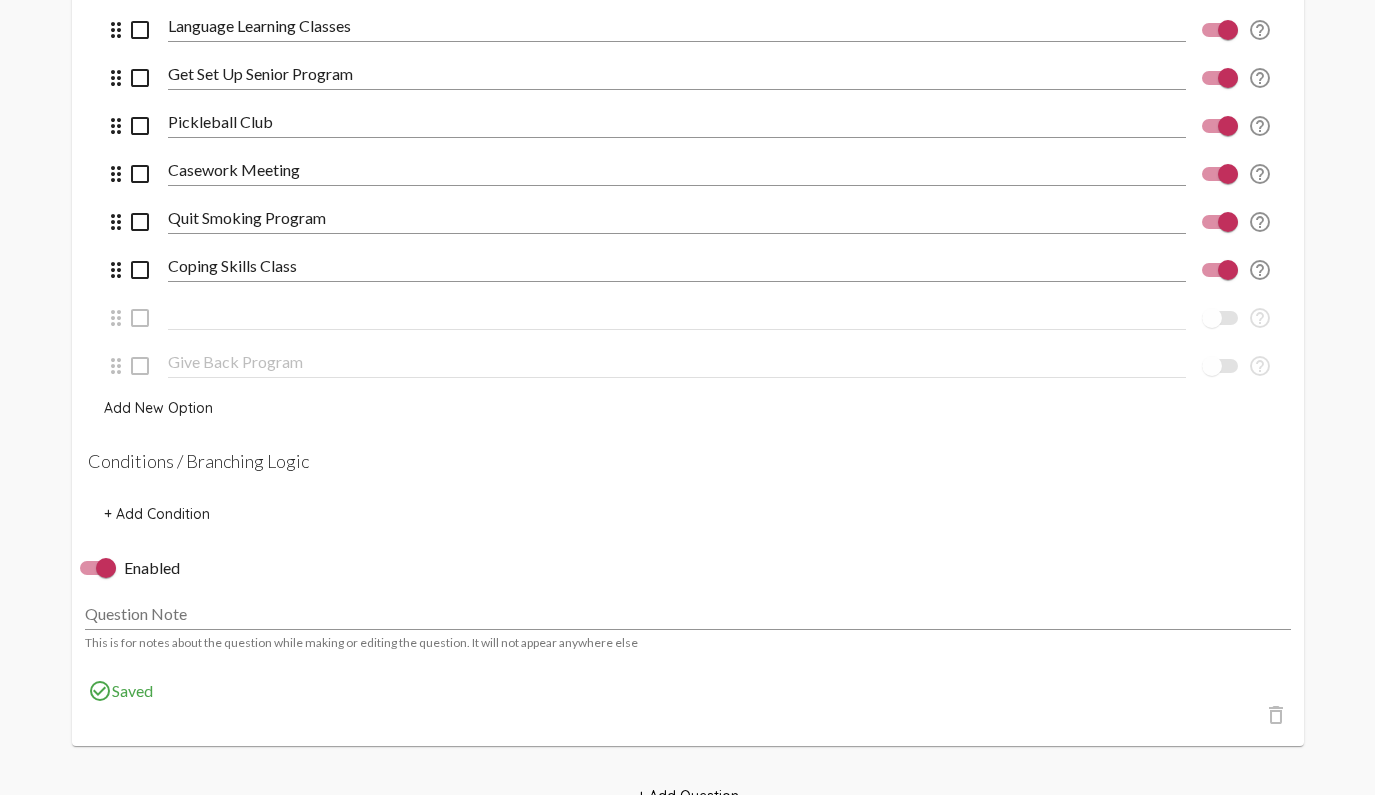 click on "check_box_outline_blank" at bounding box center [140, 318] 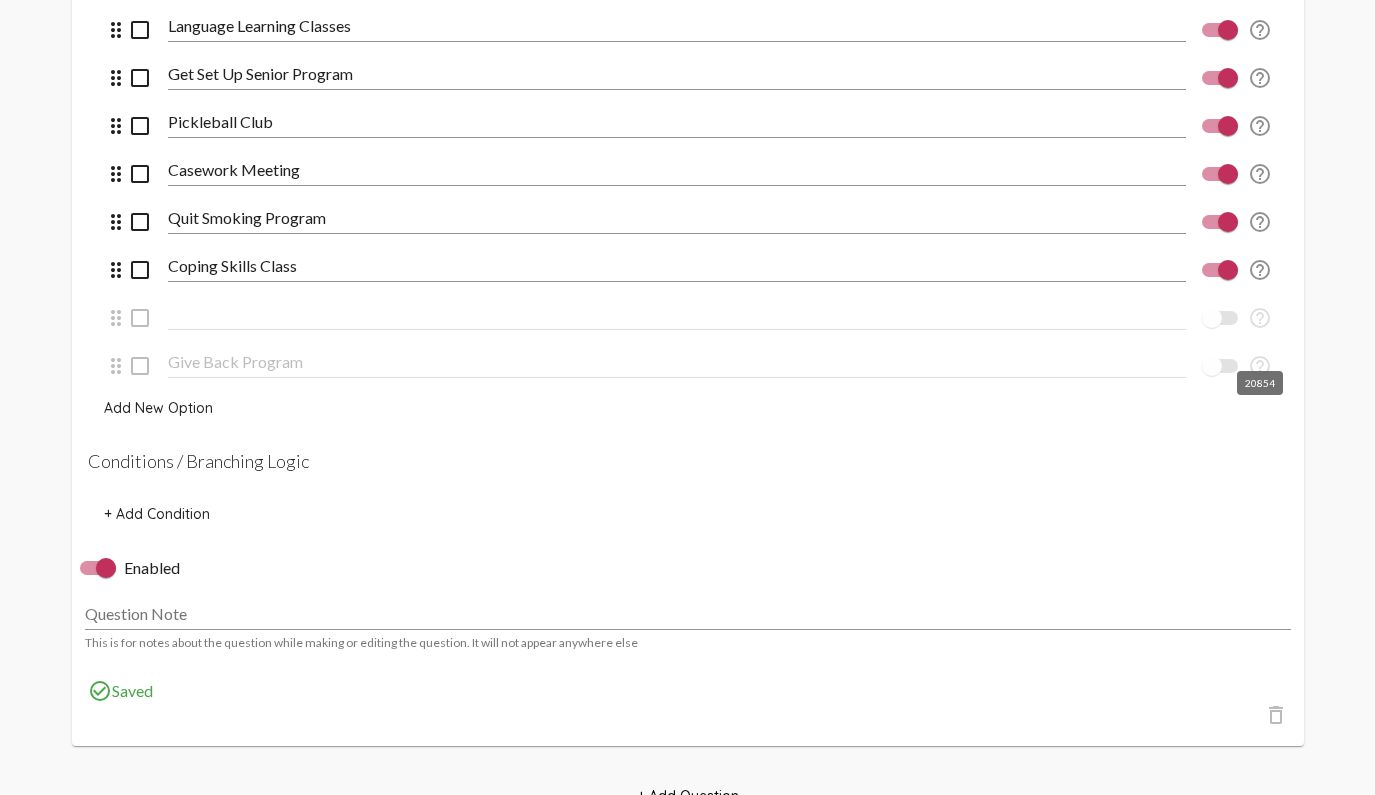 click on "help_outline" 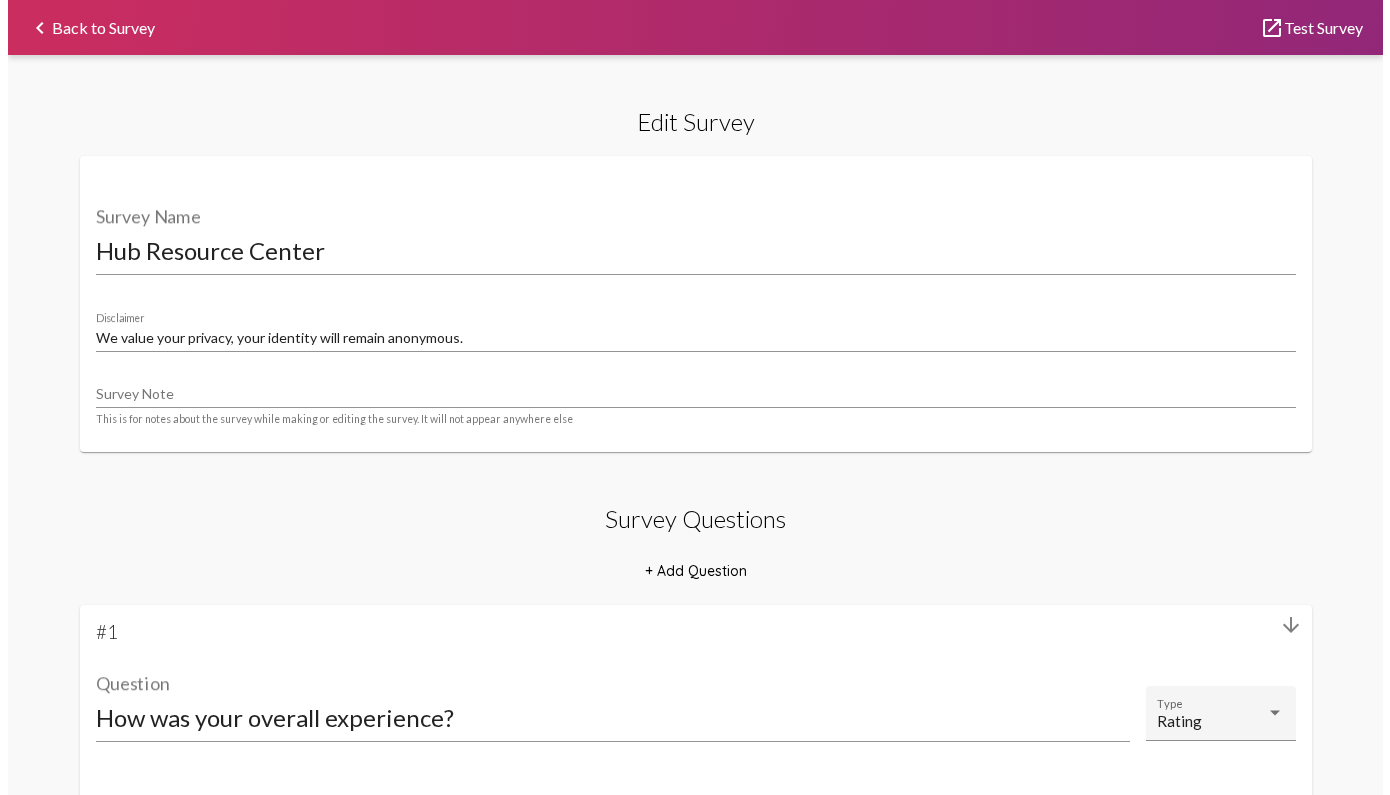 scroll, scrollTop: 0, scrollLeft: 0, axis: both 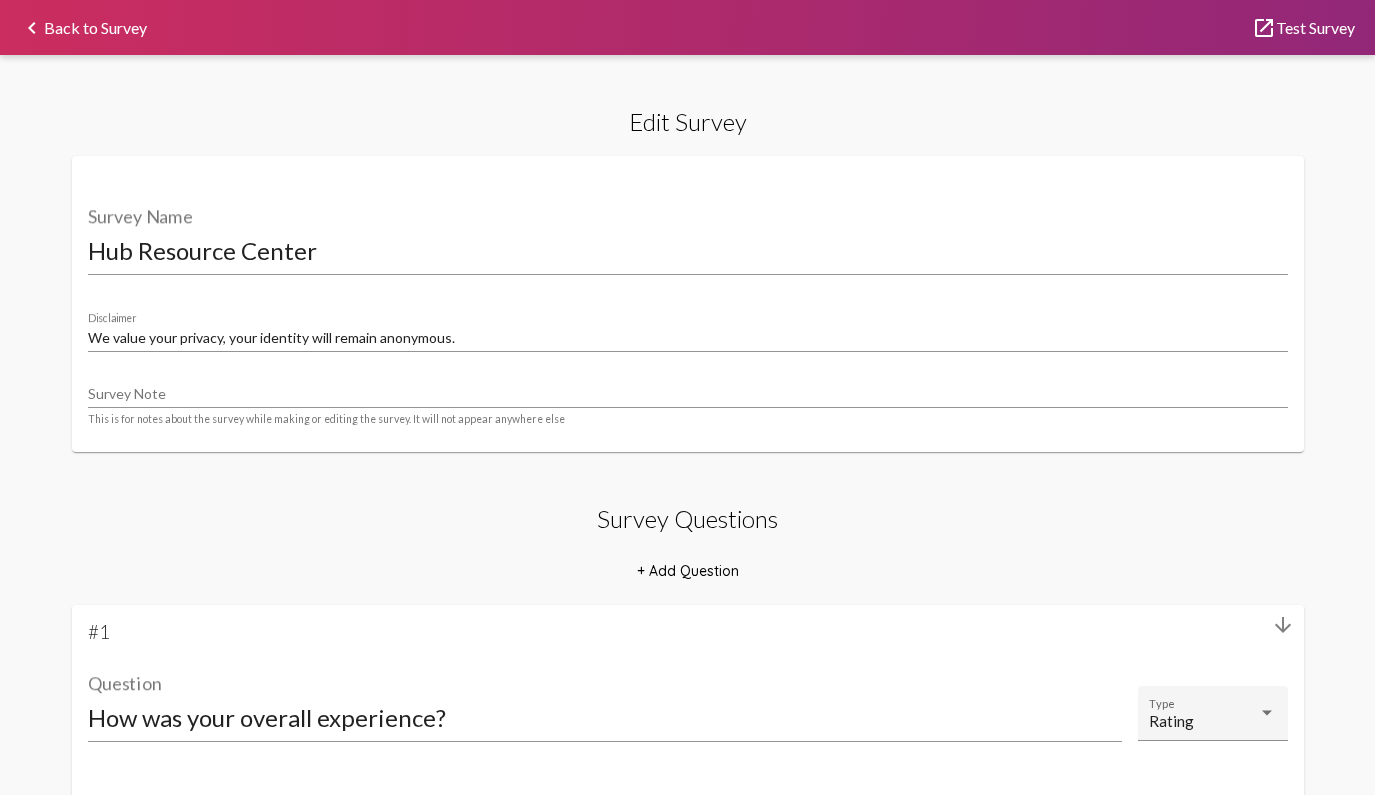 click on "keyboard_arrow_left  Back to Survey" 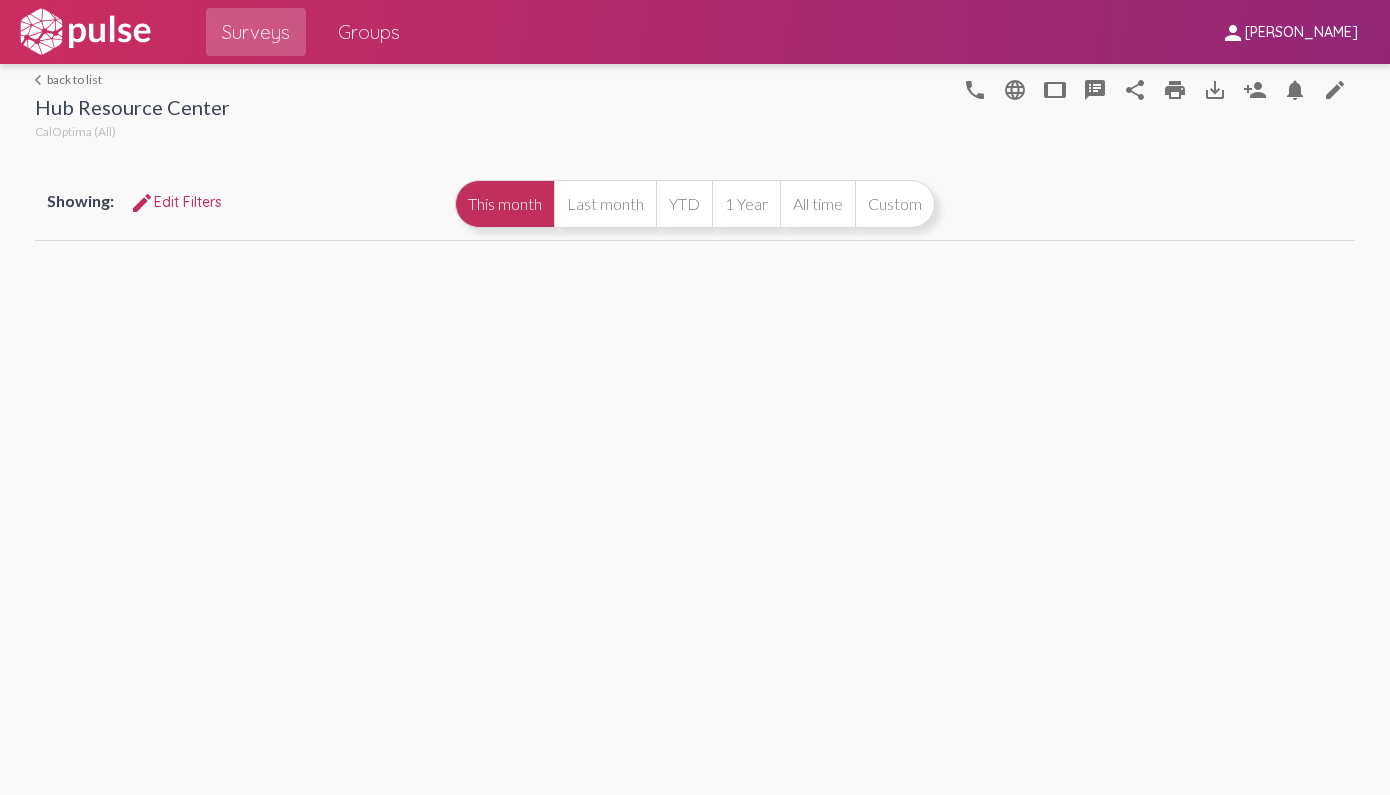 select 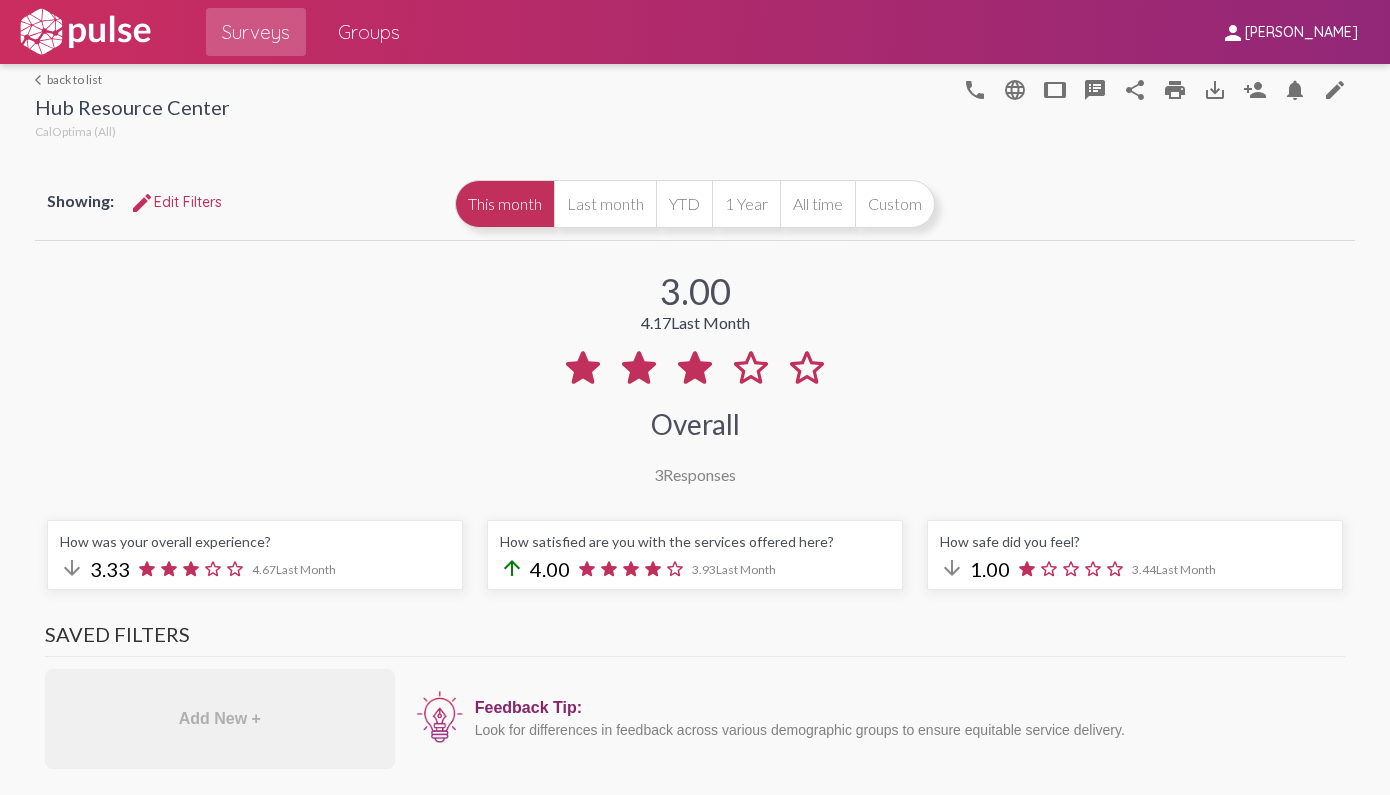 select on "All" 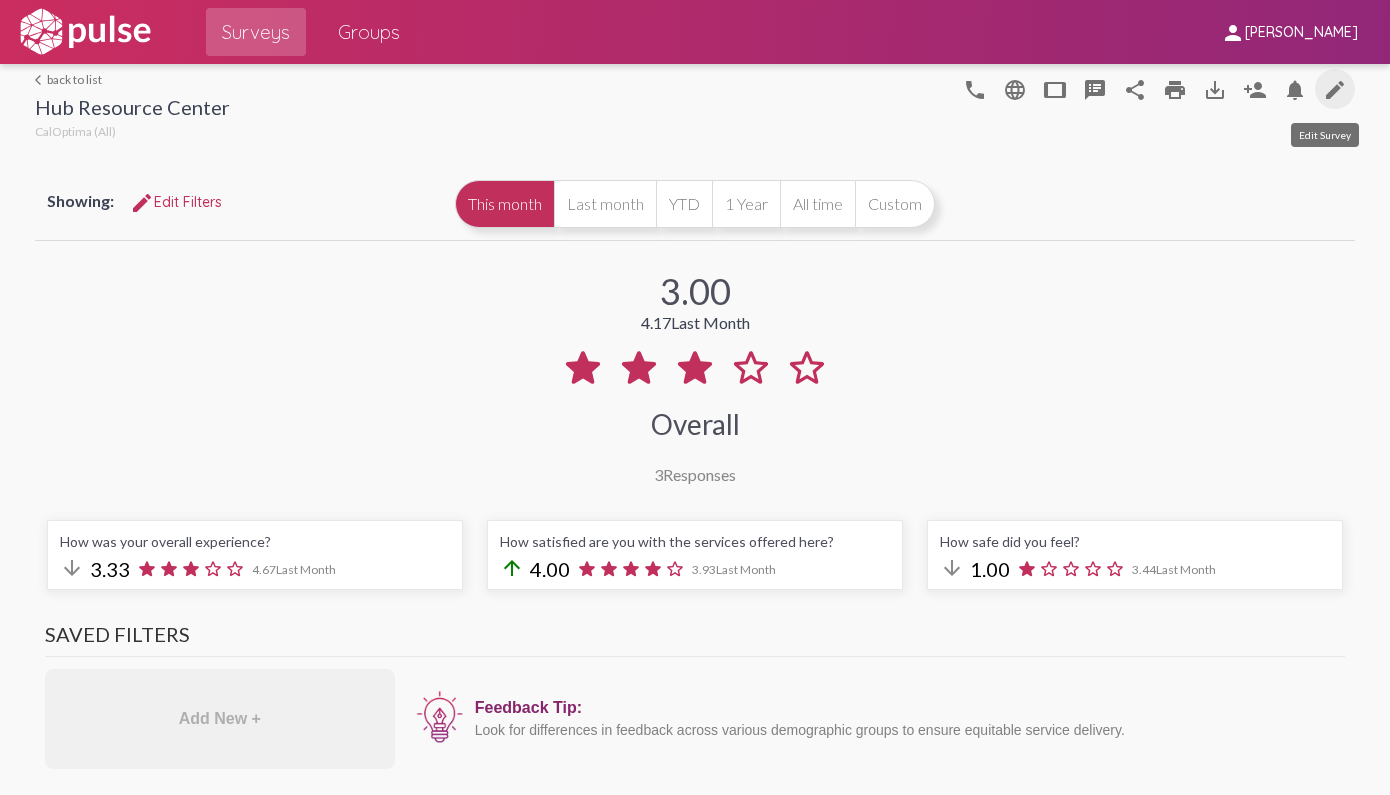 click on "edit" 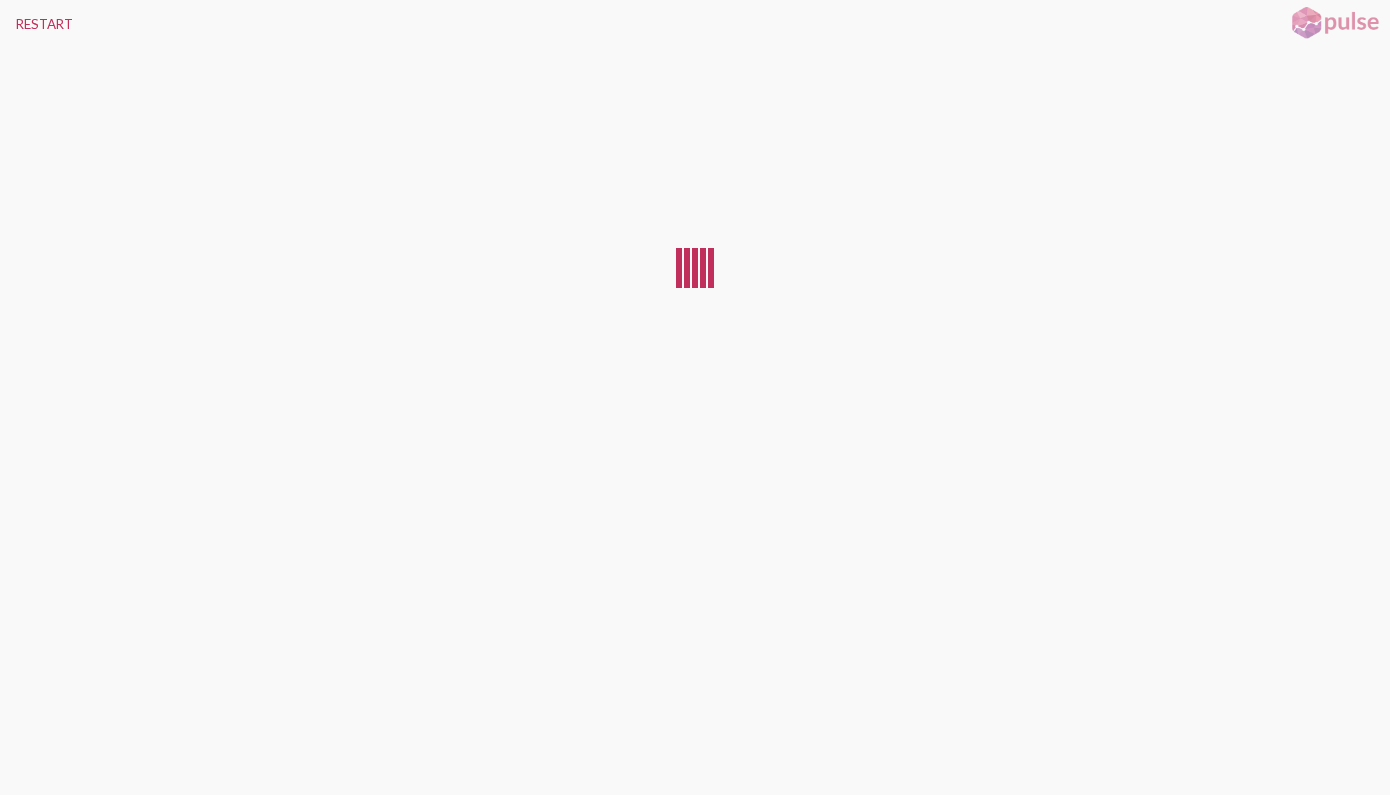 scroll, scrollTop: 0, scrollLeft: 0, axis: both 